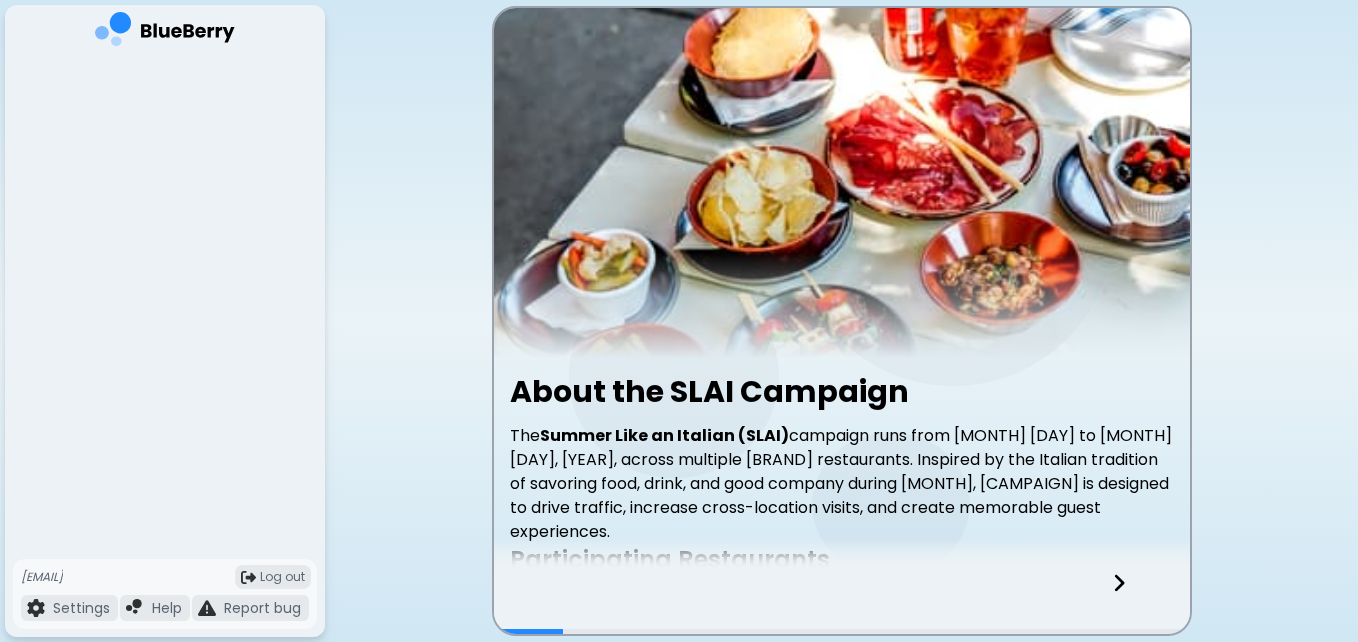 scroll, scrollTop: 0, scrollLeft: 0, axis: both 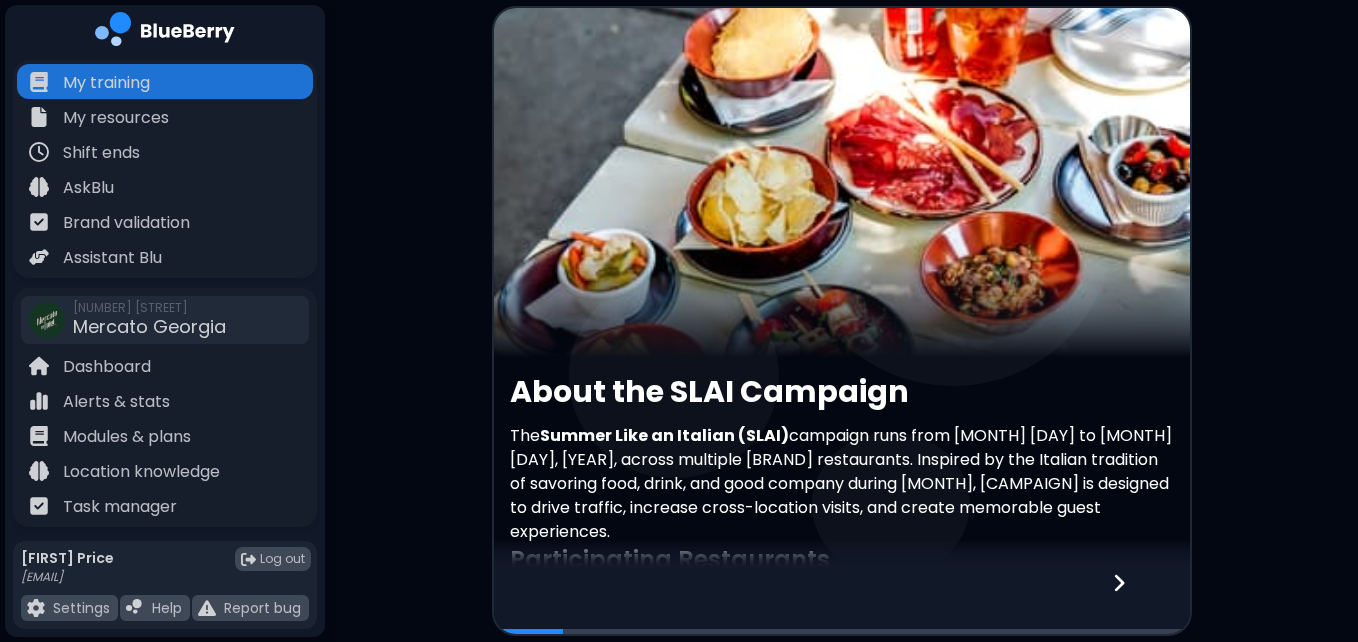 click on "About the [CAMPAIGN]
The  [CAMPAIGN]  campaign runs from [MONTH] [DAY] to [MONTH] [DAY], [YEAR], across multiple [BRAND] restaurants. Inspired by the Italian tradition of savoring food, drink, and good company during [MONTH], [CAMPAIGN] is designed to drive traffic, increase cross-location visits, and create memorable guest experiences.
Participating Restaurants
Ask for Luigi
[BRAND]
[BRAND] ([STATE] & [STATE])
[BRAND]
[BRAND]
[BRAND]
[BRAND]
[BRAND]
[BRAND]
[BRAND]
[BRAND]
[BRAND] ([STATE] & [STATE])
Note: [BRAND] is not included this year due to theme alignment. Instead we will focus marketing on their Cuban-themed Water St patio." at bounding box center [679, 321] 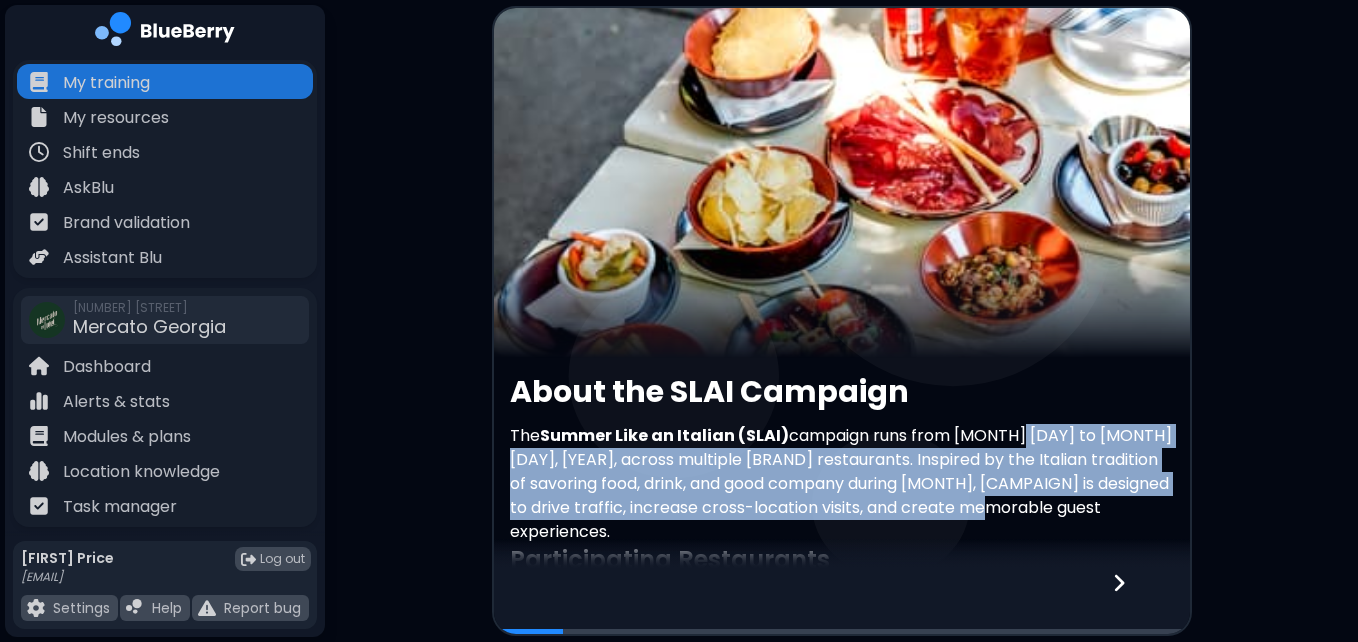 drag, startPoint x: 1045, startPoint y: 518, endPoint x: 1013, endPoint y: 446, distance: 78.79086 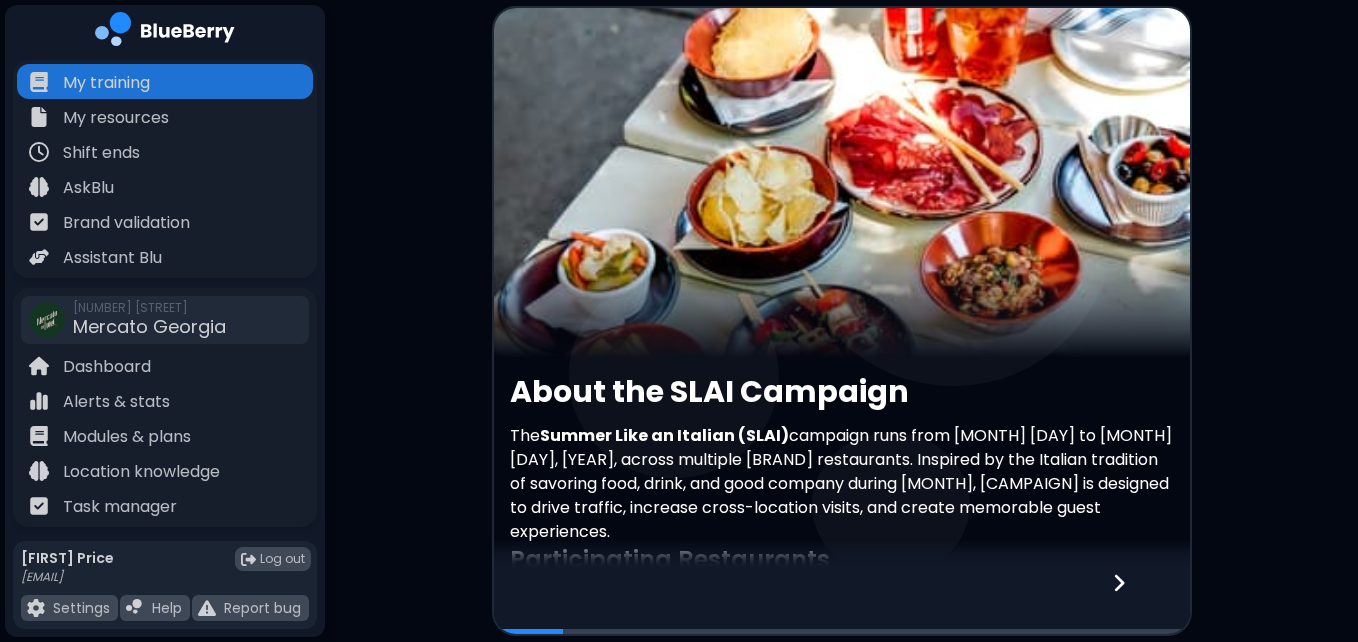 drag, startPoint x: 1013, startPoint y: 446, endPoint x: 943, endPoint y: 546, distance: 122.06556 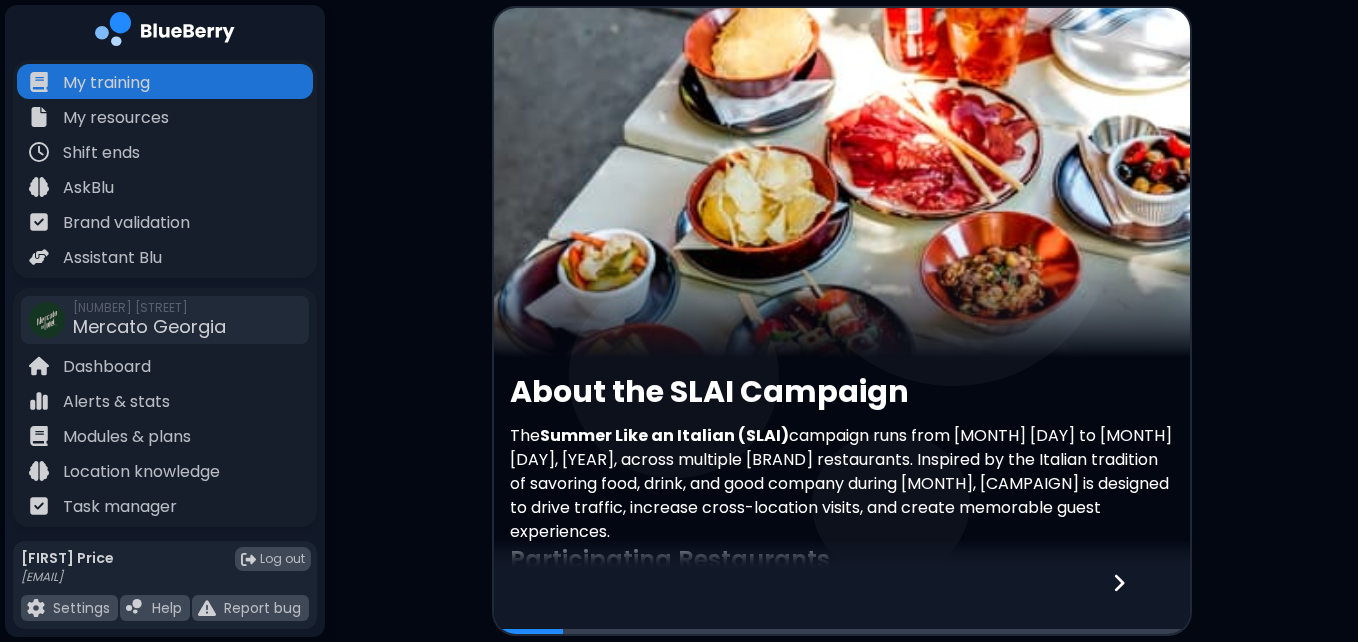 click on "The  [CAMPAIGN]  campaign runs from [MONTH] [DAY] to [MONTH] [DAY], [YEAR], across multiple [BRAND] restaurants. Inspired by the Italian tradition of savoring food, drink, and good company during [MONTH], [CAMPAIGN] is designed to drive traffic, increase cross-location visits, and create memorable guest experiences." at bounding box center [842, 484] 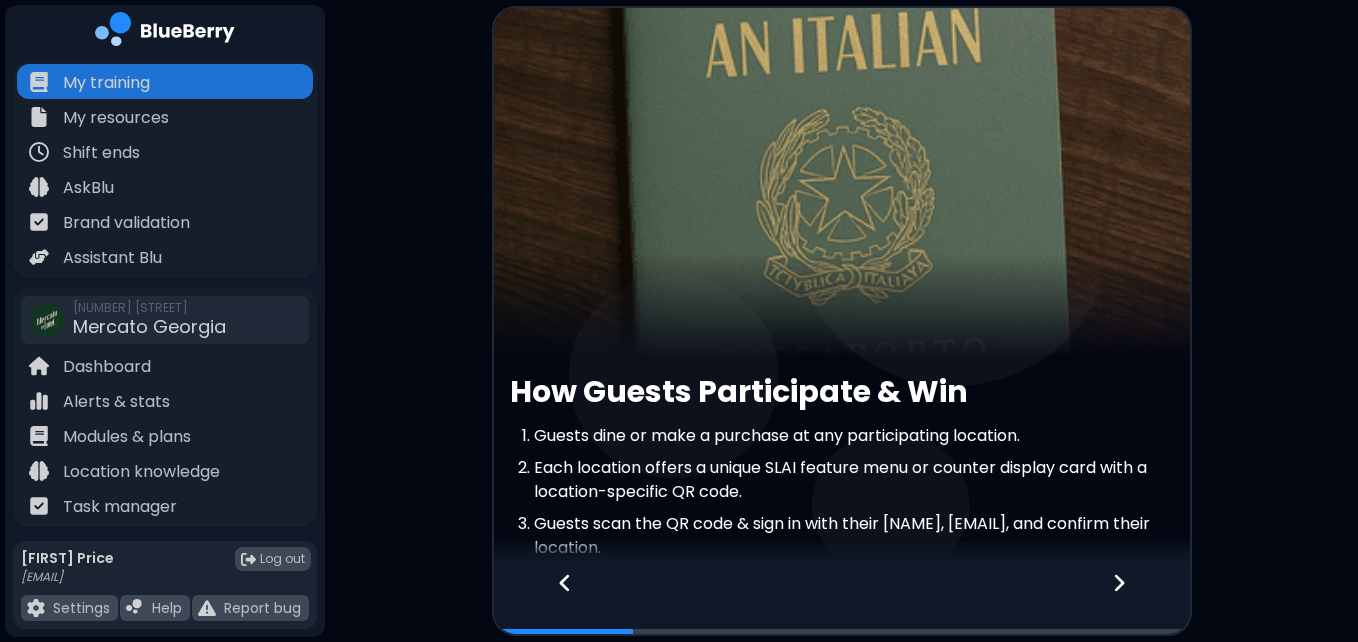 click 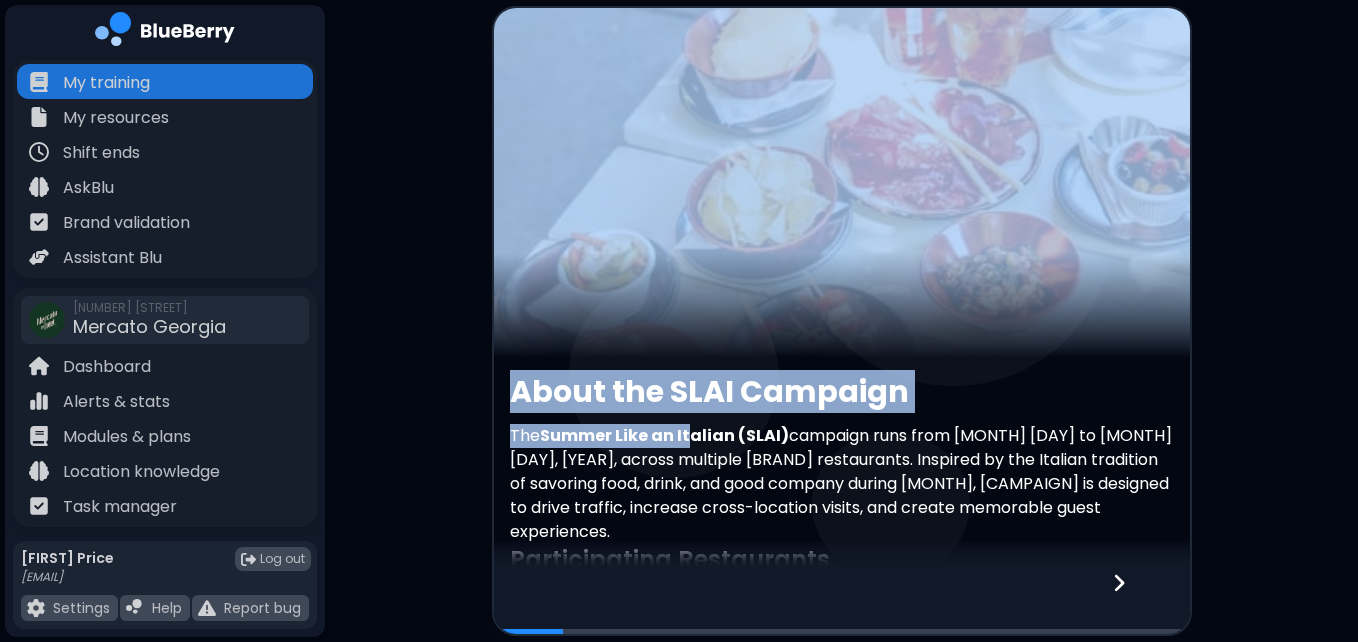 drag, startPoint x: 693, startPoint y: 425, endPoint x: 660, endPoint y: 230, distance: 197.7726 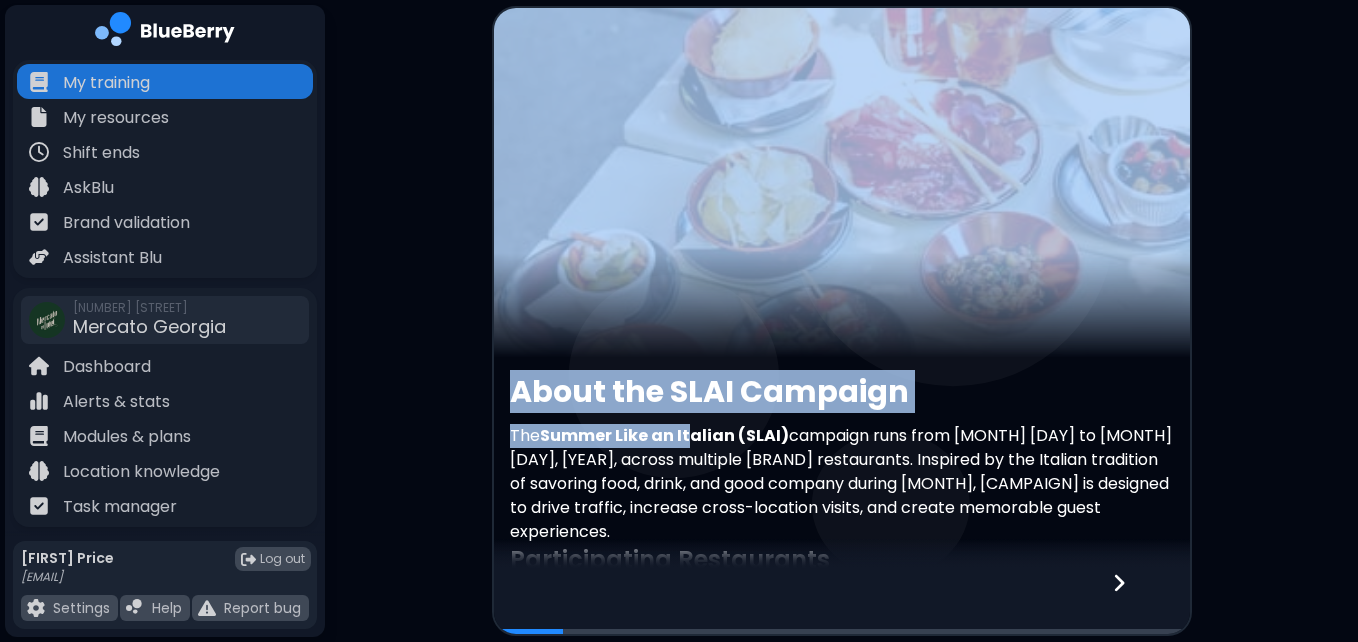 drag, startPoint x: 660, startPoint y: 230, endPoint x: 1049, endPoint y: 395, distance: 422.54703 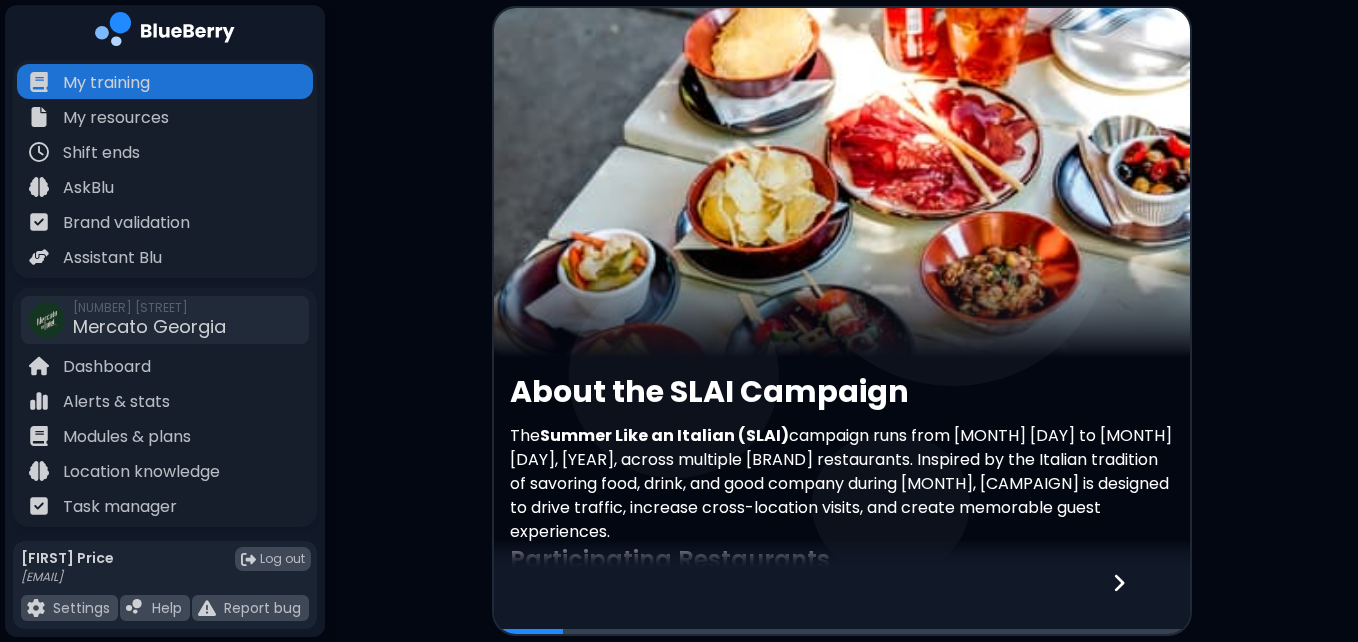 drag, startPoint x: 1077, startPoint y: 394, endPoint x: 1080, endPoint y: 411, distance: 17.262676 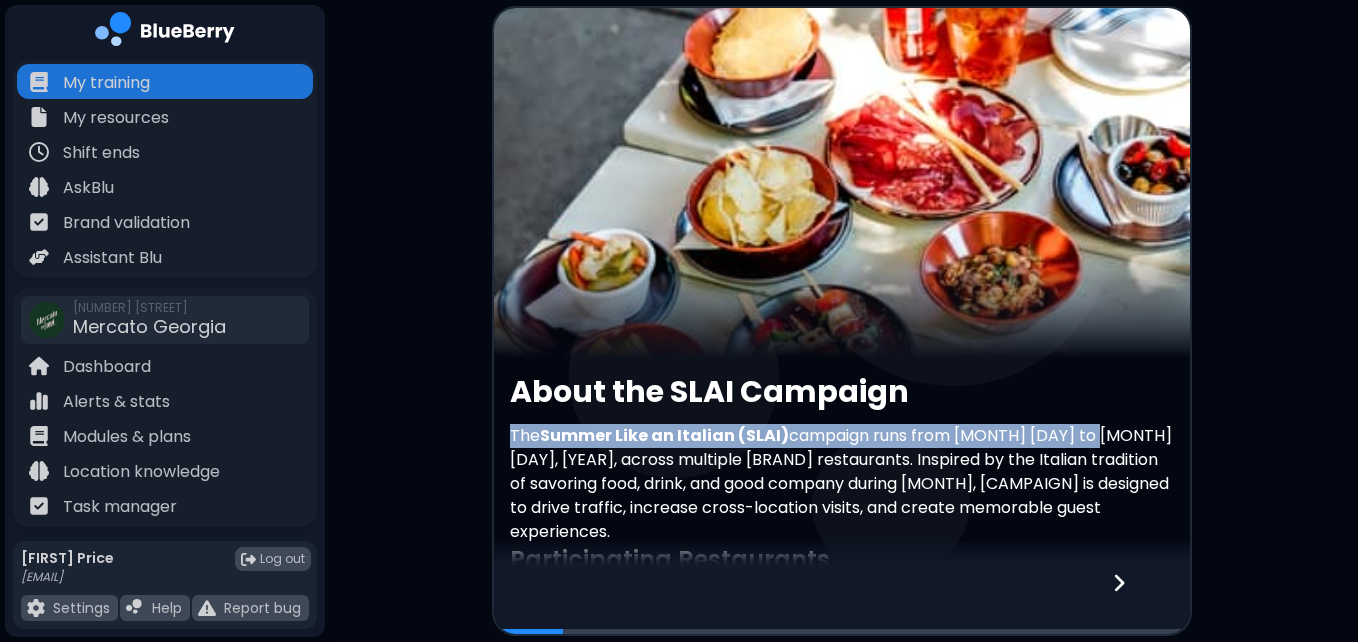 click on "About the [CAMPAIGN]
The  [CAMPAIGN]  campaign runs from [MONTH] [DAY] to [MONTH] [DAY], [YEAR], across multiple [BRAND] restaurants. Inspired by the Italian tradition of savoring food, drink, and good company during [MONTH], [CAMPAIGN] is designed to drive traffic, increase cross-location visits, and create memorable guest experiences.
Participating Restaurants
Ask for Luigi
[BRAND]
[BRAND] ([STATE] & [STATE])
[BRAND]
[BRAND]
[BRAND]
[BRAND]
[BRAND]
[BRAND]
[BRAND]
[BRAND]
[BRAND] ([STATE] & [STATE])
Note: [BRAND] is not included this year due to theme alignment. Instead we will focus marketing on their Cuban-themed Water St patio." at bounding box center (842, 706) 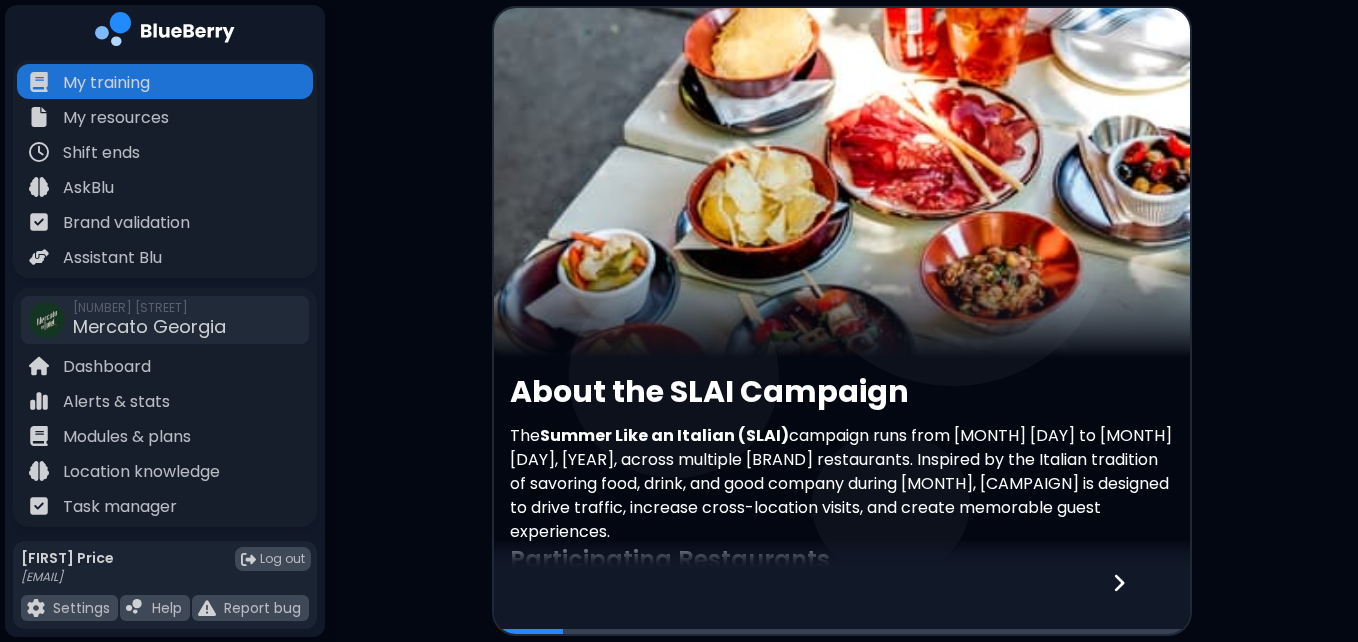 click on "The  [CAMPAIGN]  campaign runs from [MONTH] [DAY] to [MONTH] [DAY], [YEAR], across multiple [BRAND] restaurants. Inspired by the Italian tradition of savoring food, drink, and good company during [MONTH], [CAMPAIGN] is designed to drive traffic, increase cross-location visits, and create memorable guest experiences." at bounding box center [842, 484] 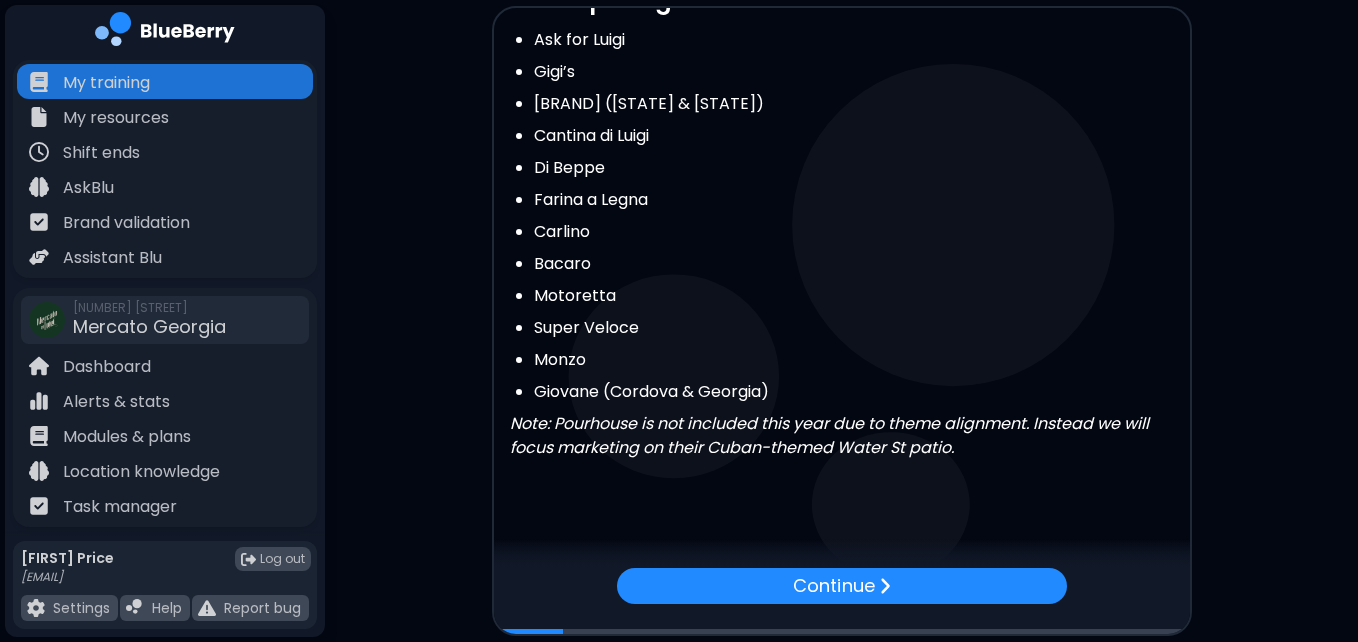 scroll, scrollTop: 580, scrollLeft: 0, axis: vertical 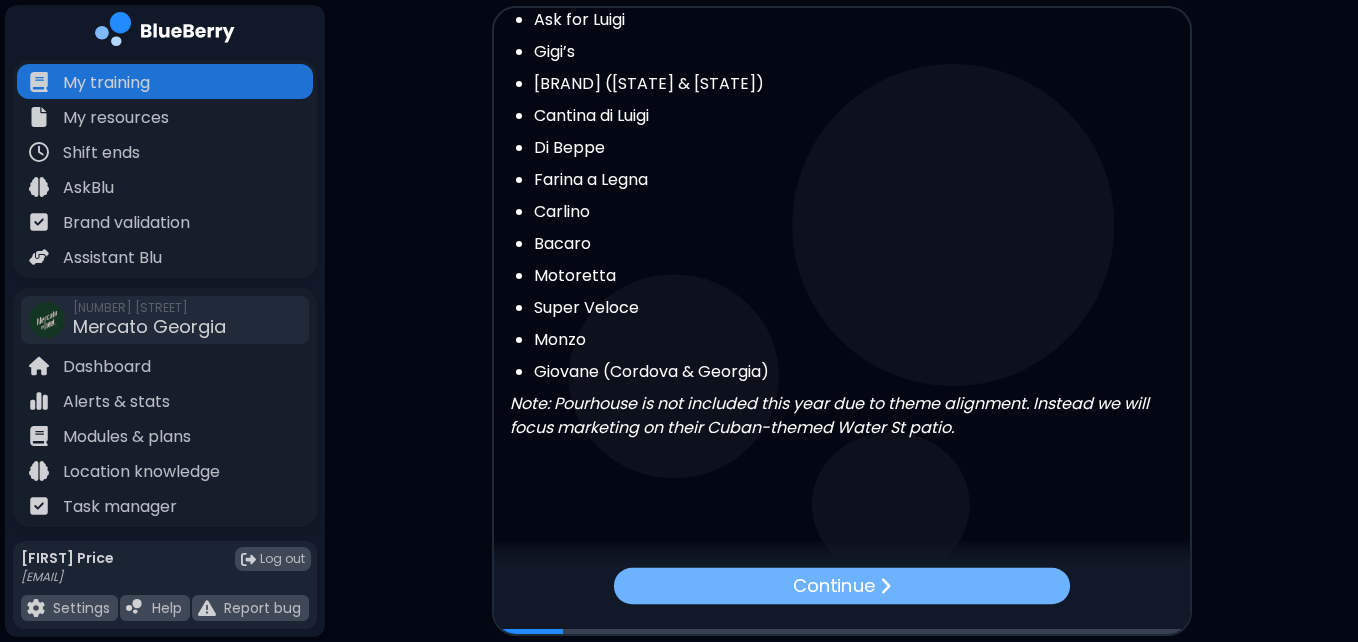 click on "Continue" at bounding box center [841, 585] 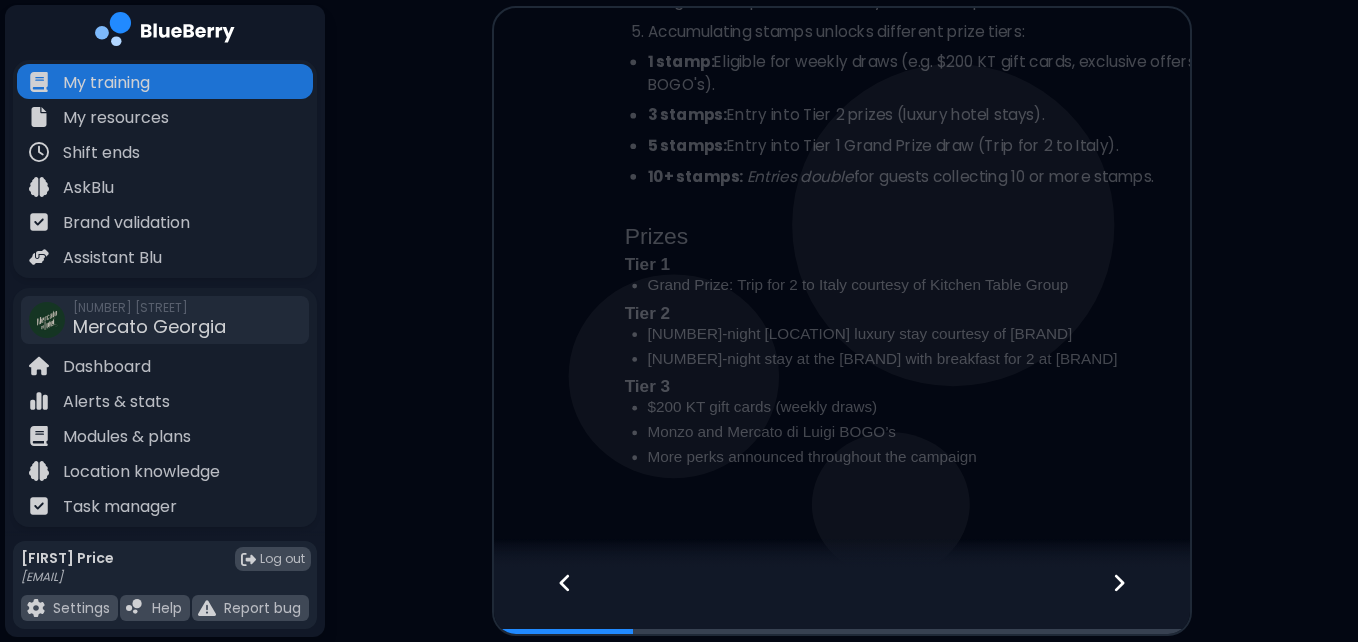 scroll, scrollTop: 0, scrollLeft: 0, axis: both 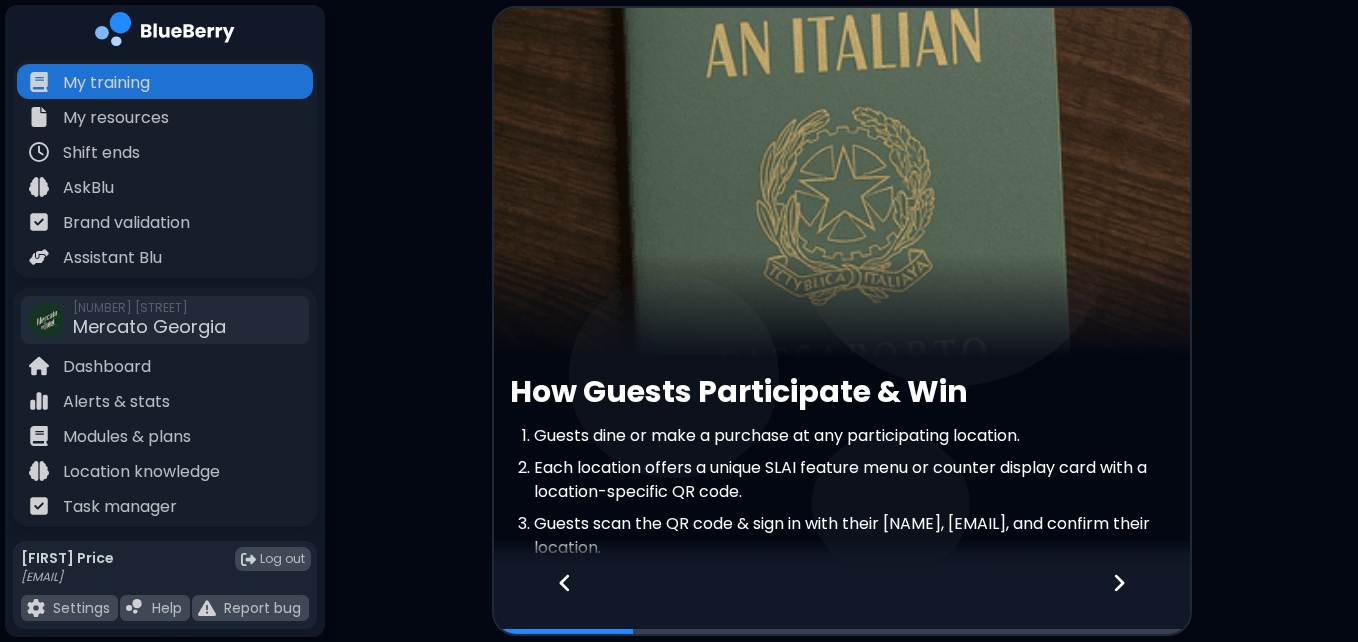 click on "How Guests Participate & Win" at bounding box center (842, 392) 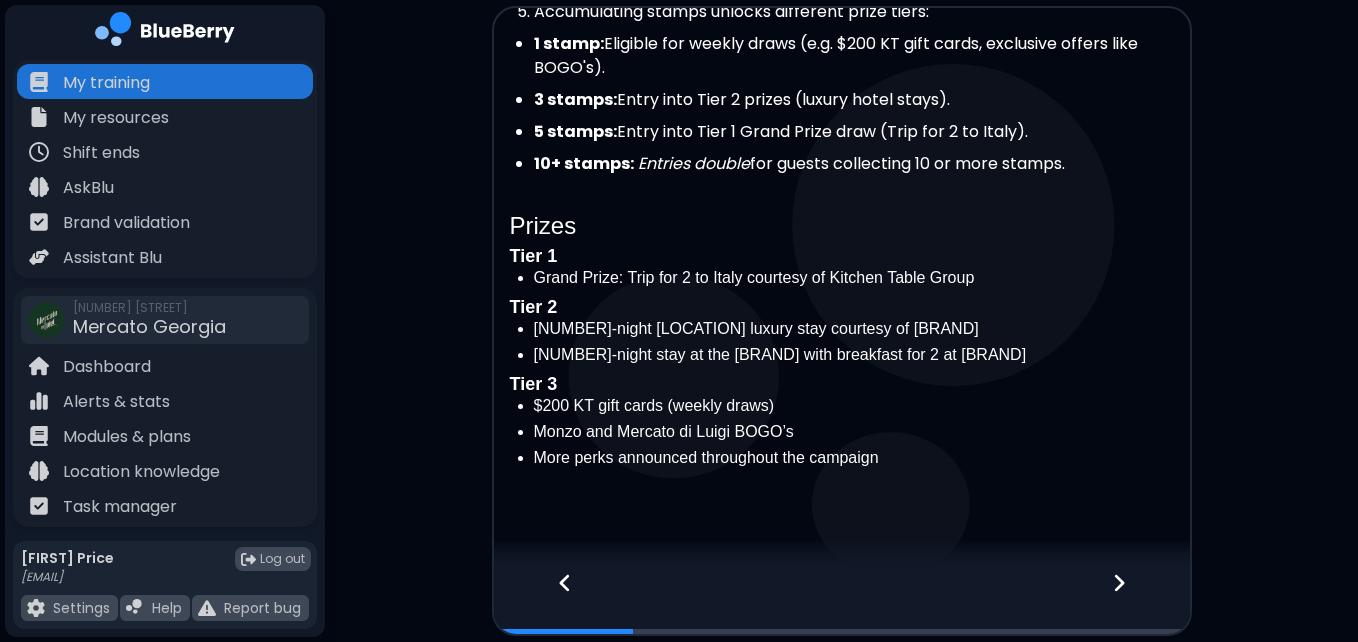 scroll, scrollTop: 635, scrollLeft: 0, axis: vertical 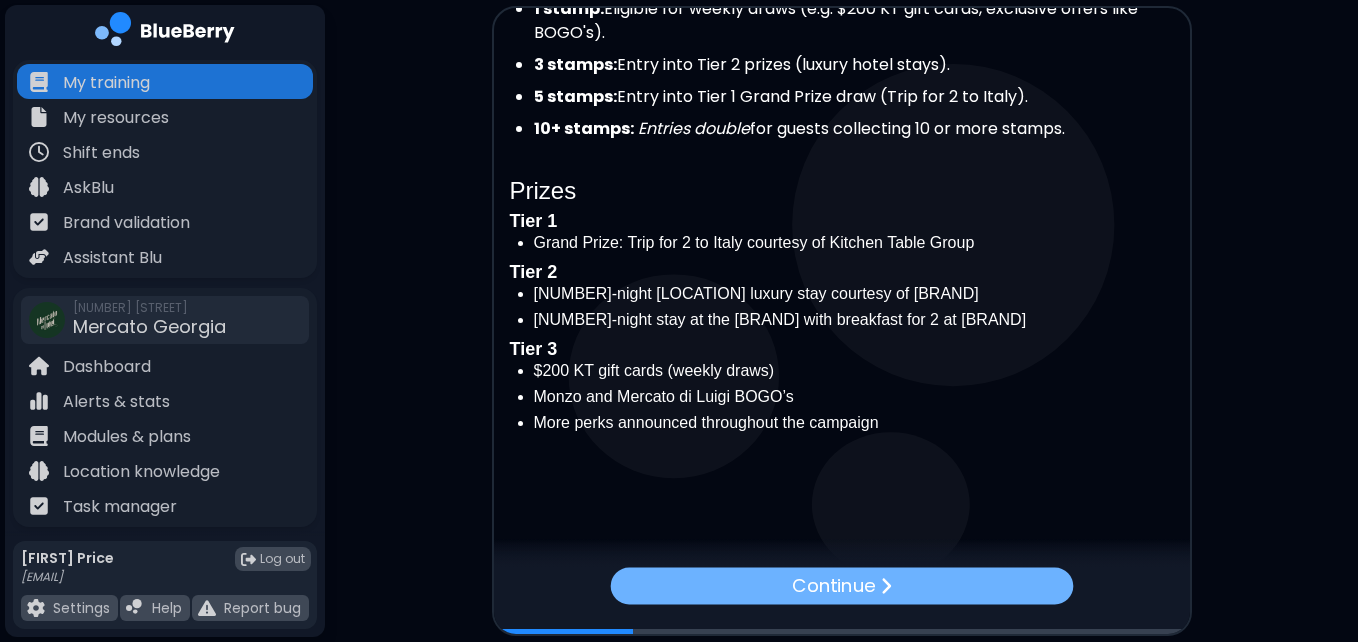 click on "Continue" at bounding box center (841, 585) 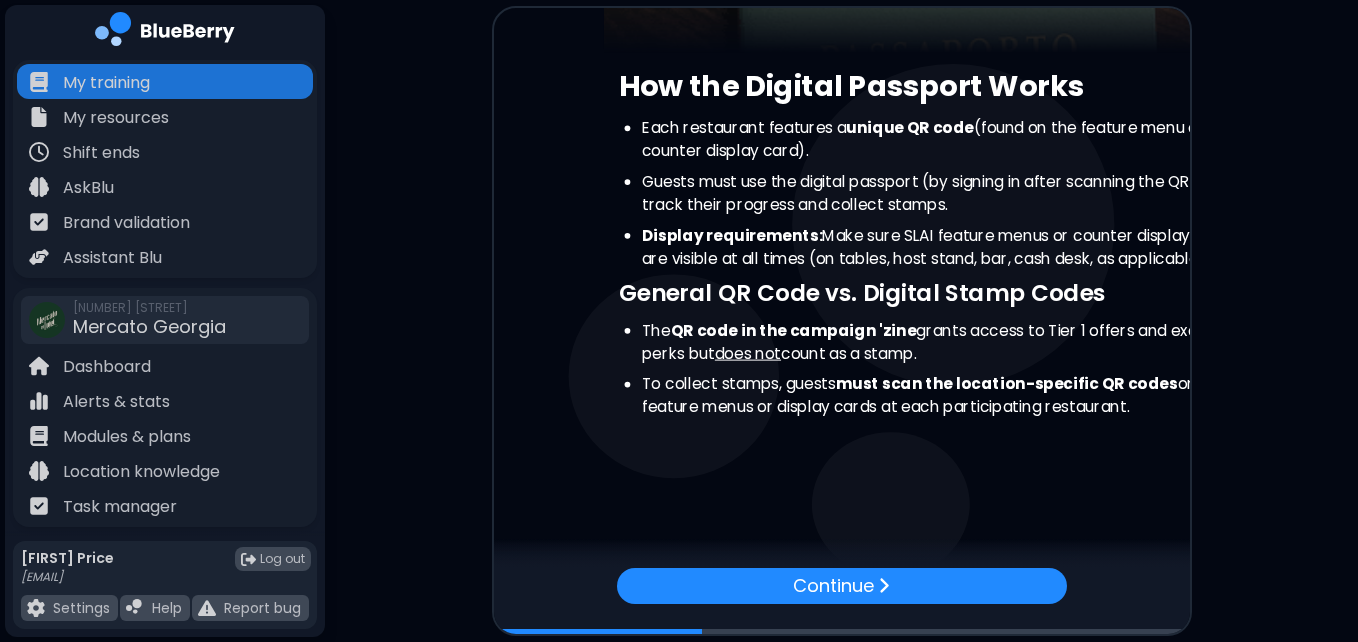 scroll, scrollTop: 0, scrollLeft: 0, axis: both 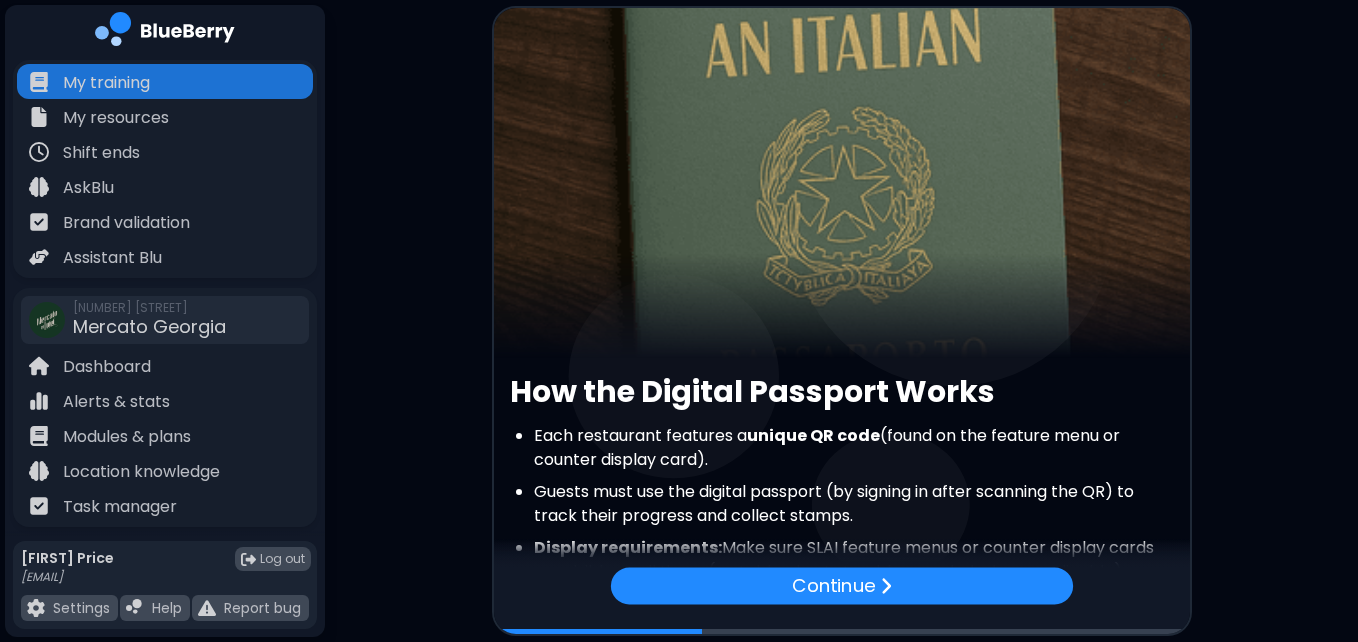 click at bounding box center (842, 183) 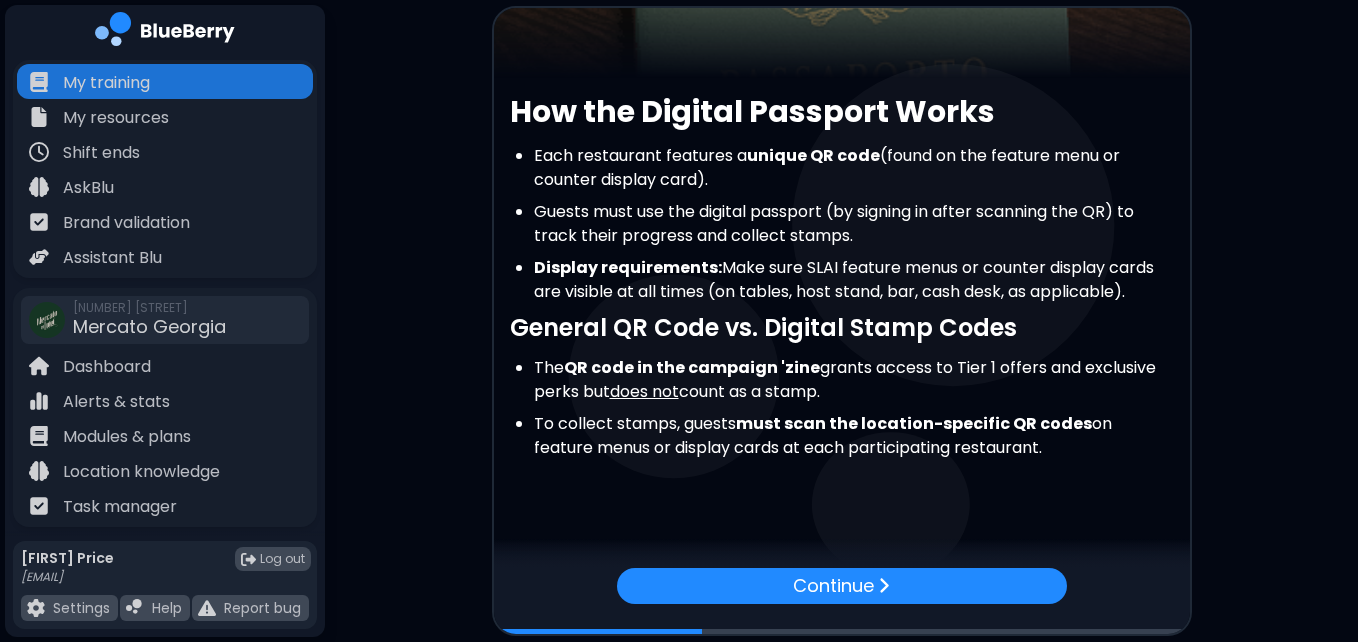 scroll, scrollTop: 308, scrollLeft: 0, axis: vertical 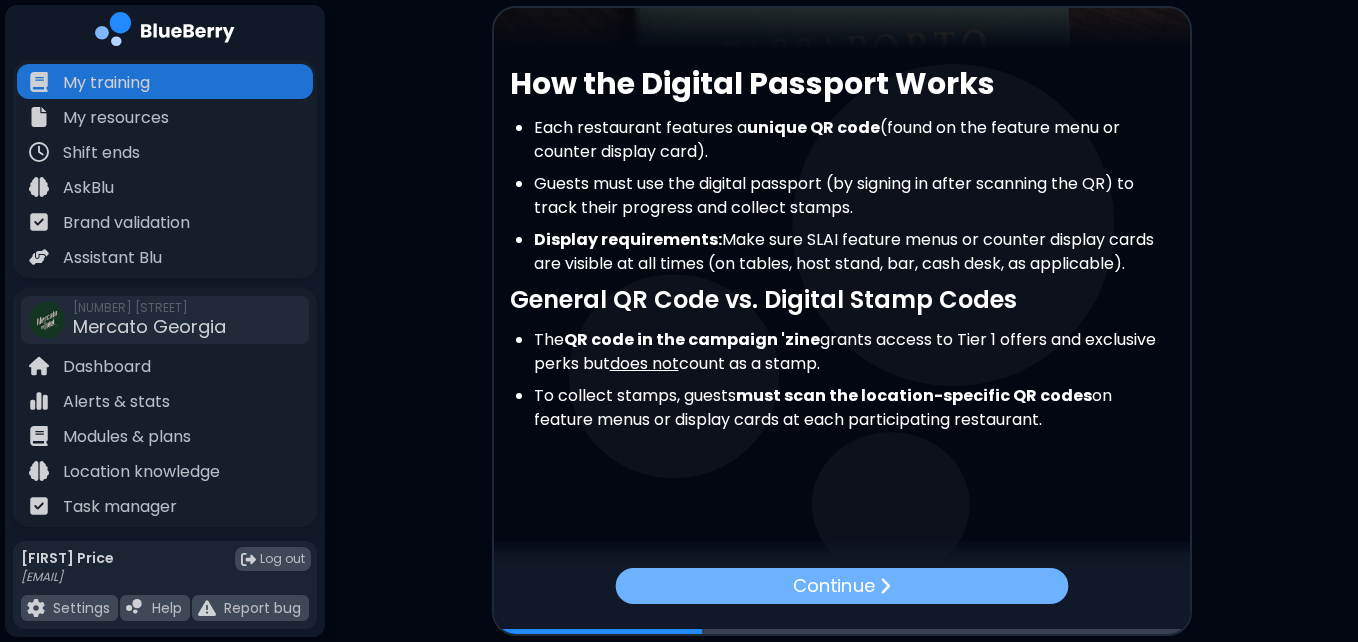 click on "Continue" at bounding box center (841, 585) 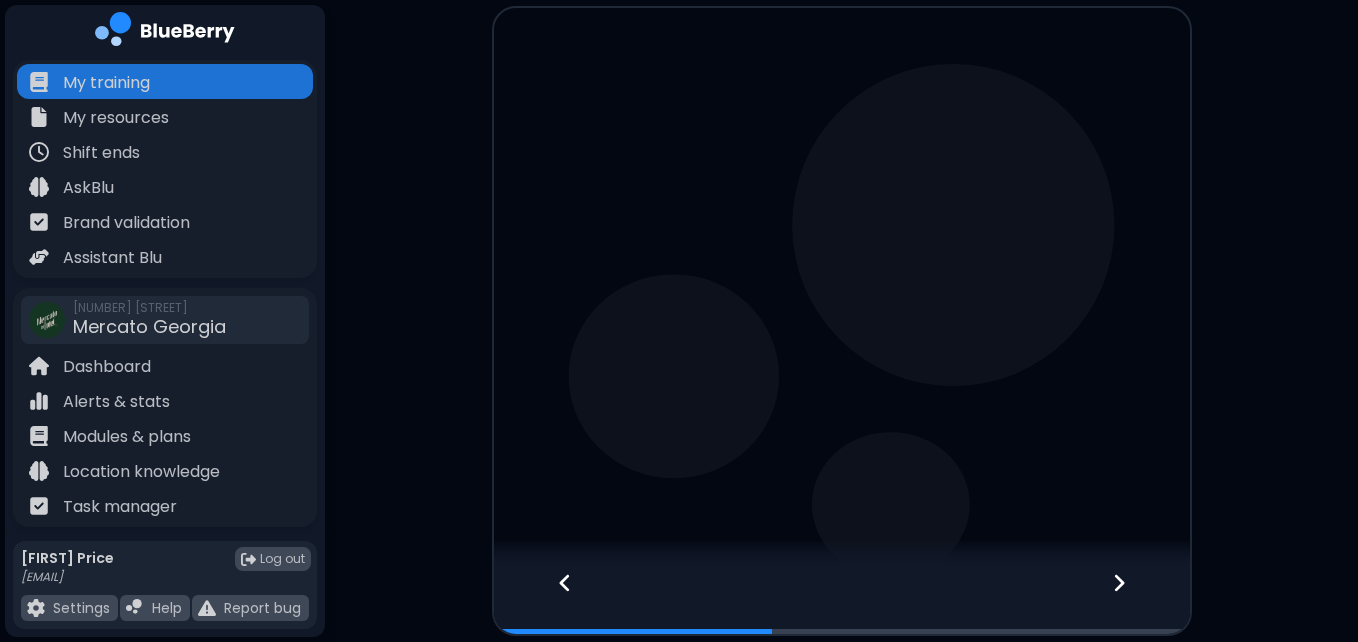 scroll, scrollTop: 0, scrollLeft: 0, axis: both 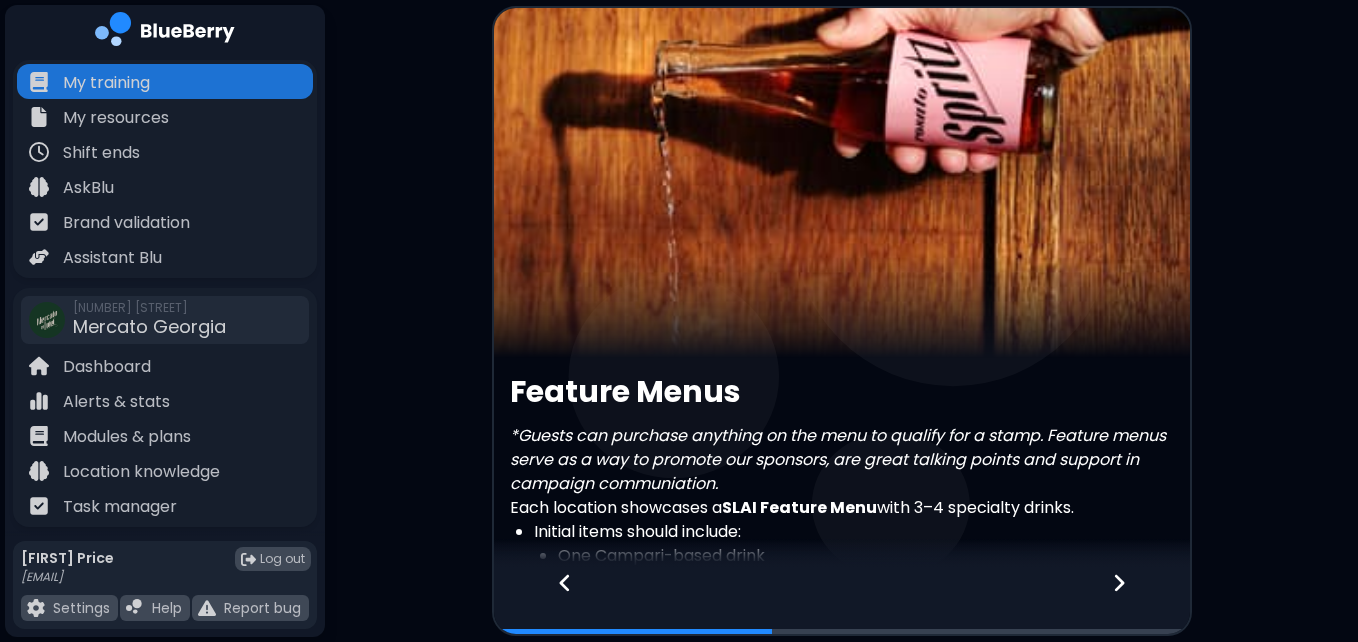 click at bounding box center [842, 183] 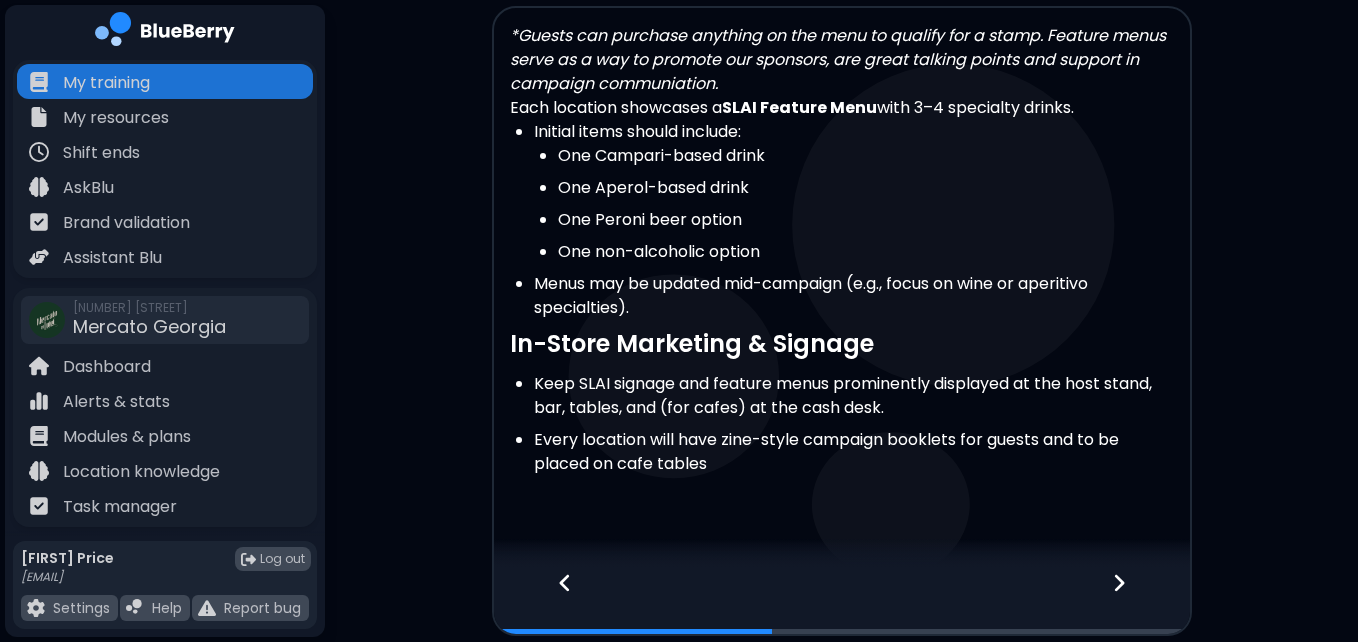 scroll, scrollTop: 440, scrollLeft: 0, axis: vertical 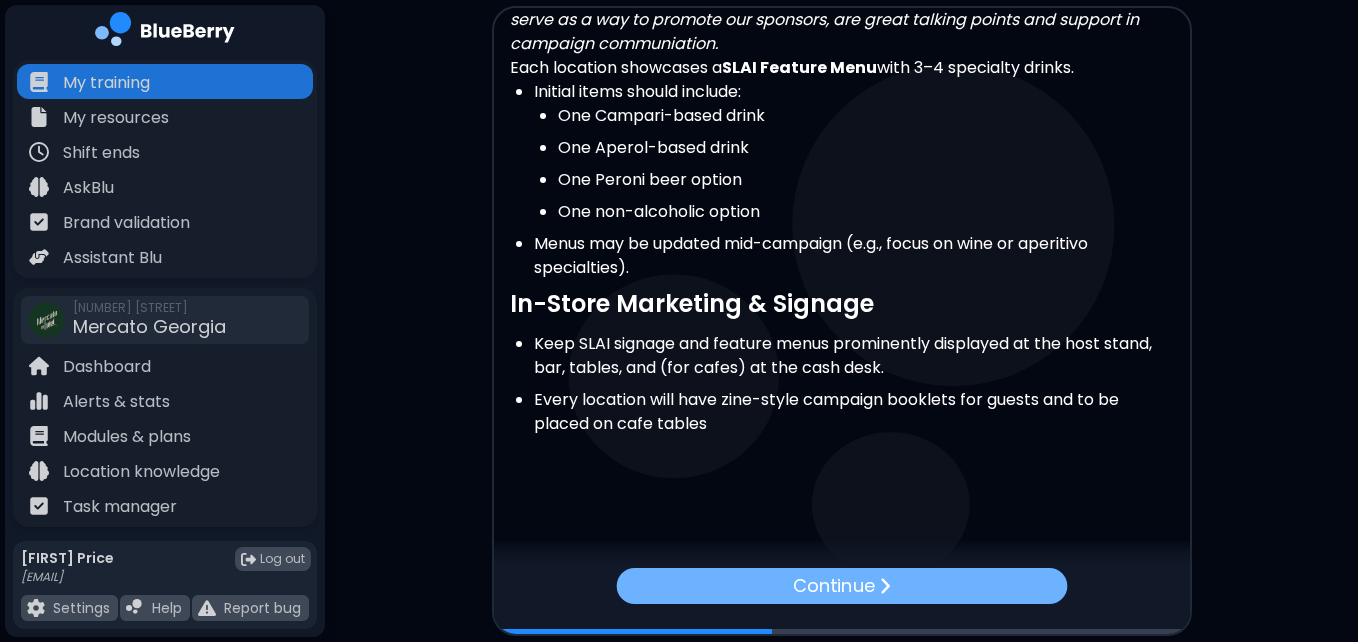 click on "Continue" at bounding box center (841, 586) 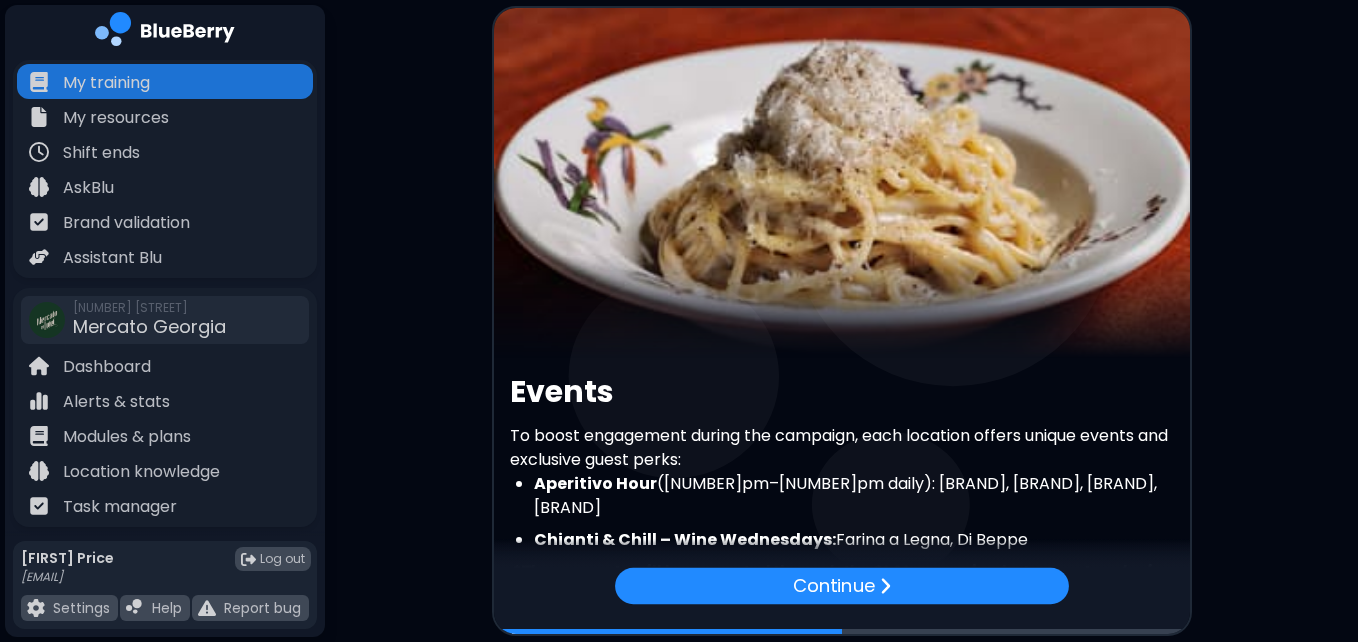 click on "To boost engagement during the campaign, each location offers unique events and exclusive guest perks:" at bounding box center (842, 448) 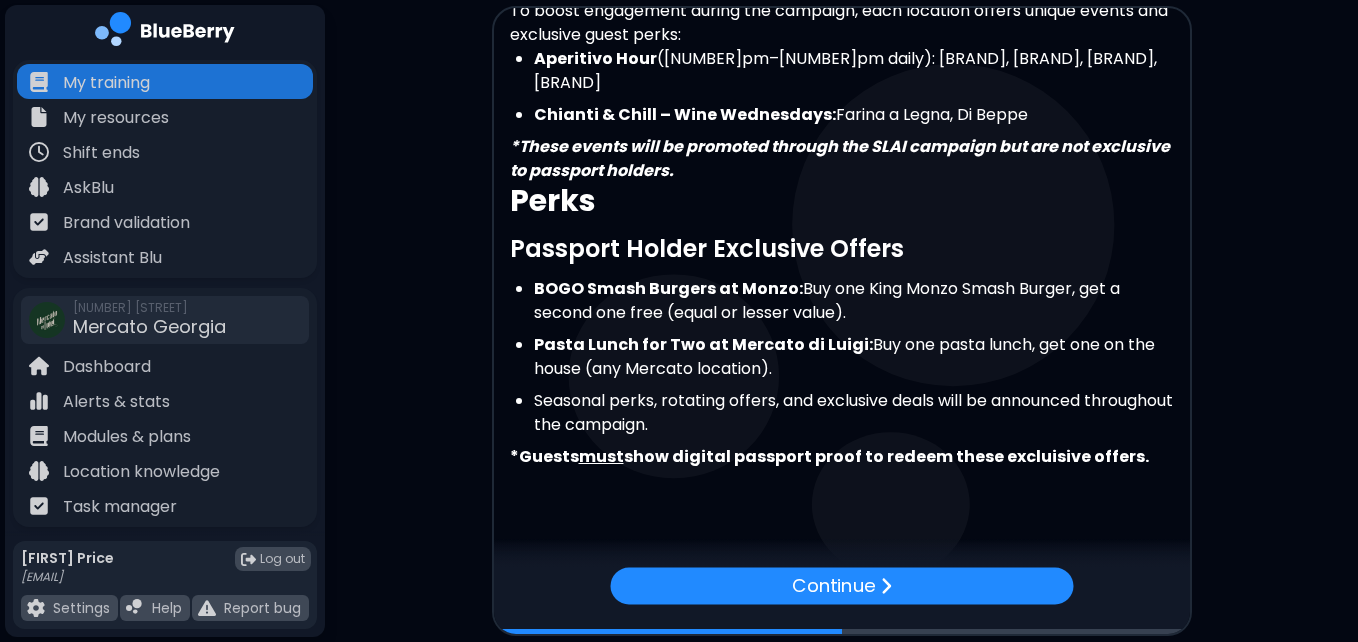 scroll, scrollTop: 430, scrollLeft: 0, axis: vertical 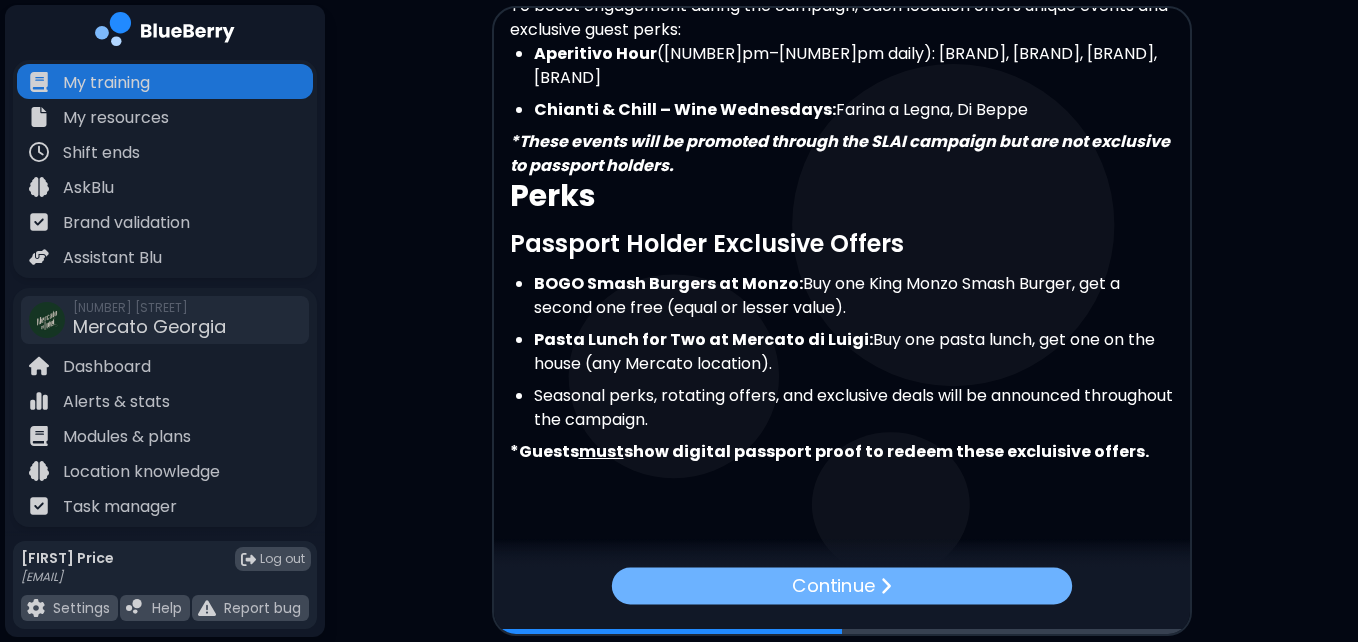 click on "Continue" at bounding box center (833, 585) 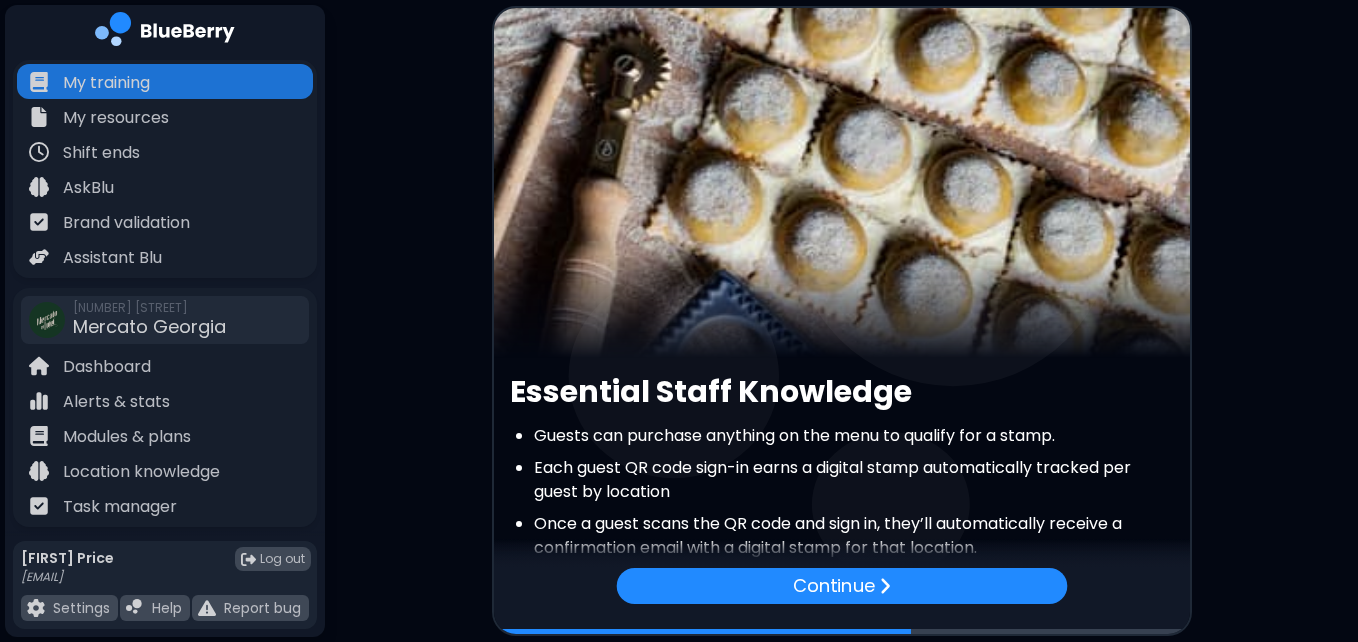 click at bounding box center (842, 183) 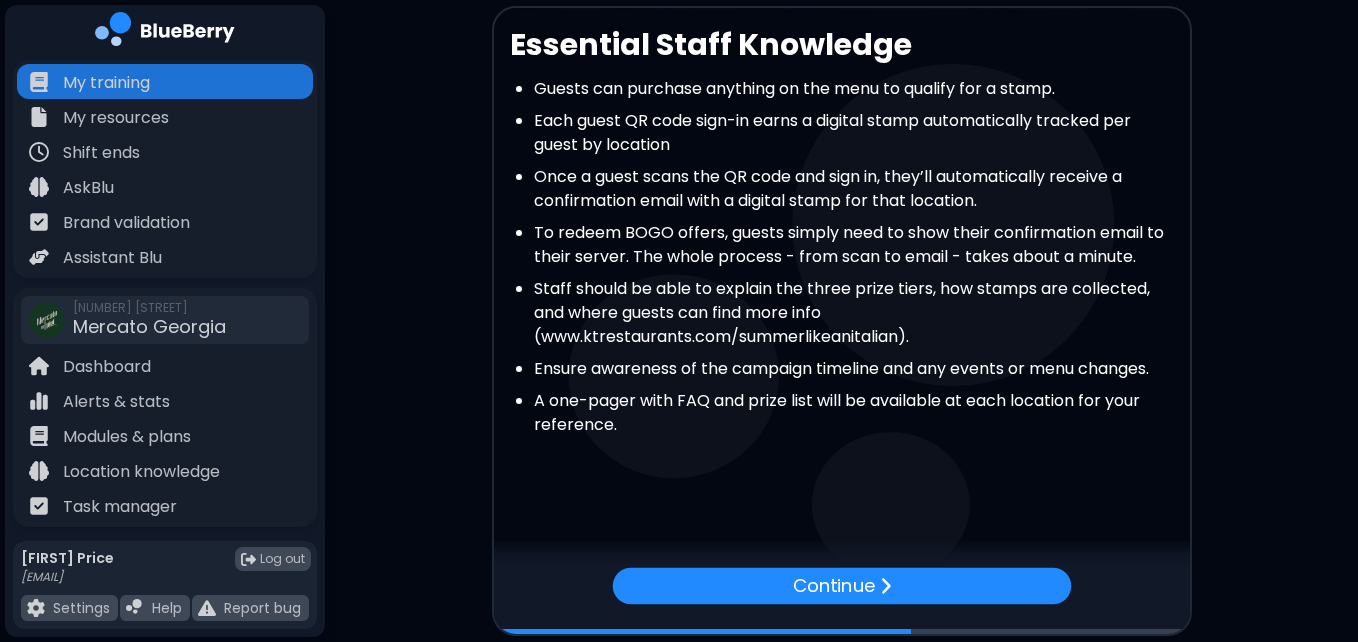 scroll, scrollTop: 352, scrollLeft: 0, axis: vertical 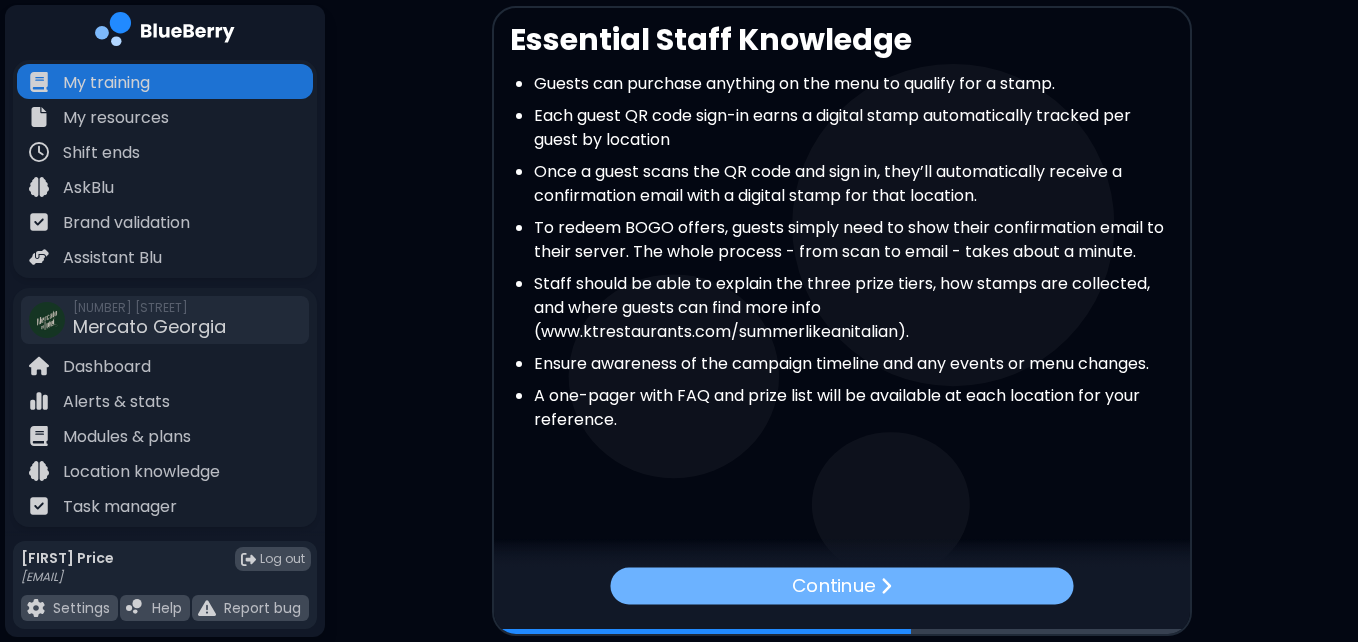 click at bounding box center (885, 586) 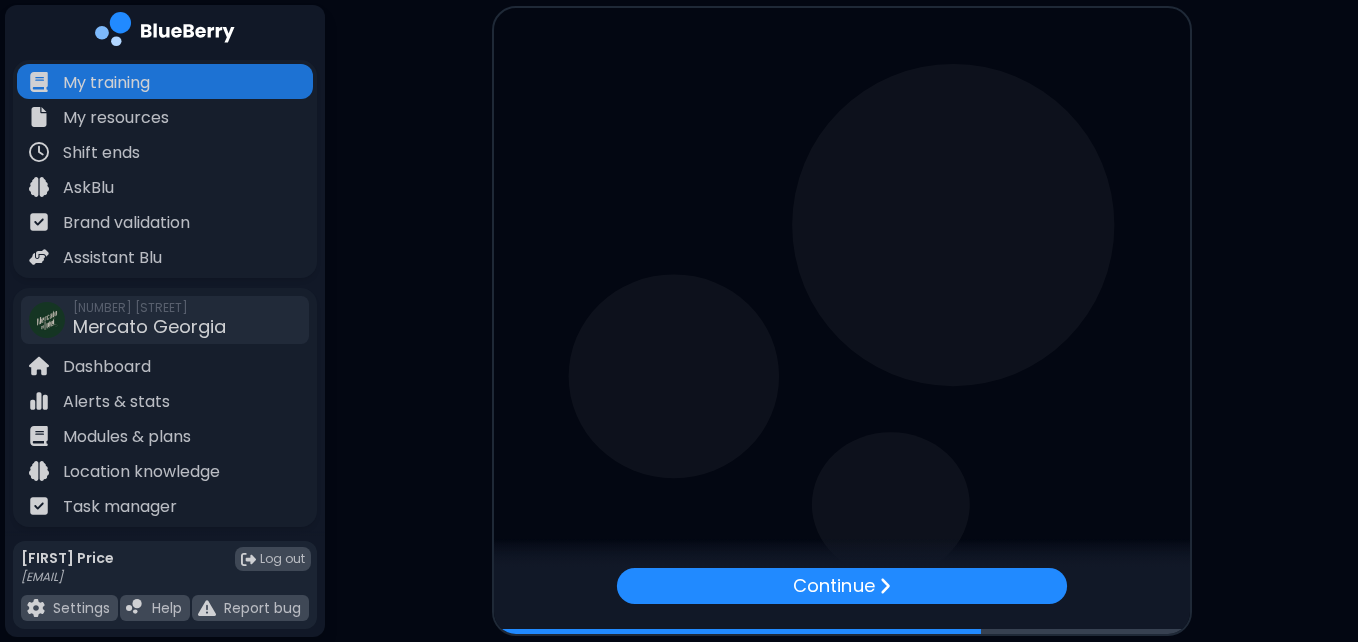 scroll, scrollTop: 0, scrollLeft: 0, axis: both 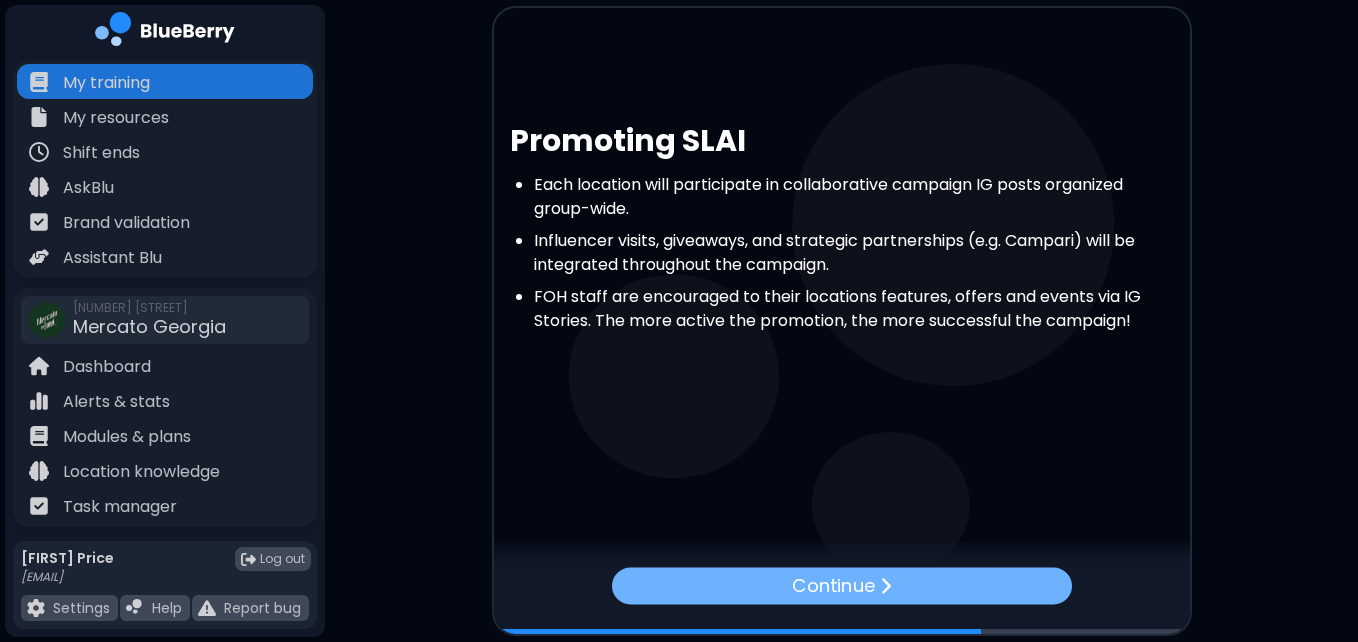 click on "Continue" at bounding box center [841, 585] 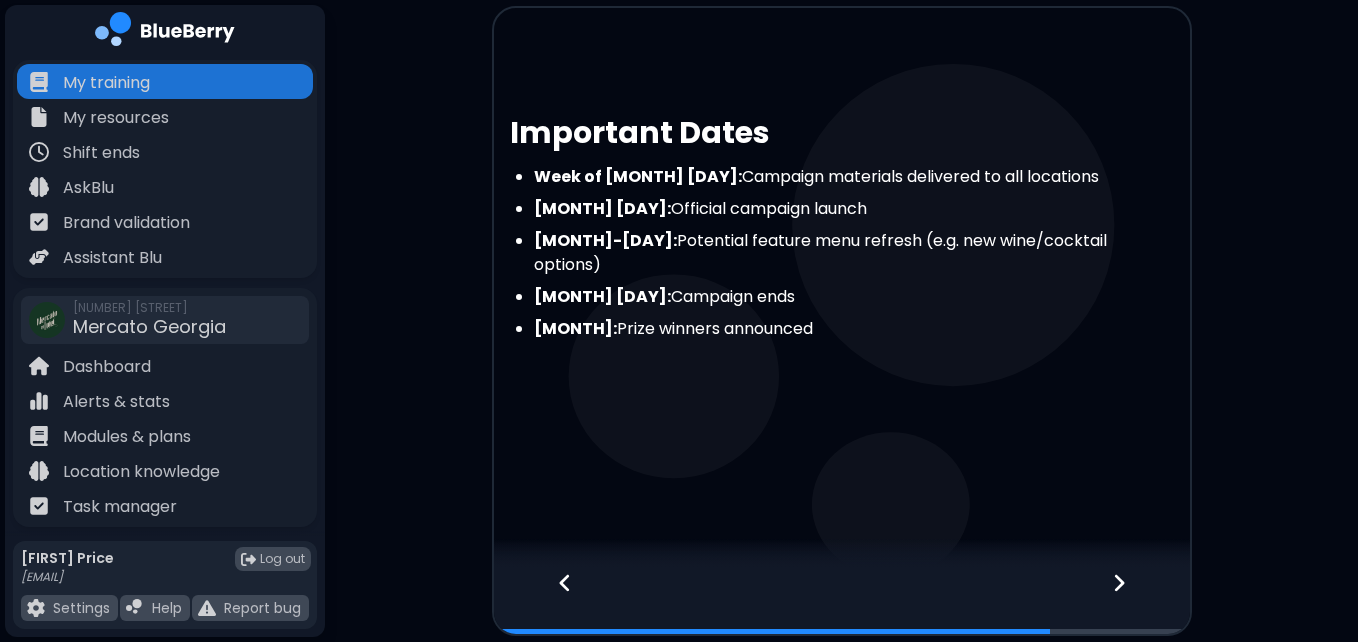 click 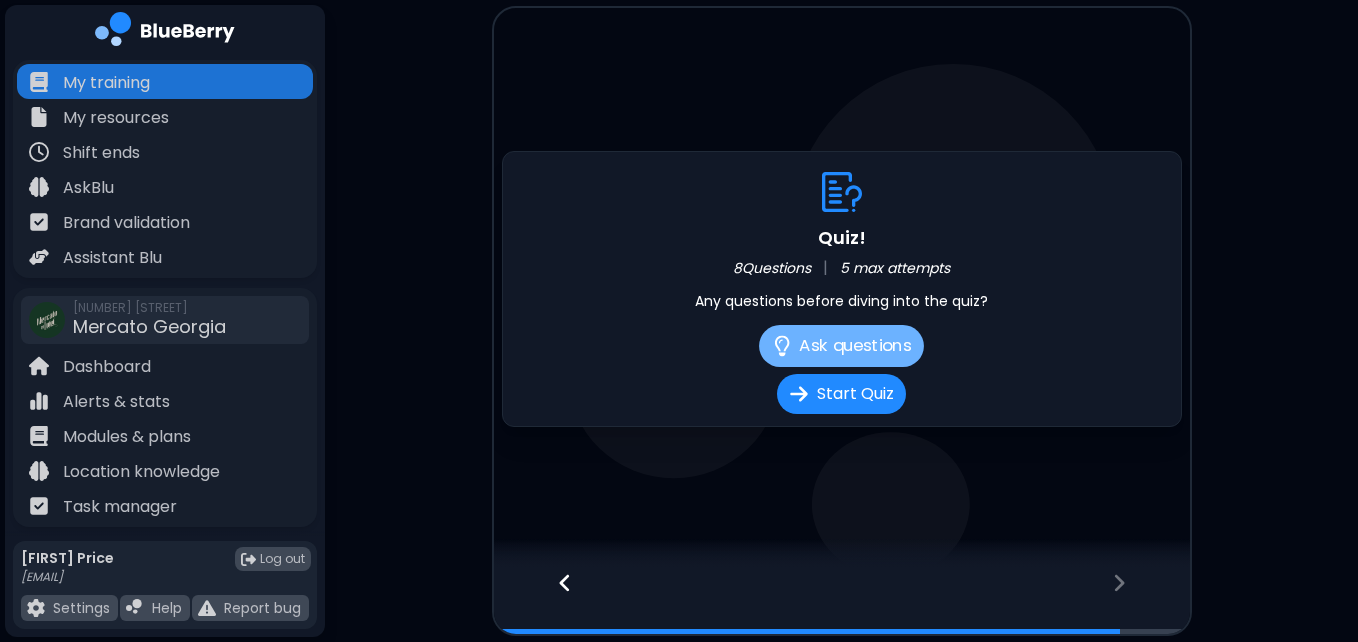click on "Ask questions" at bounding box center [841, 346] 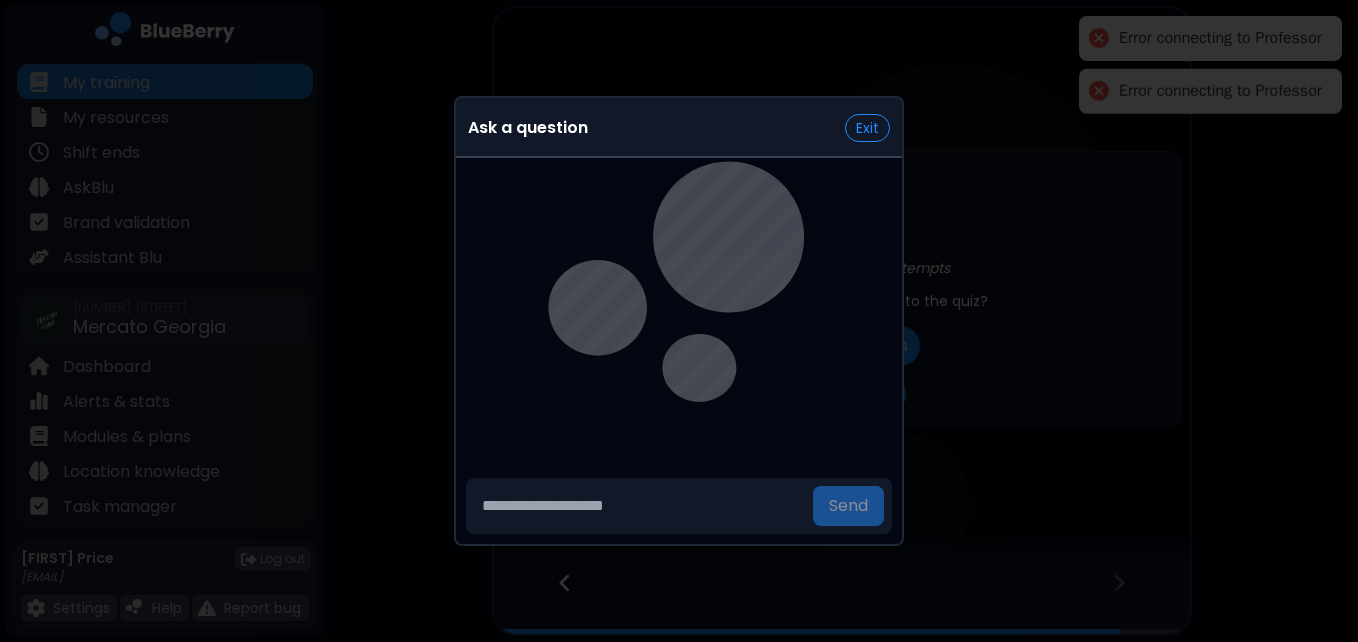 type 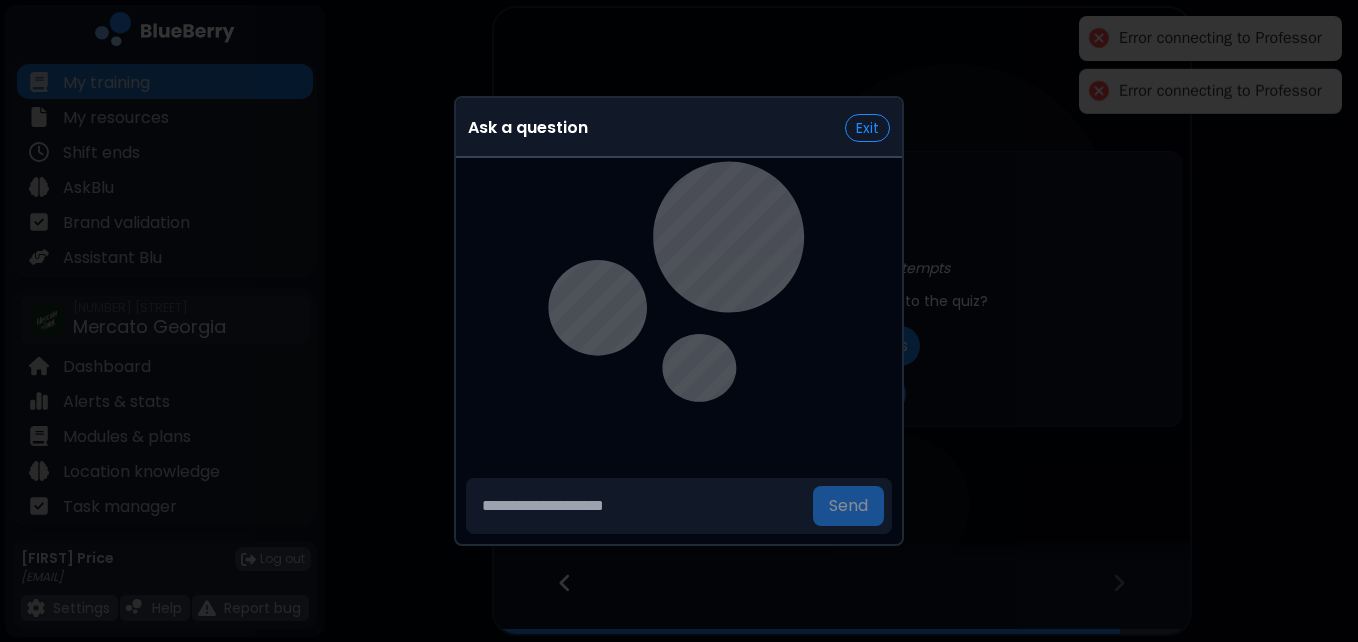 click at bounding box center (639, 506) 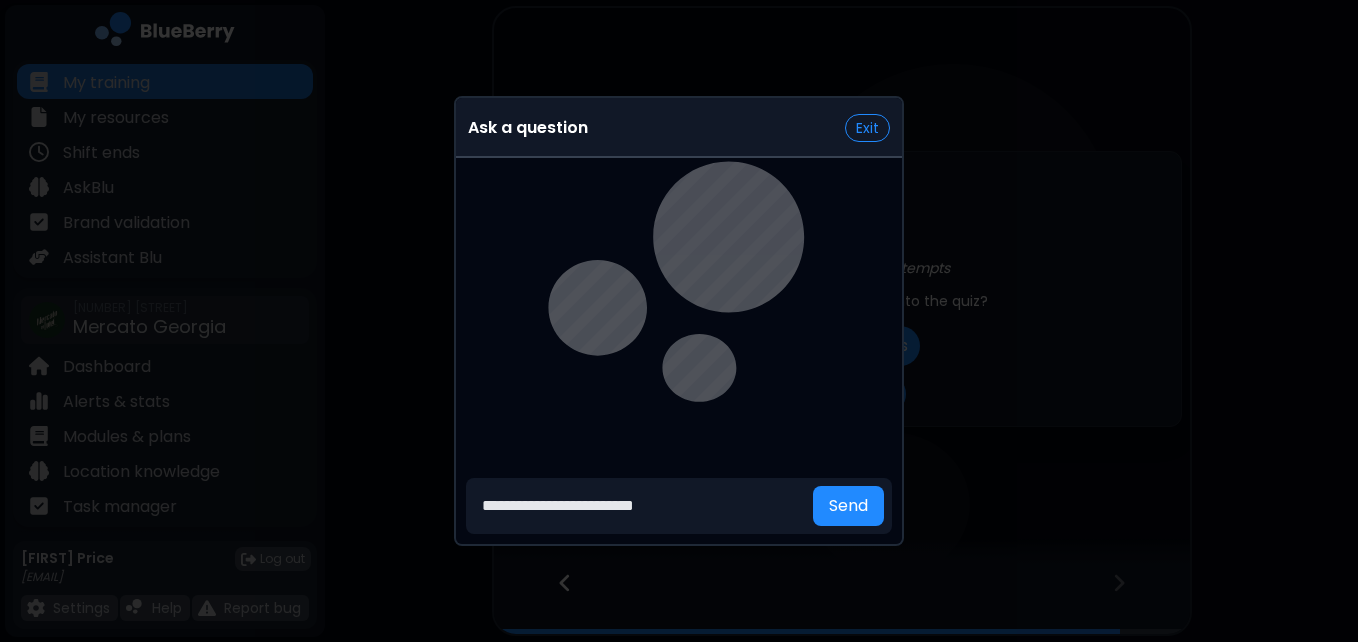type on "**********" 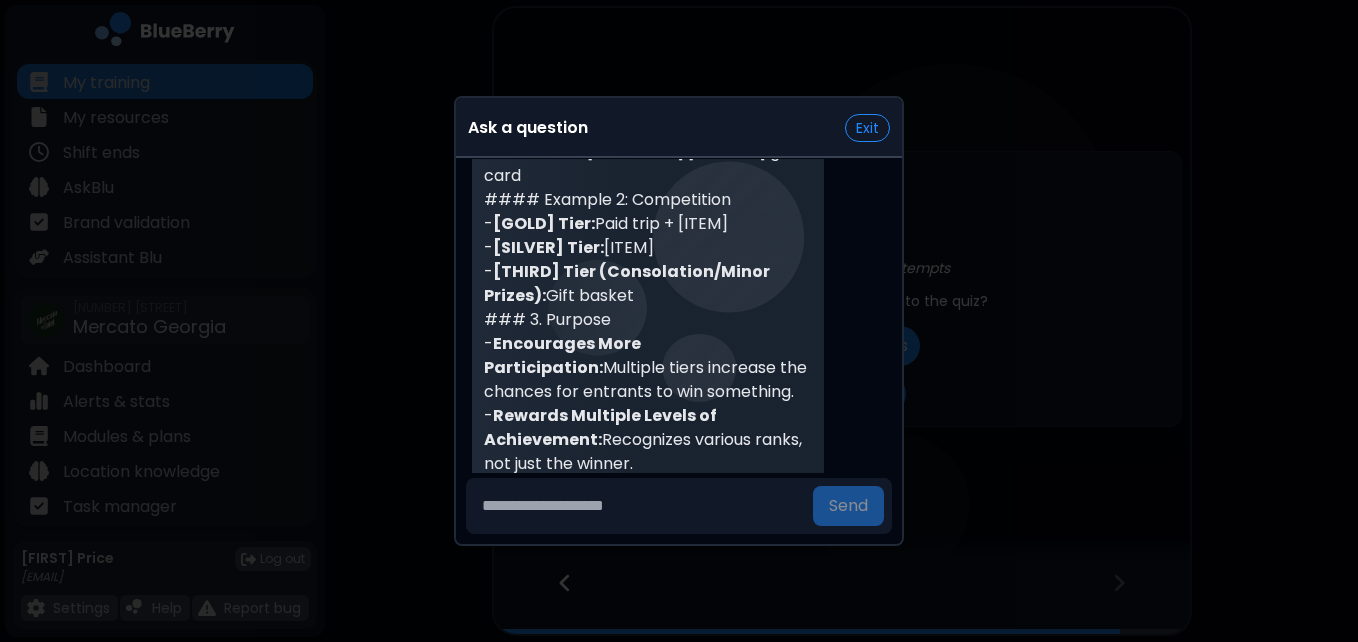 scroll, scrollTop: 807, scrollLeft: 0, axis: vertical 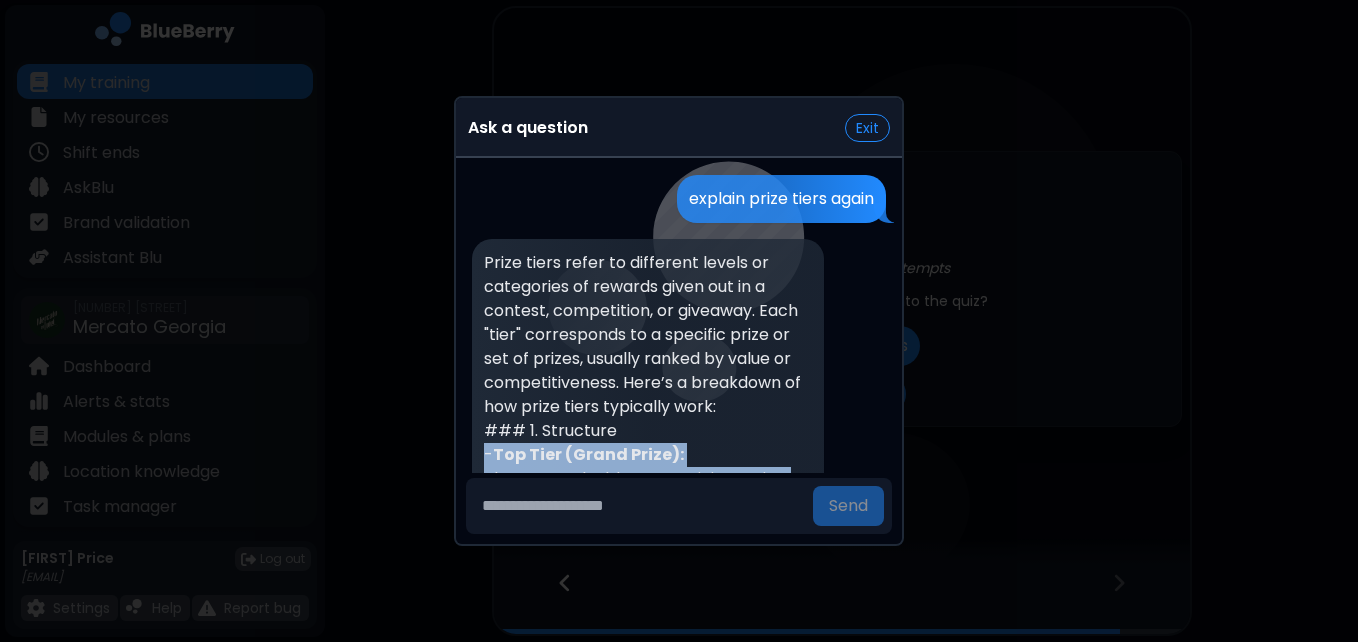drag, startPoint x: 630, startPoint y: 279, endPoint x: 481, endPoint y: 450, distance: 226.80829 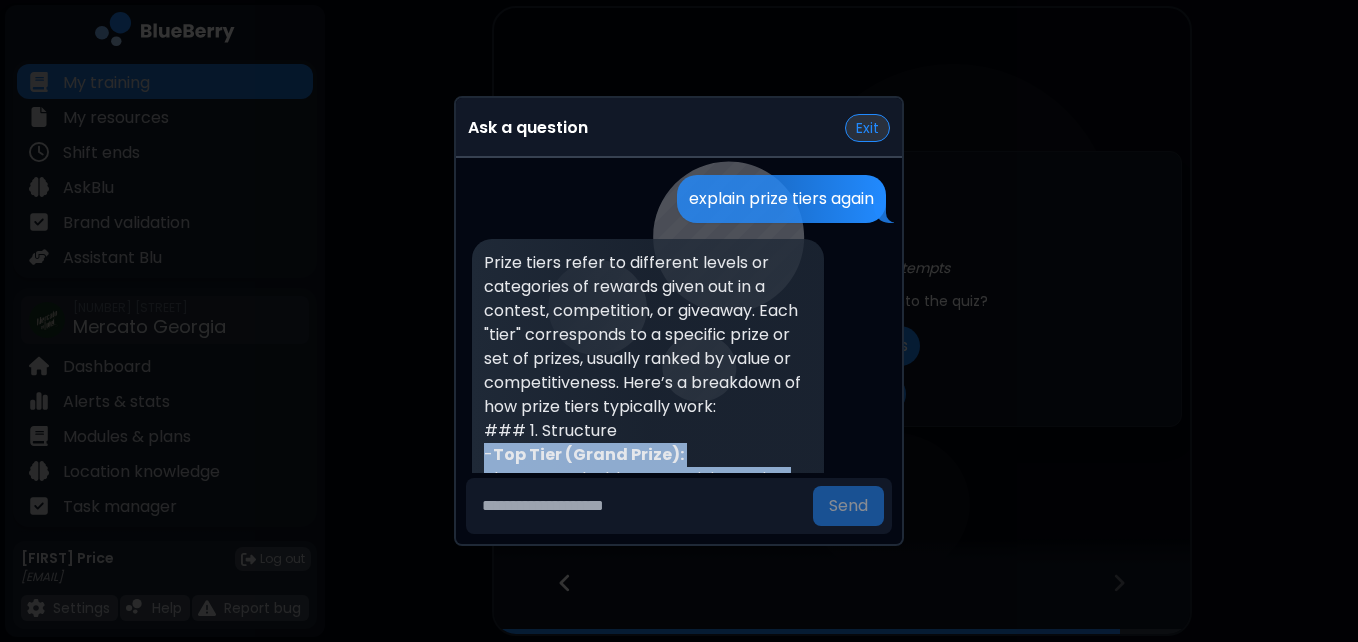 click on "Exit" at bounding box center (867, 128) 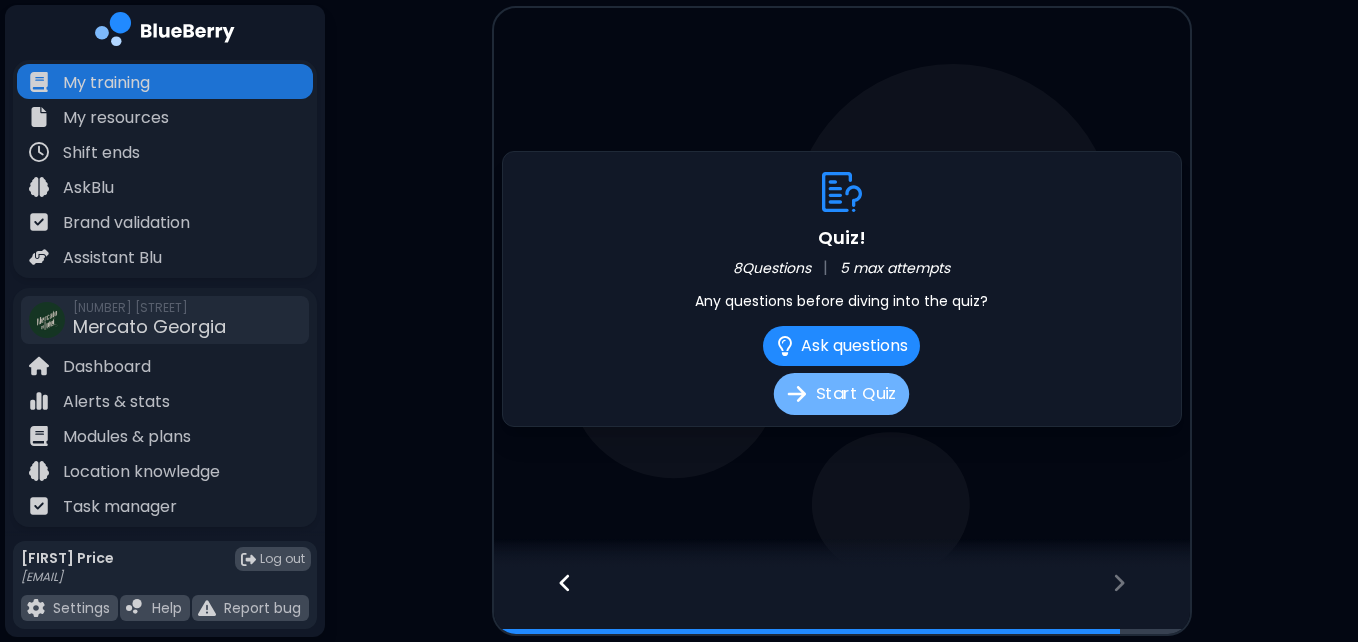 click on "Start Quiz" at bounding box center (841, 394) 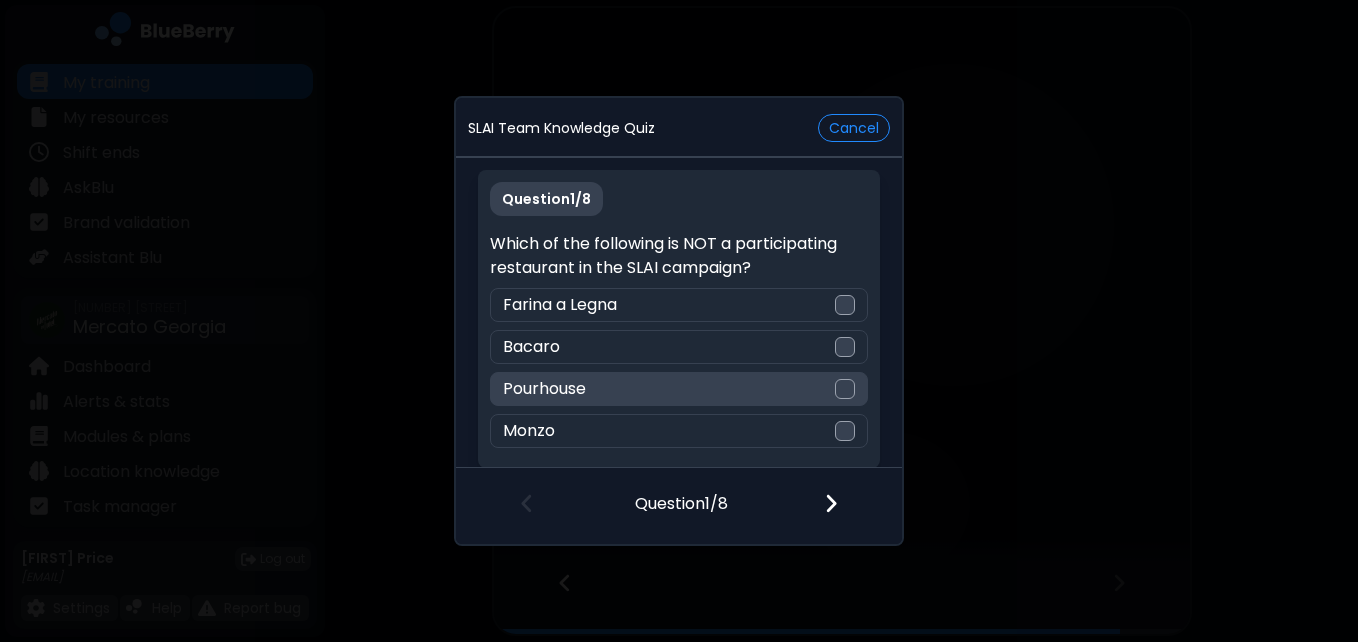 click at bounding box center (845, 389) 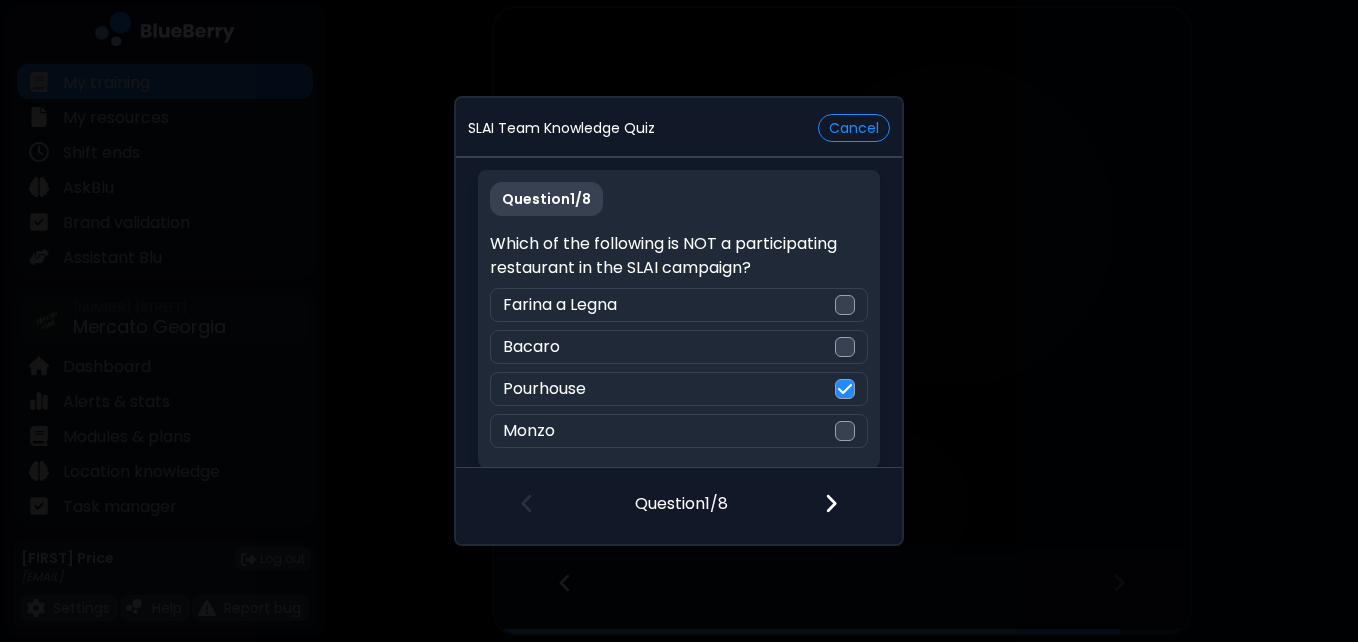 click at bounding box center (843, 505) 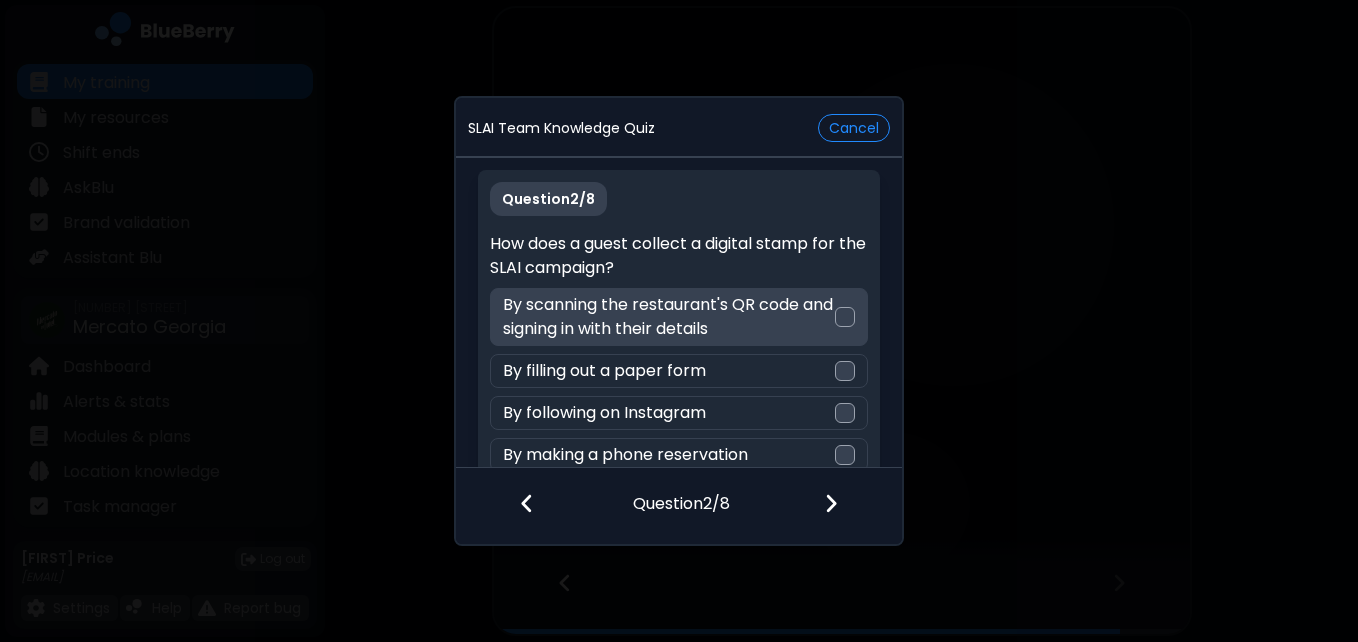click at bounding box center [845, 317] 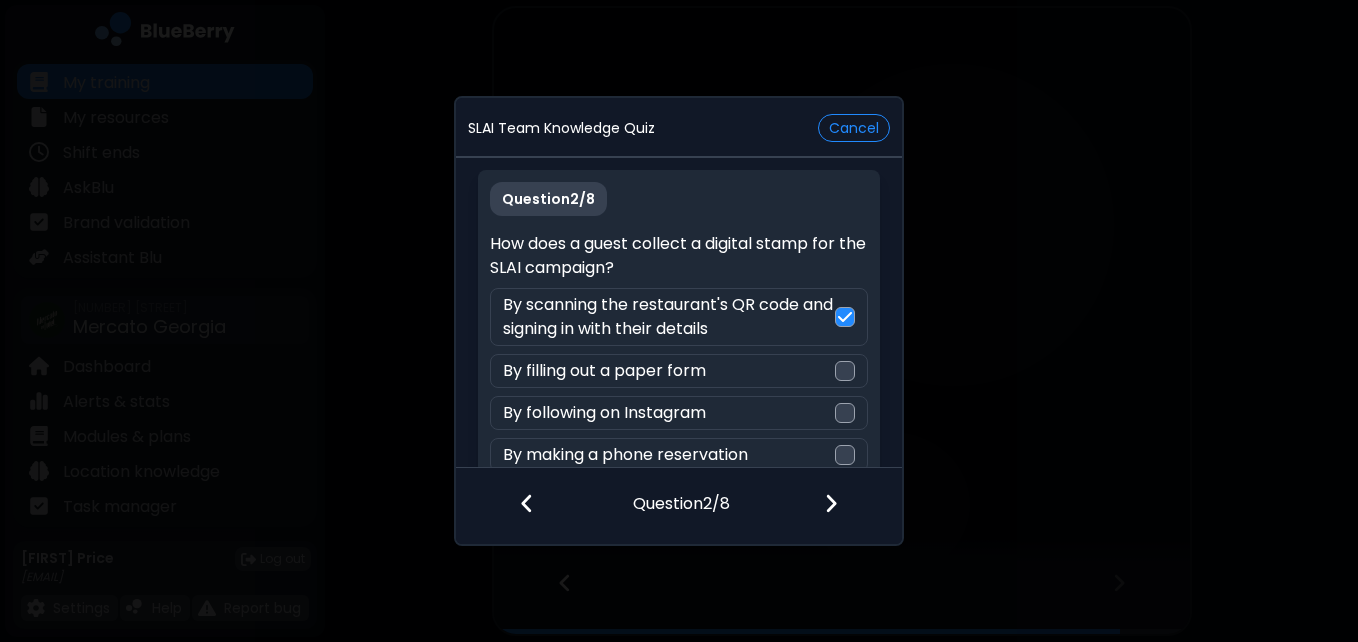 click at bounding box center [831, 503] 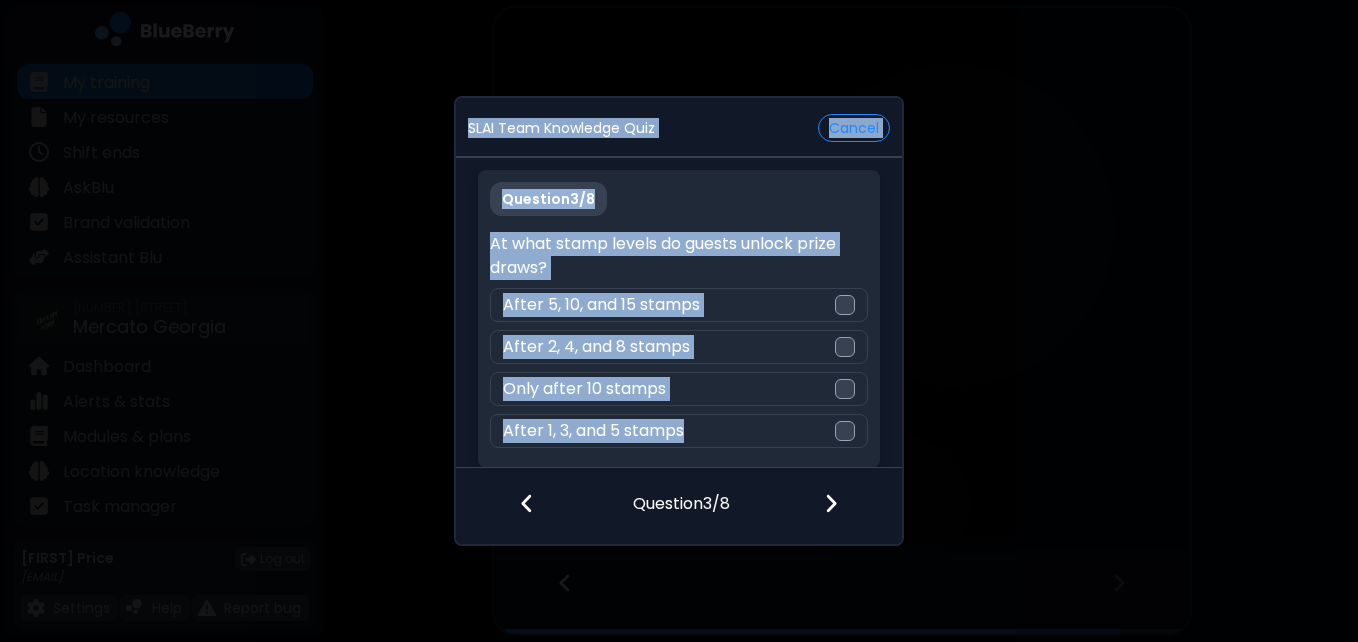 drag, startPoint x: 902, startPoint y: 417, endPoint x: 904, endPoint y: 460, distance: 43.046486 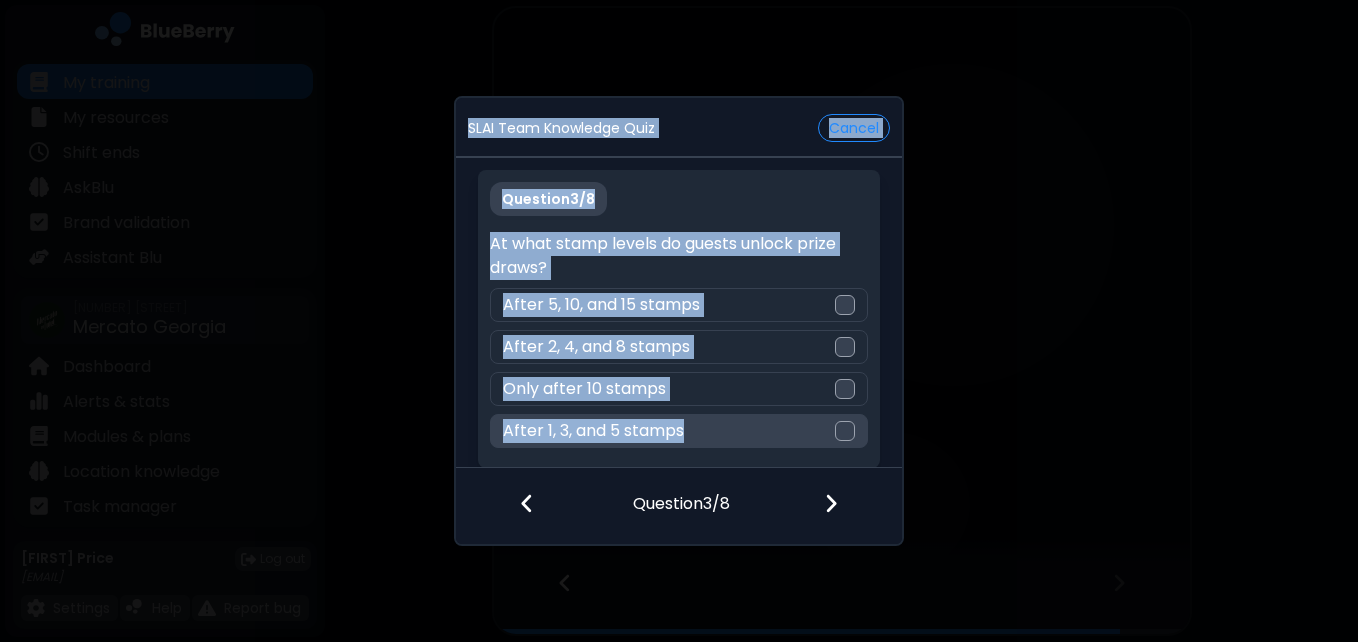 drag, startPoint x: 904, startPoint y: 460, endPoint x: 836, endPoint y: 431, distance: 73.92564 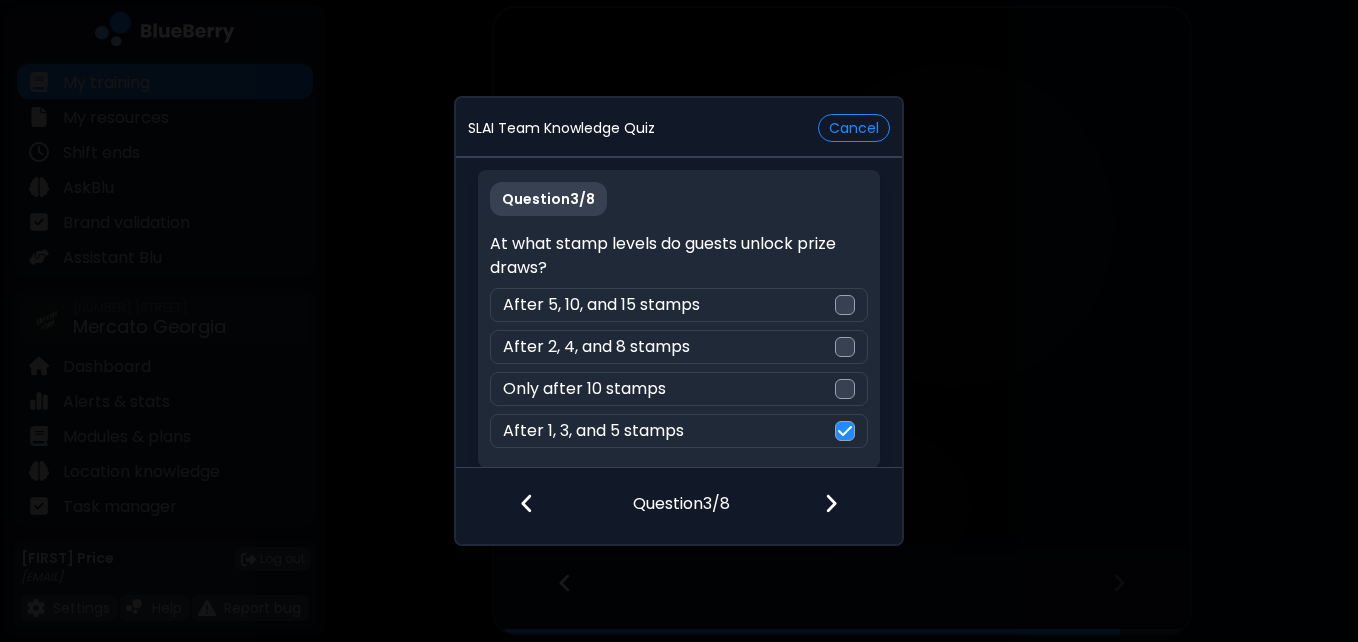 click at bounding box center [843, 505] 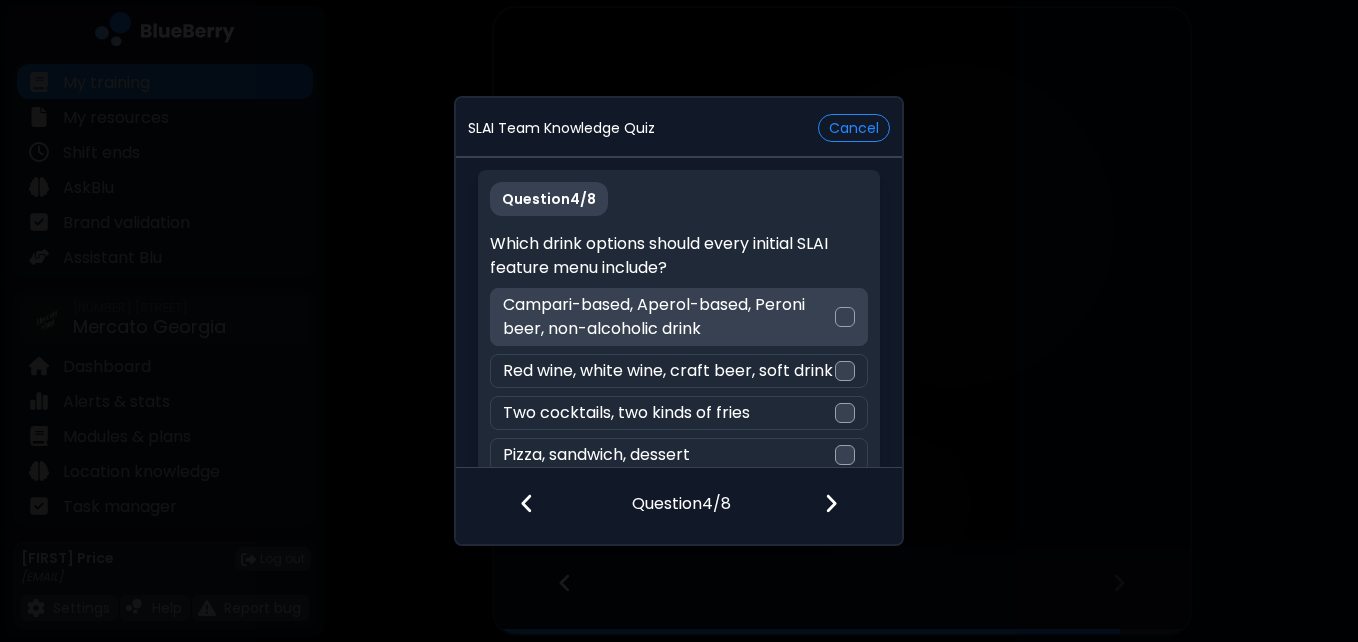 click at bounding box center (845, 317) 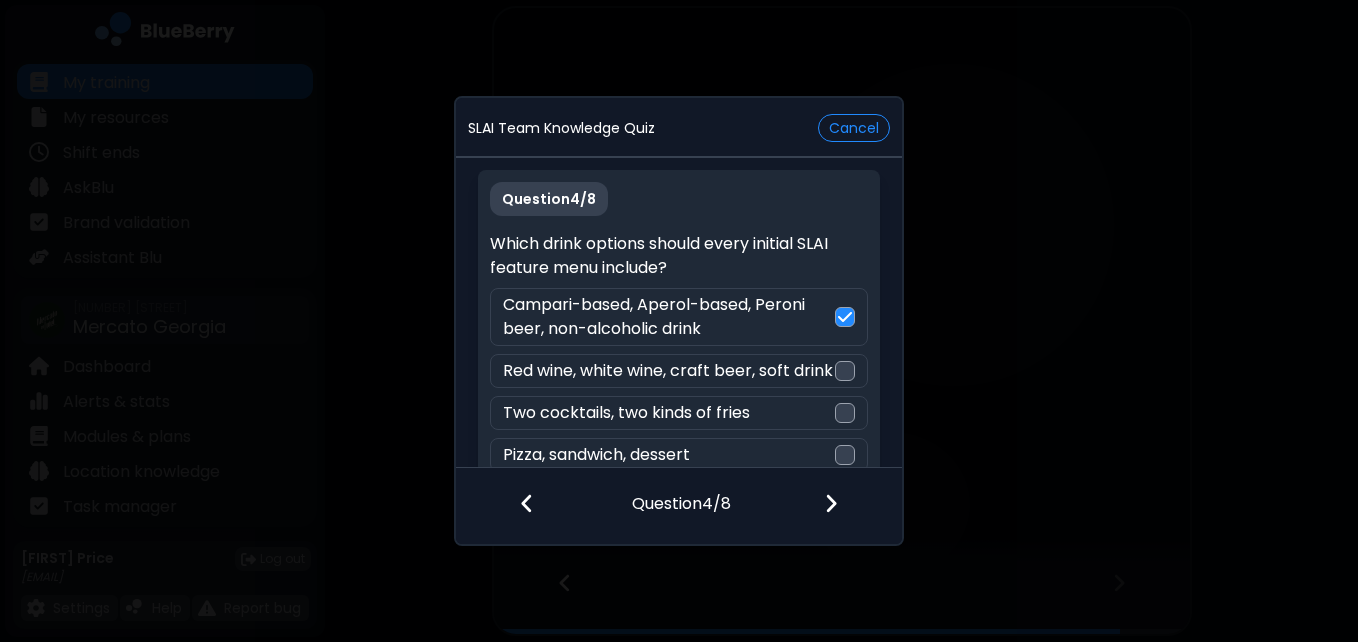 click at bounding box center [831, 503] 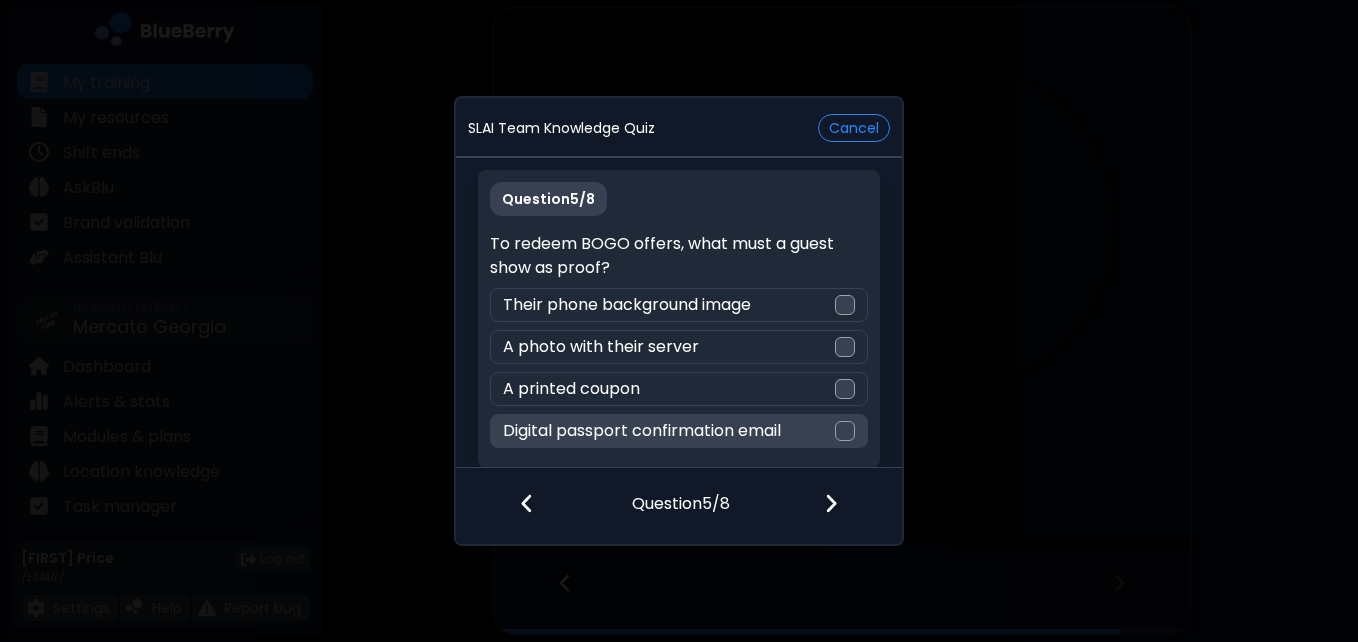 click at bounding box center [845, 431] 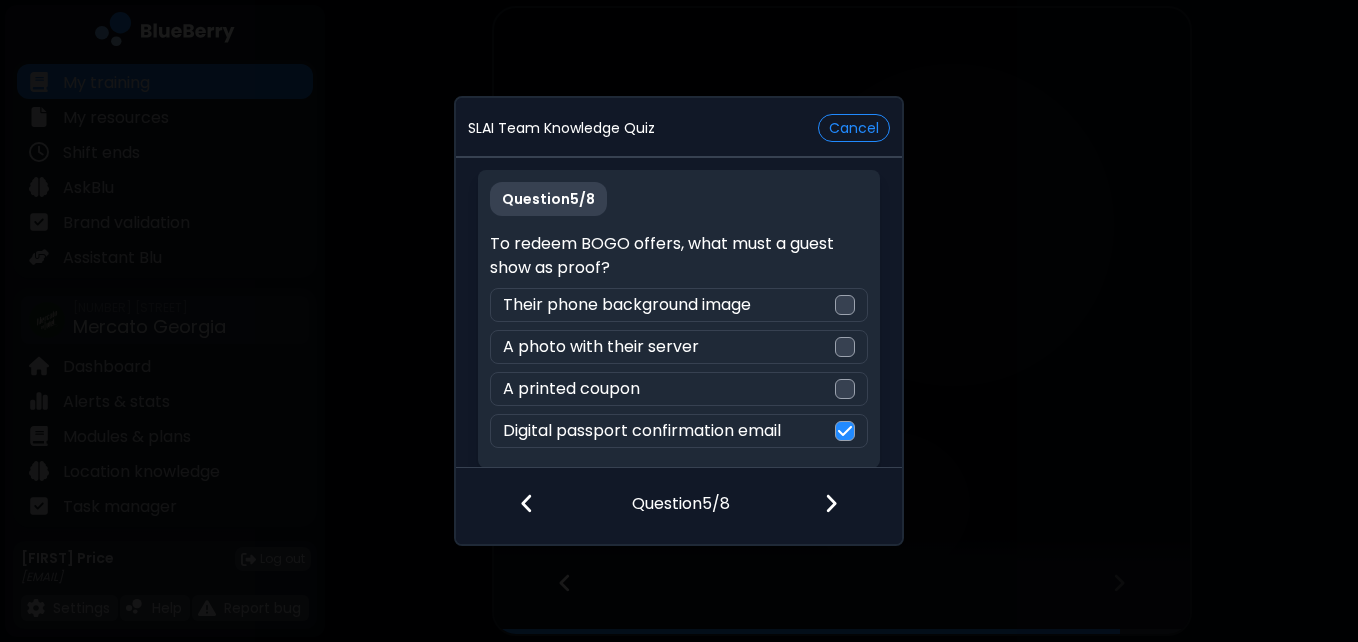 click at bounding box center [843, 505] 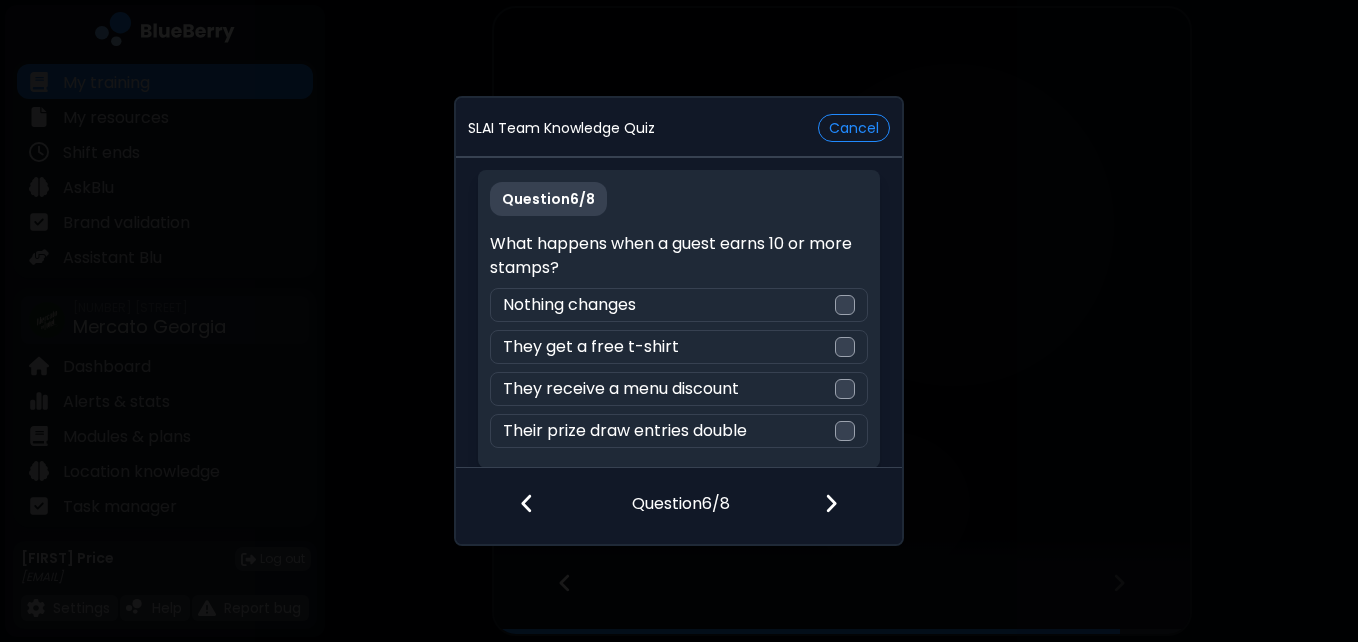 scroll, scrollTop: 9, scrollLeft: 0, axis: vertical 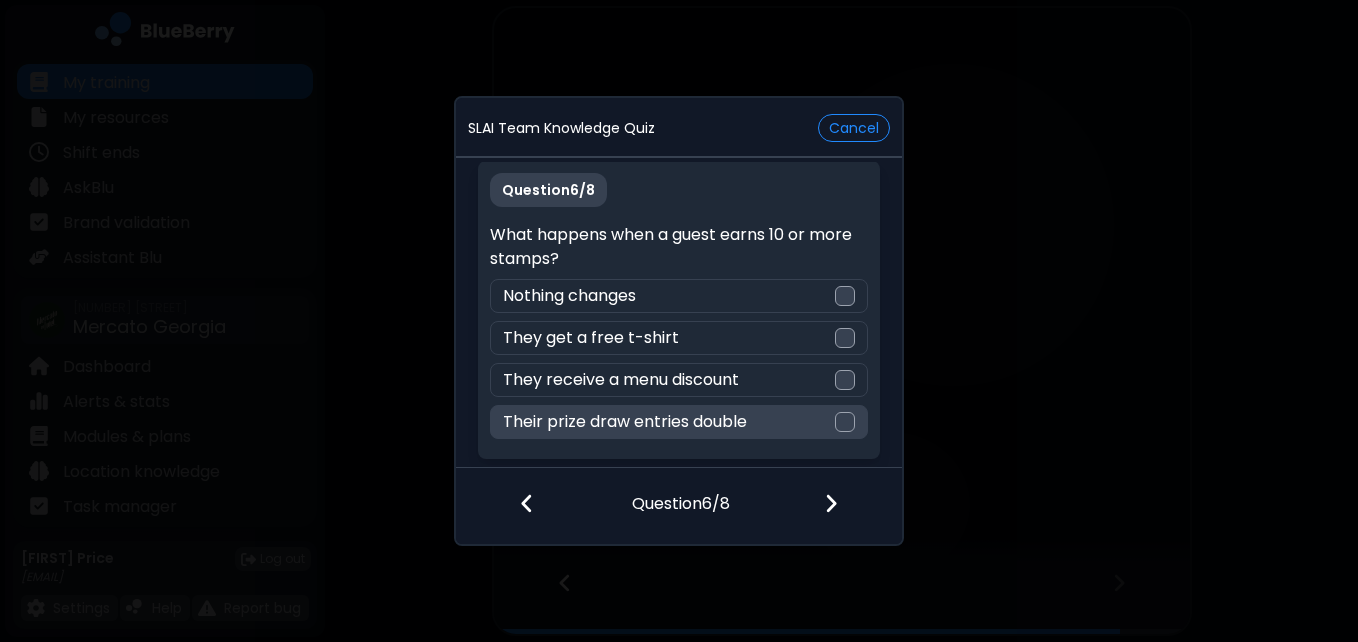 click at bounding box center [845, 422] 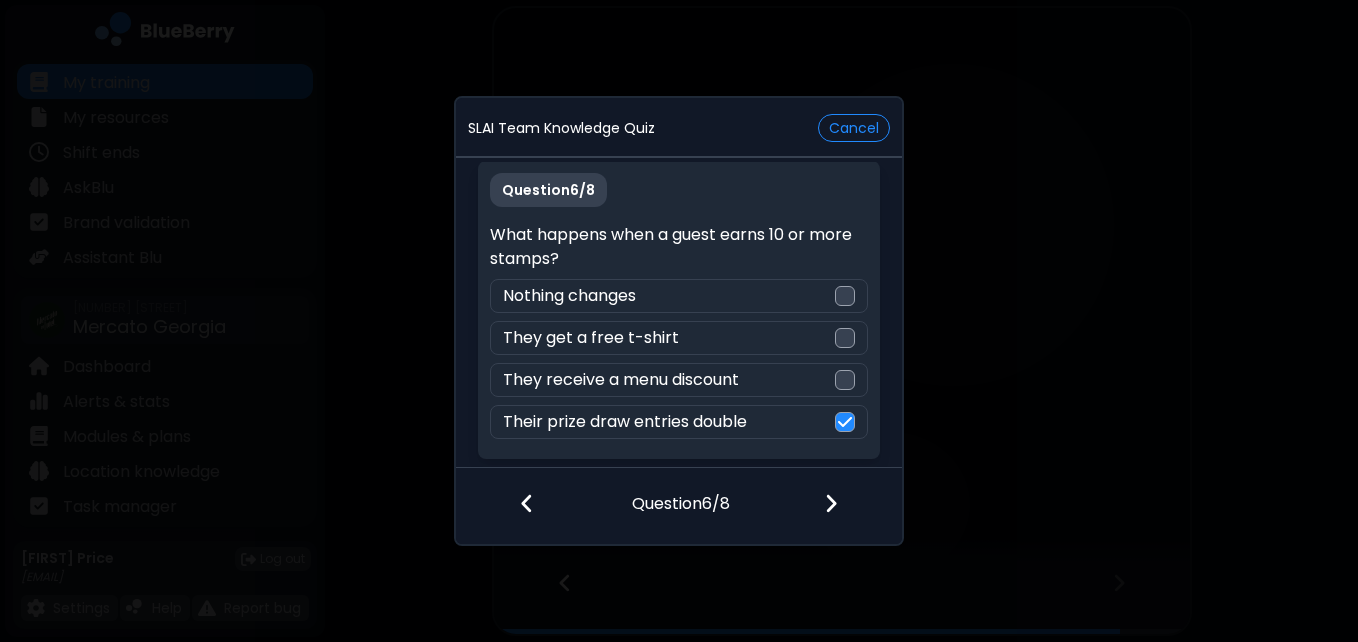 click at bounding box center [831, 503] 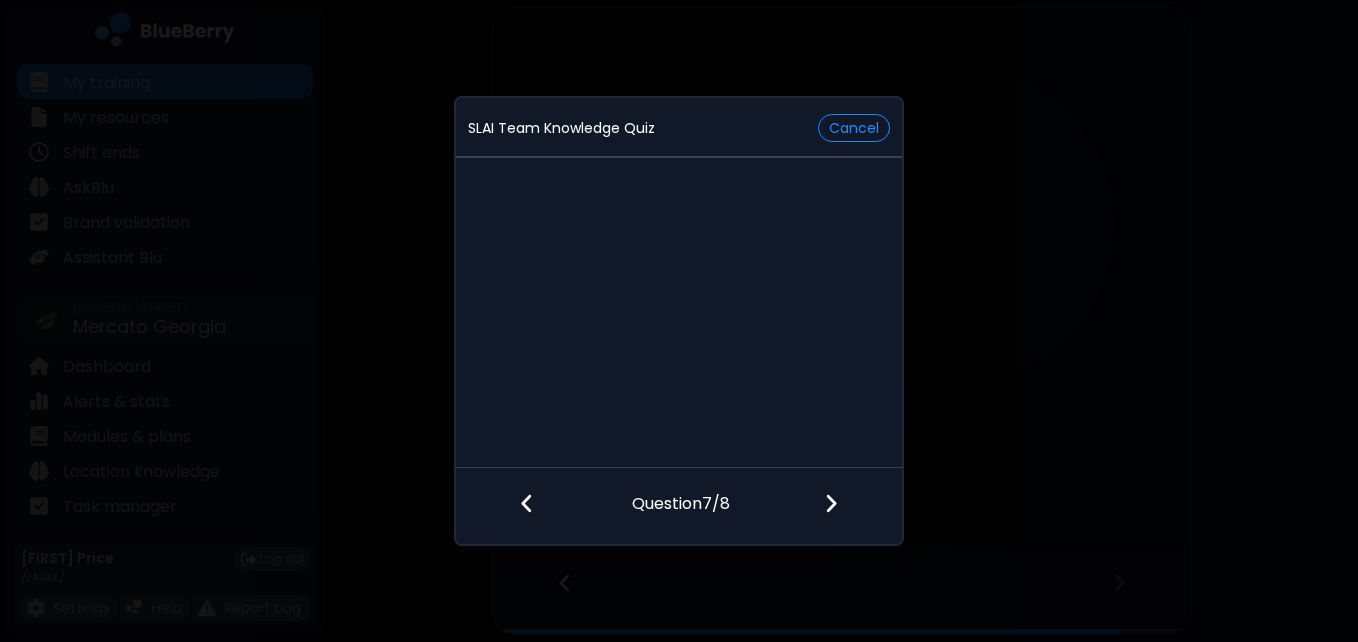 scroll, scrollTop: 0, scrollLeft: 0, axis: both 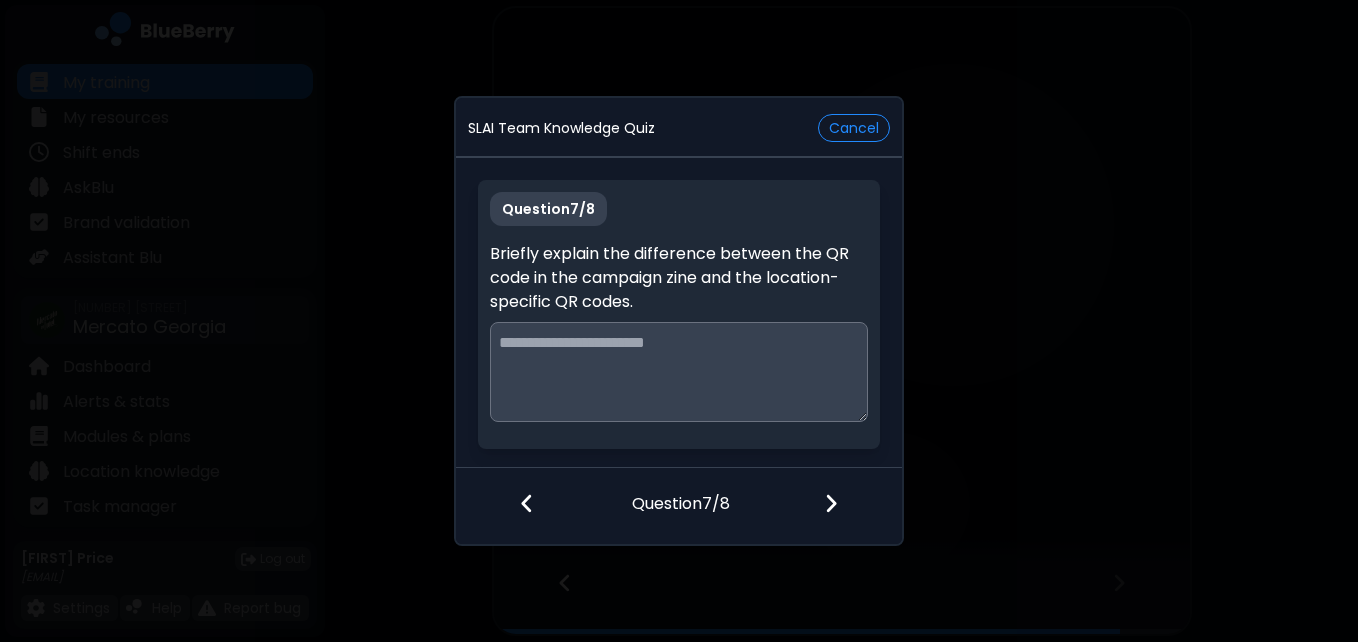 click at bounding box center [678, 372] 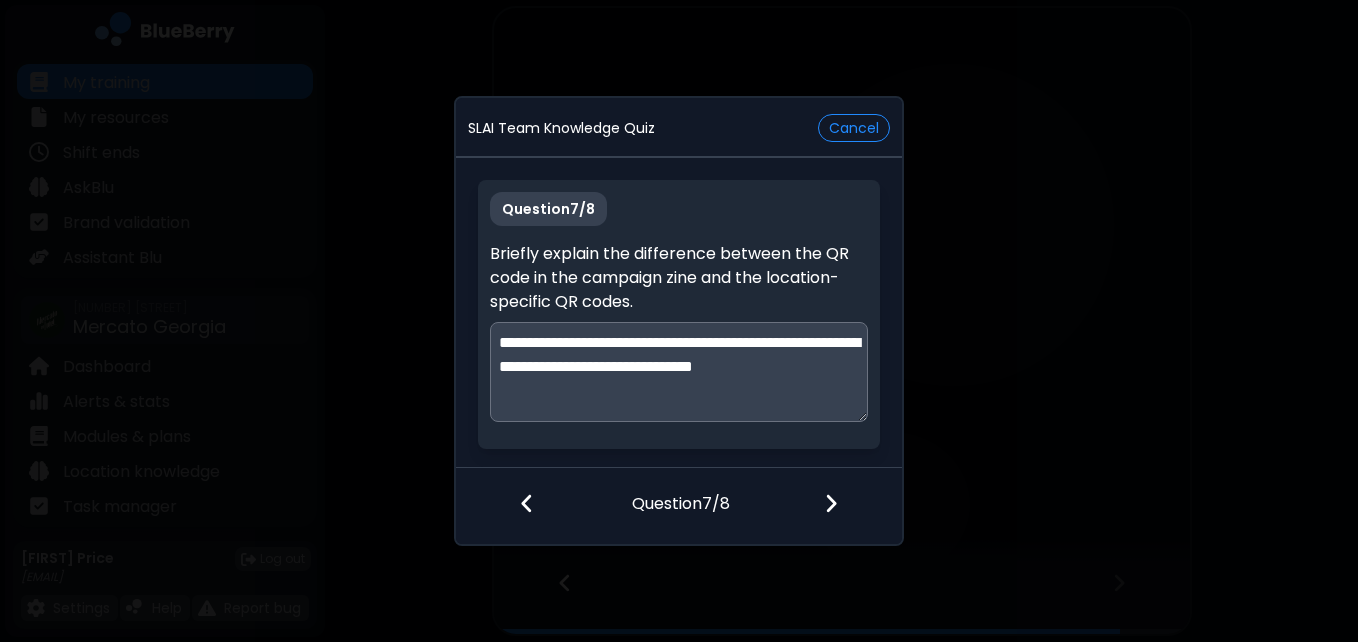 type on "**********" 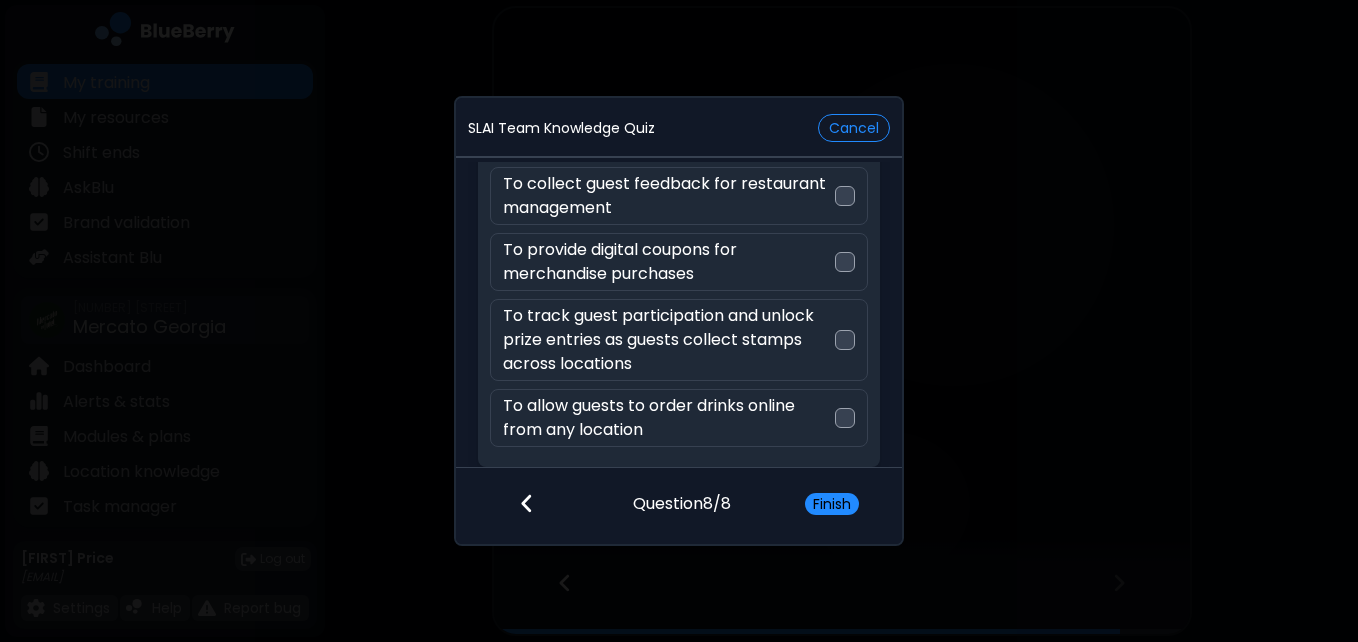 scroll, scrollTop: 123, scrollLeft: 0, axis: vertical 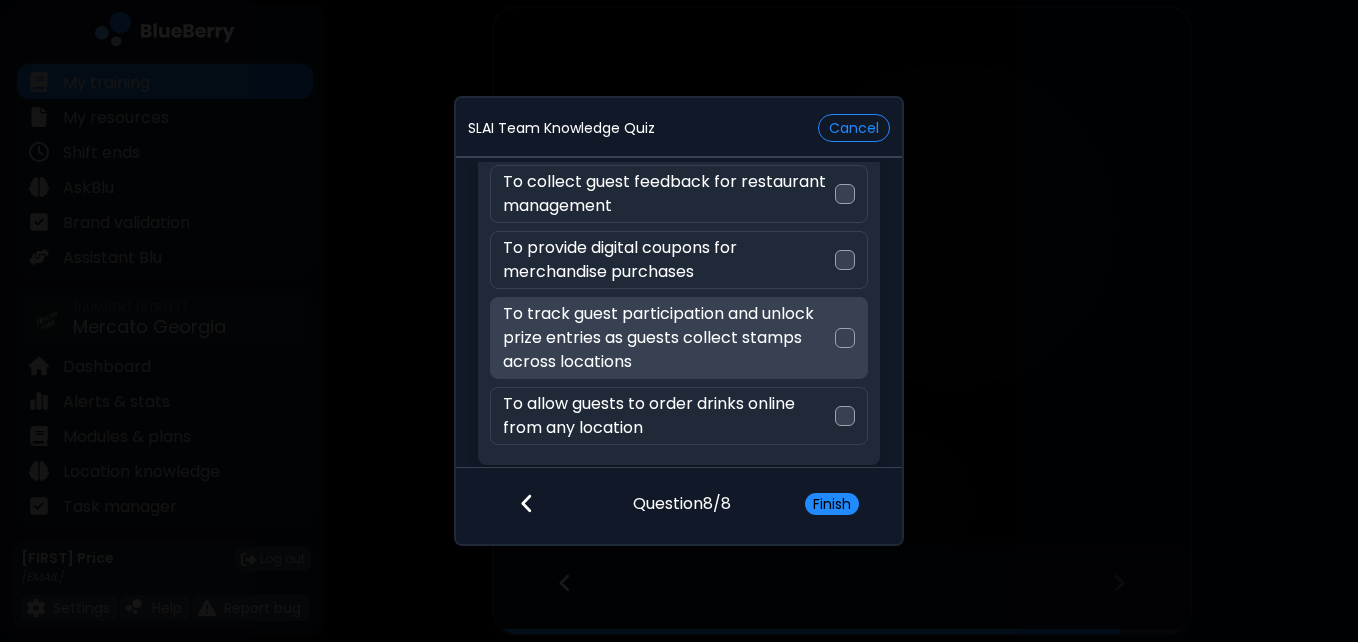 click on "To track guest participation and unlock prize entries as guests collect stamps across locations" at bounding box center (668, 338) 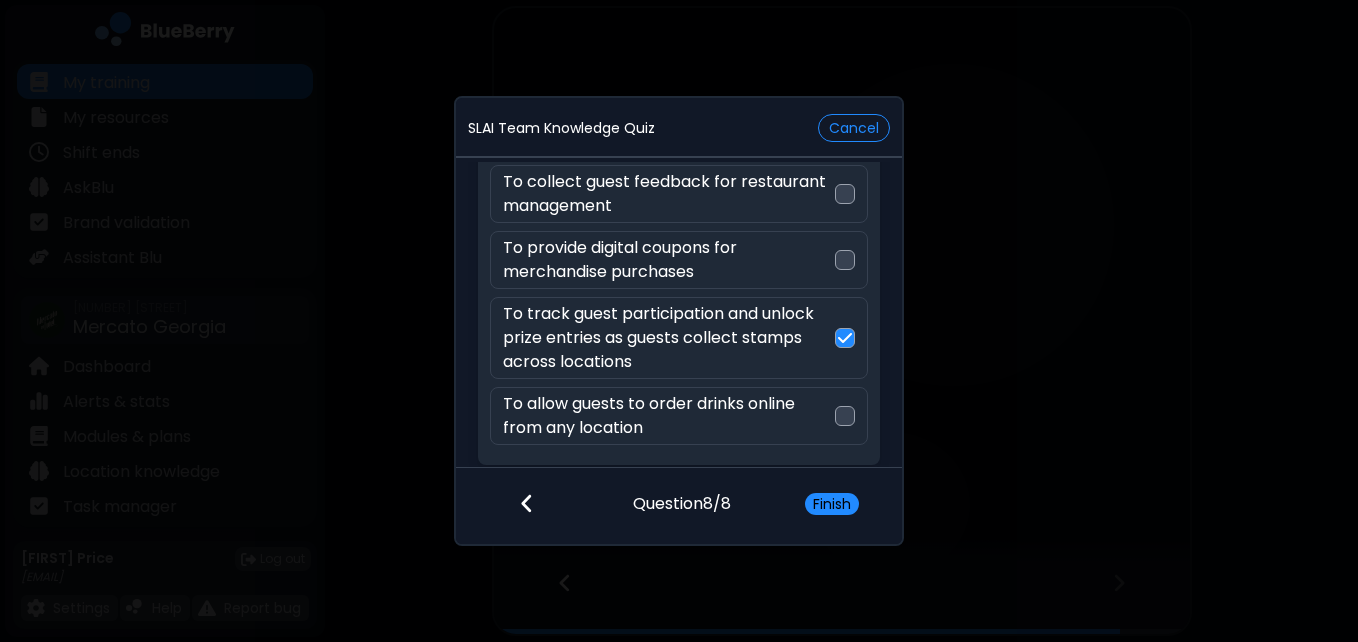 click on "Finish" at bounding box center (843, 506) 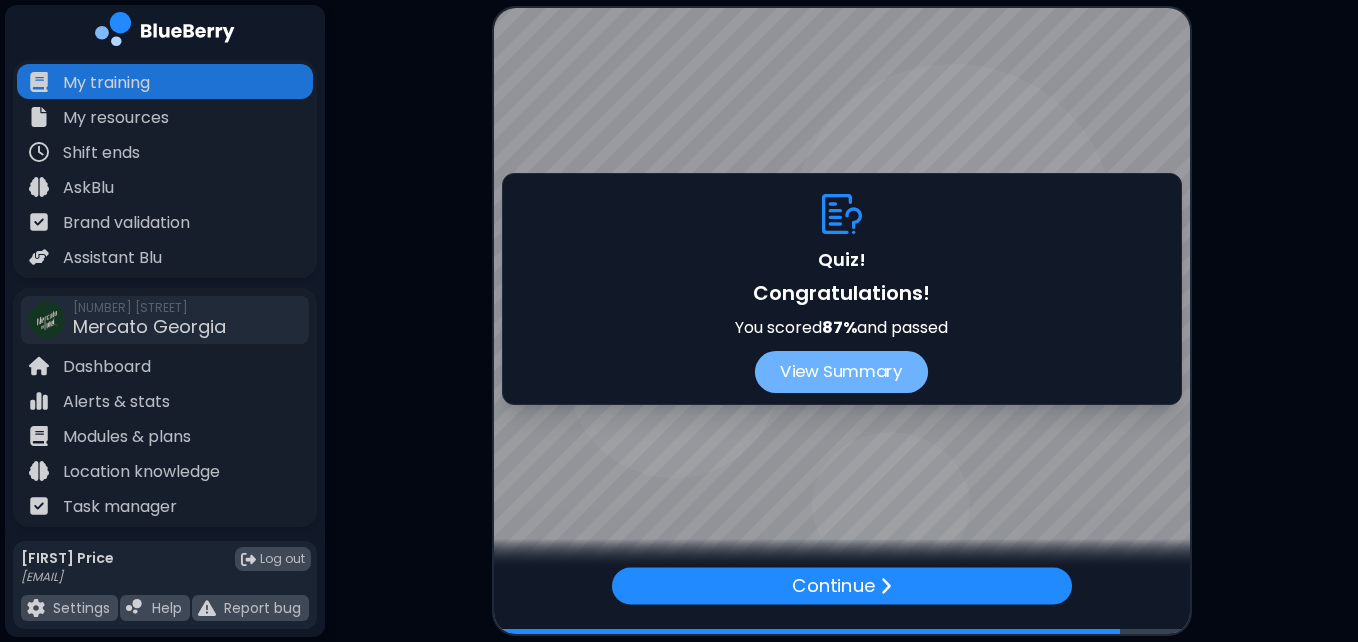 click on "View Summary" at bounding box center (841, 372) 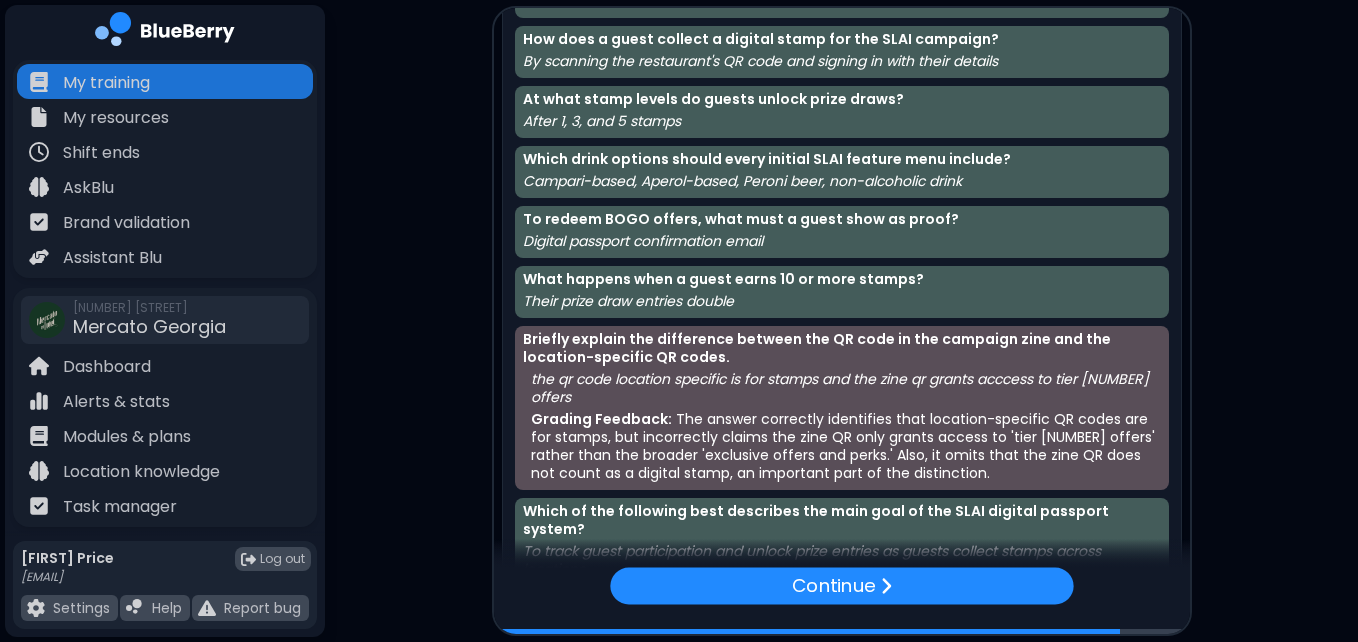 scroll, scrollTop: 106, scrollLeft: 0, axis: vertical 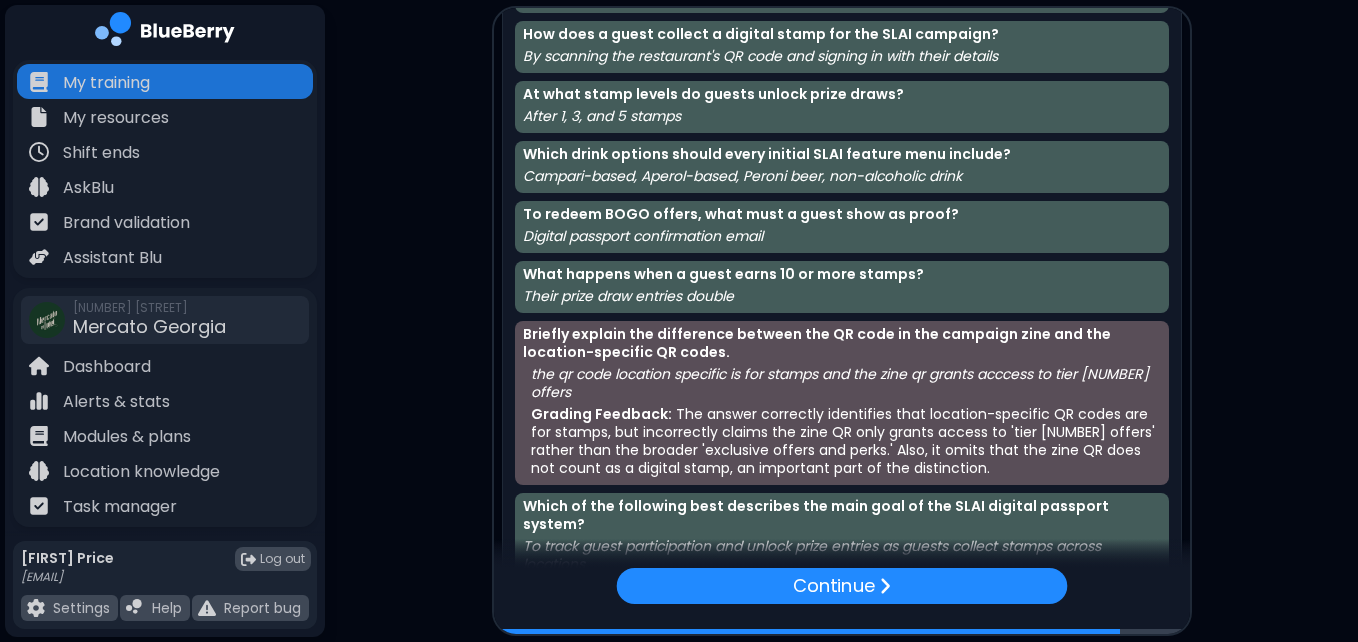click on "Grading Feedback:   The answer correctly identifies that location-specific QR codes are for stamps, but incorrectly claims the zine QR only grants access to 'tier 1 offers' rather than the broader 'exclusive offers and perks.' Also, it omits that the zine QR does not count as a digital stamp, an important part of the distinction." at bounding box center (846, 441) 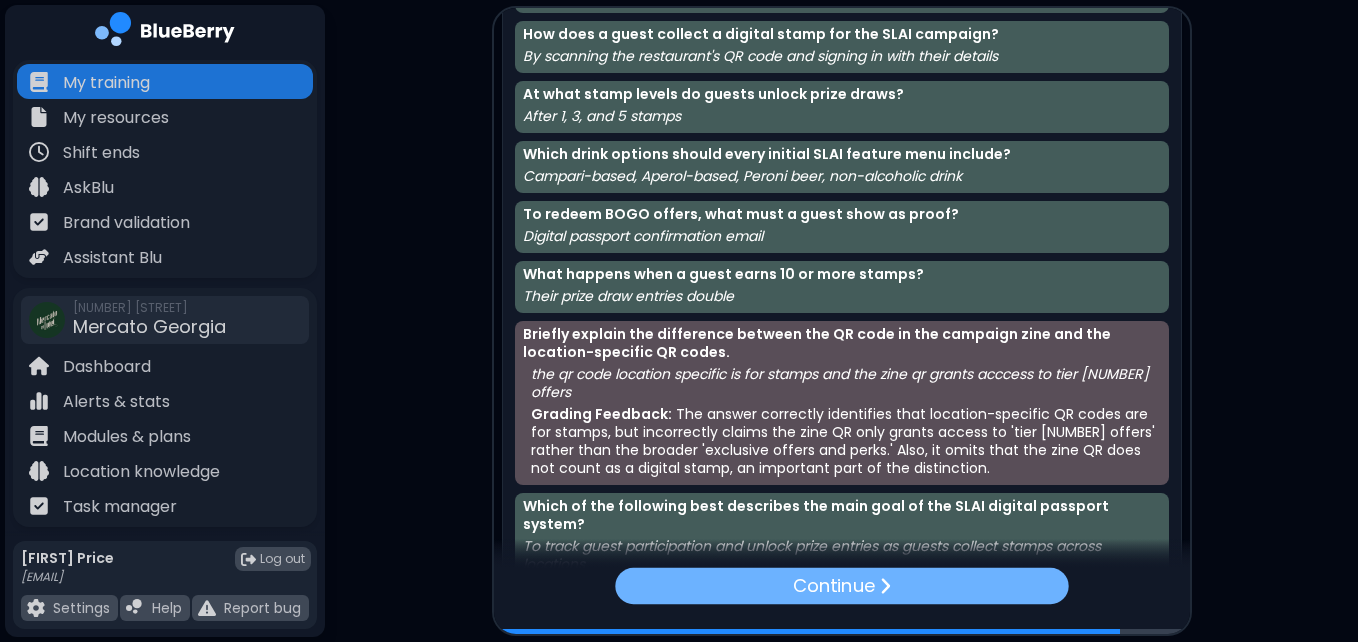 click on "Continue" at bounding box center [834, 585] 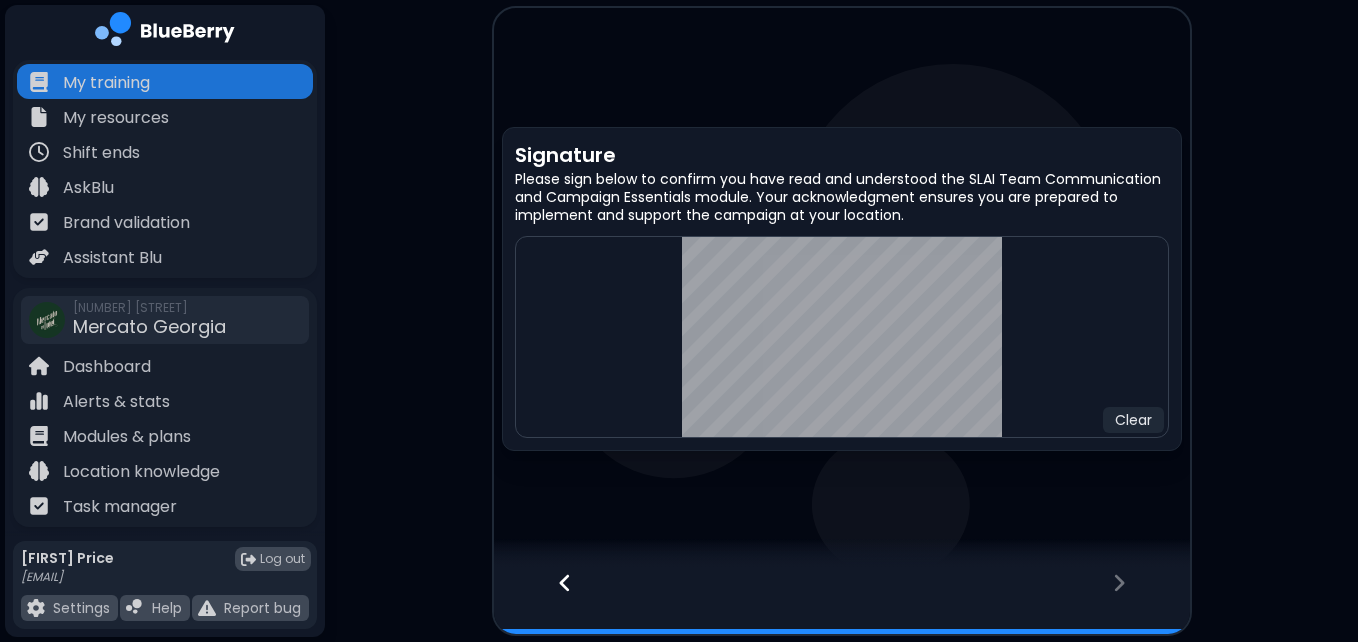 click on "Clear" at bounding box center (842, 337) 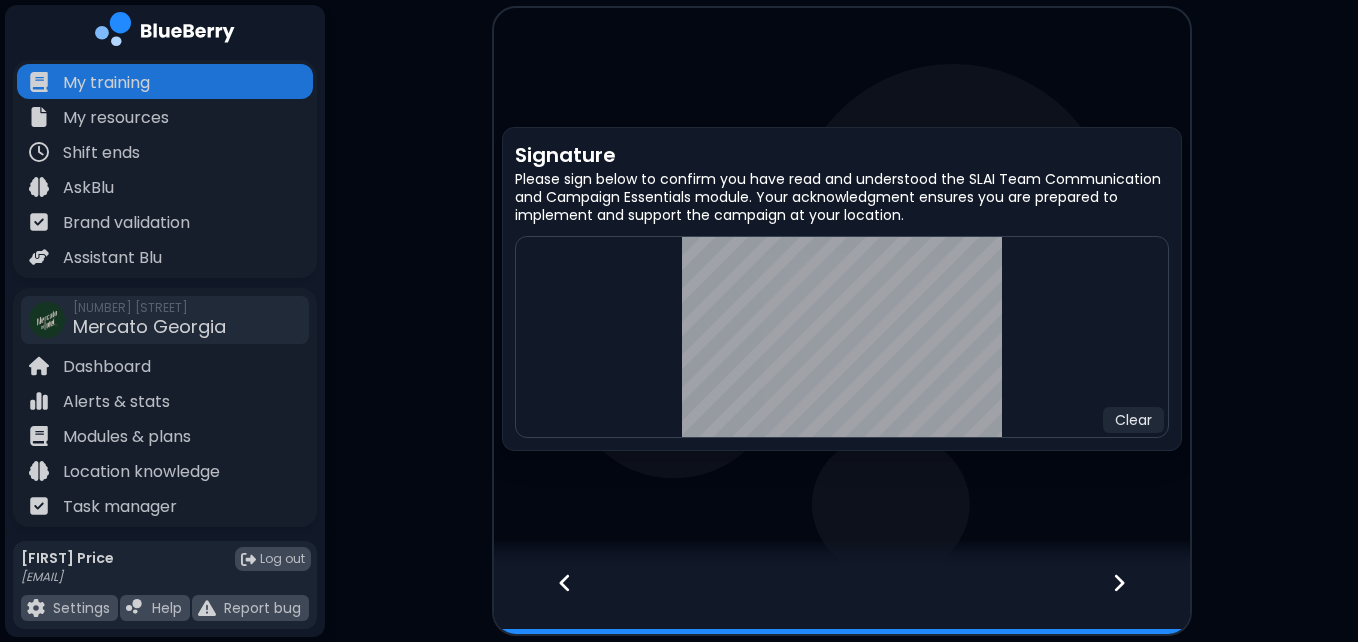 click 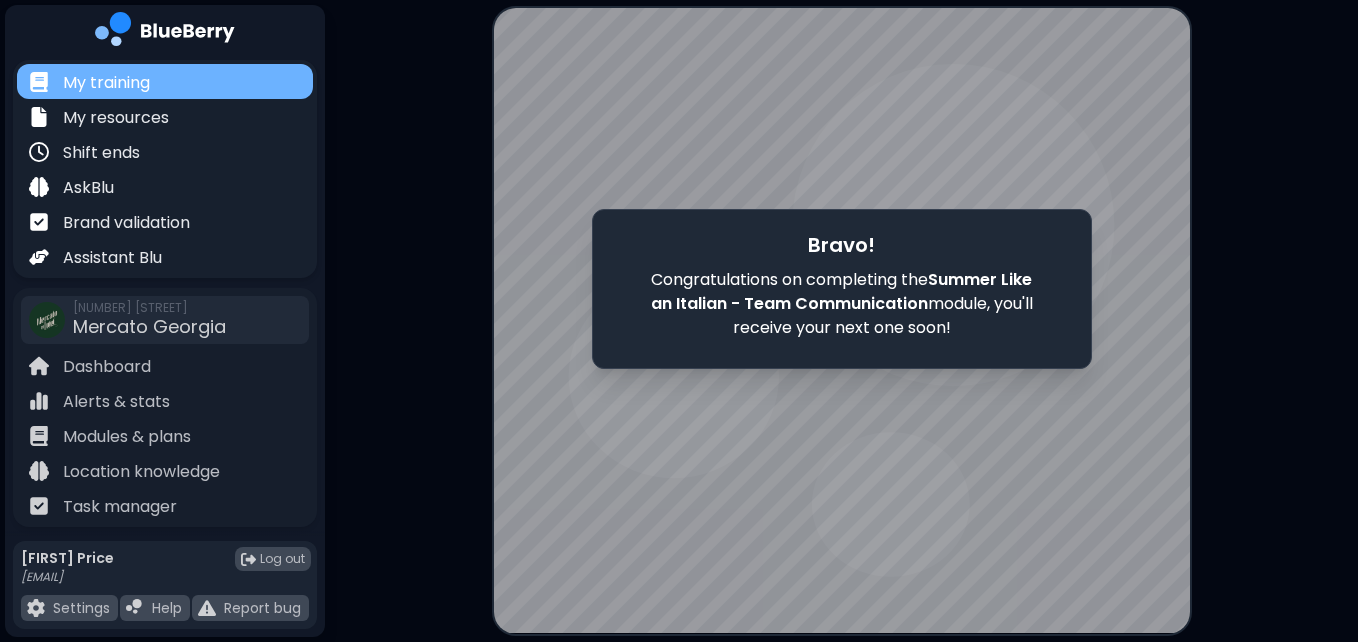 click on "My training" at bounding box center [165, 81] 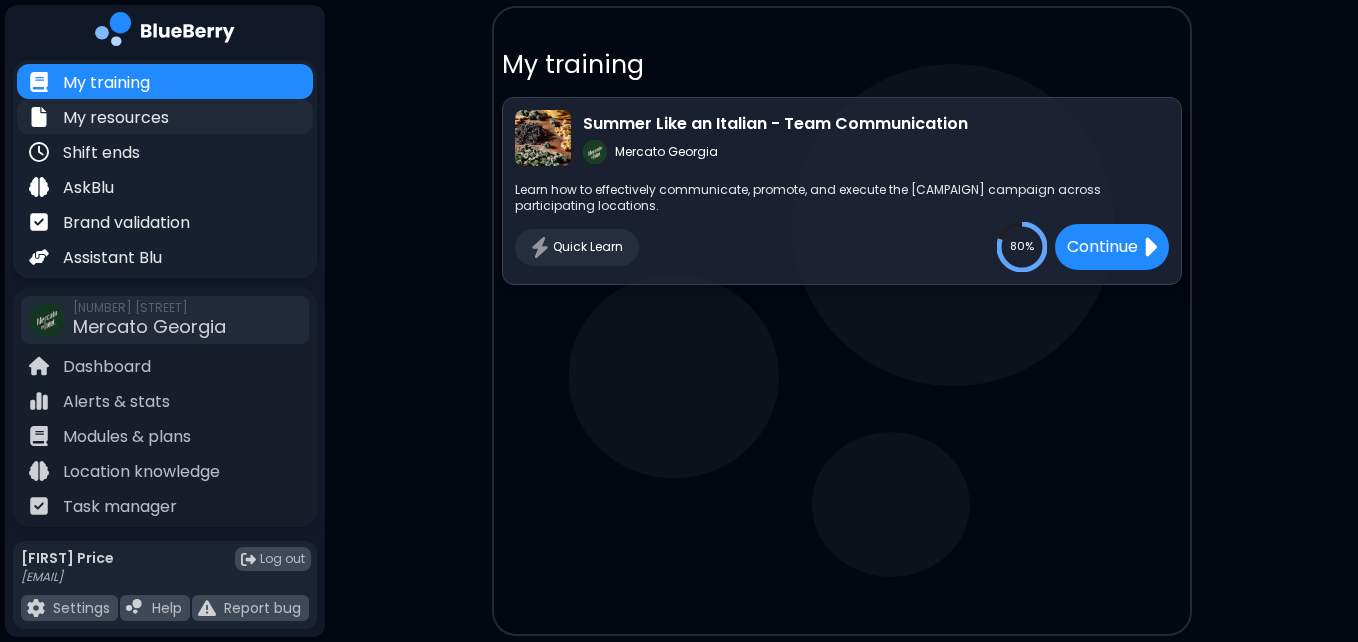click on "My resources" at bounding box center [116, 118] 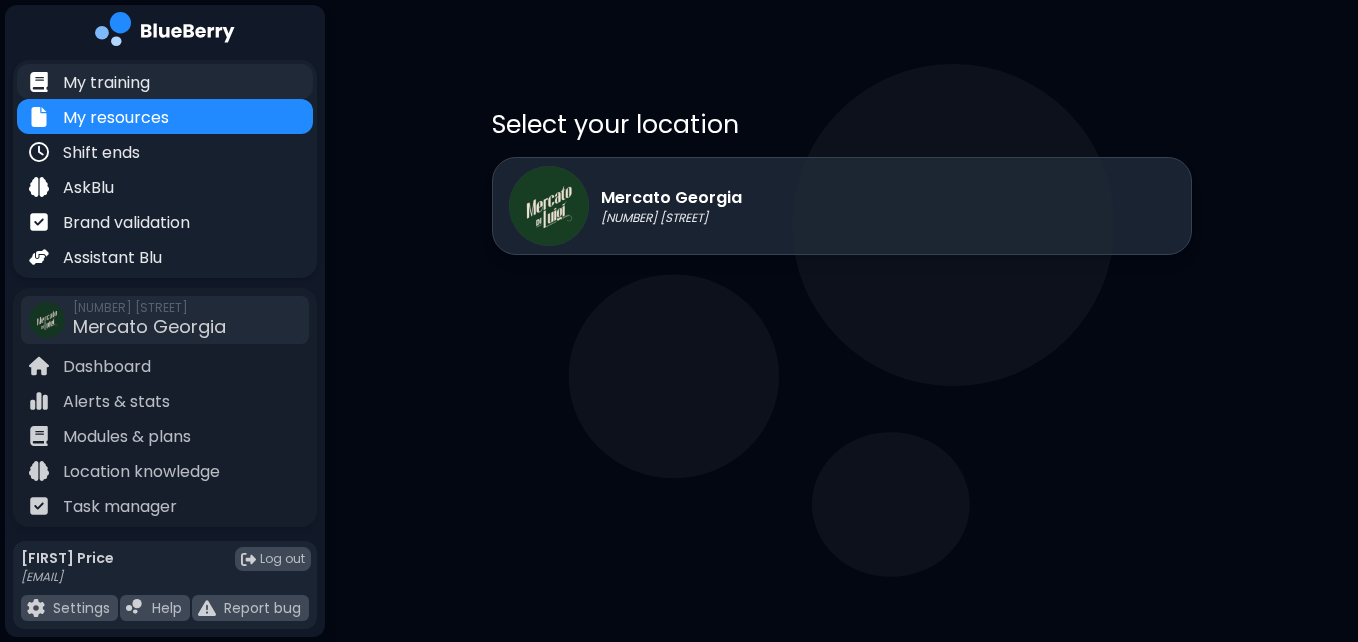click on "My training" at bounding box center [106, 83] 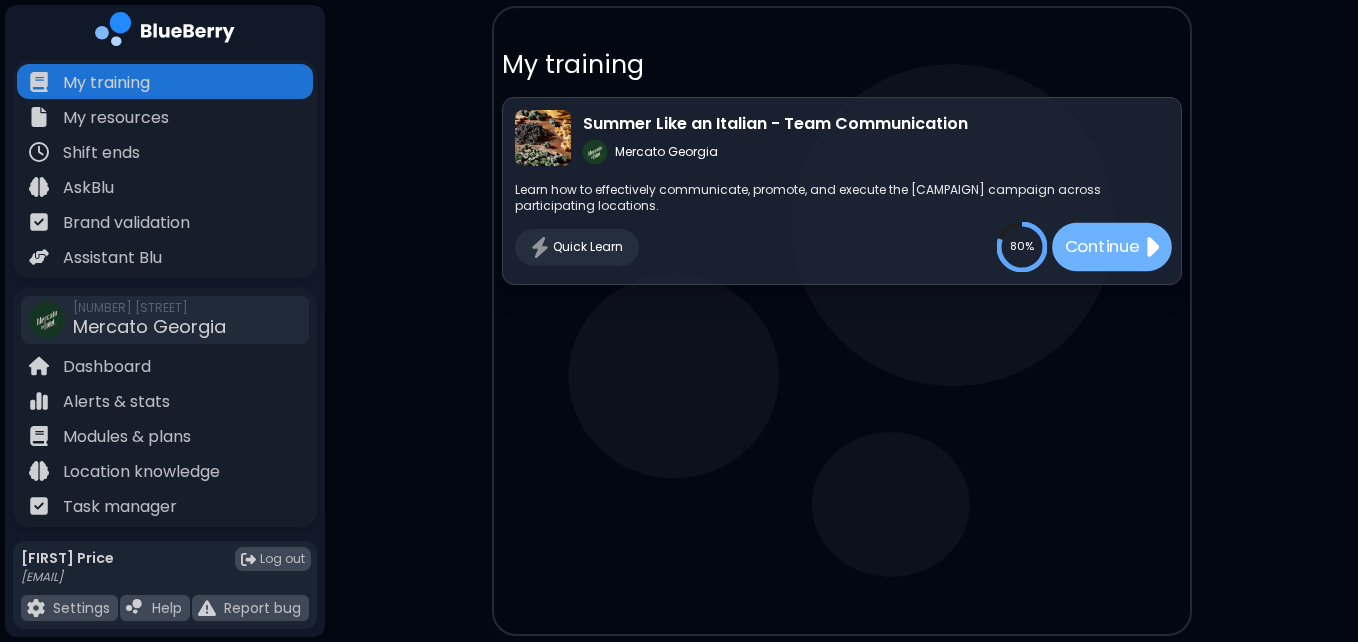 click on "Continue" at bounding box center [1101, 247] 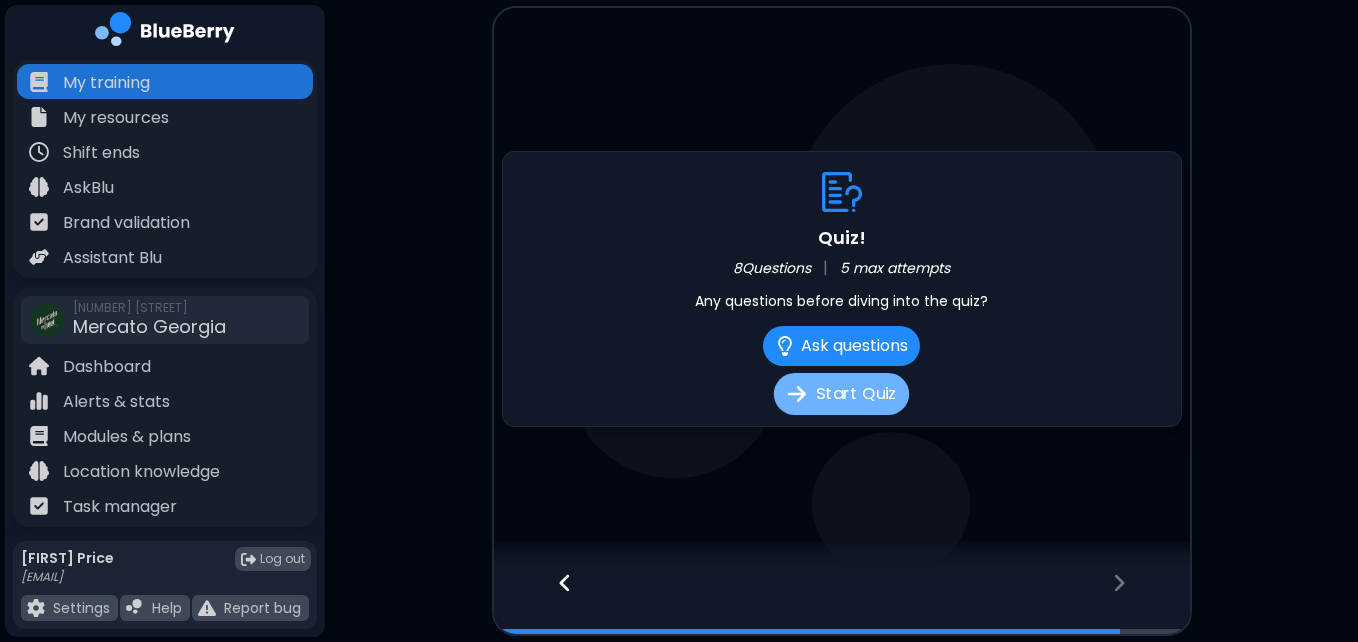 click on "Start Quiz" at bounding box center [841, 394] 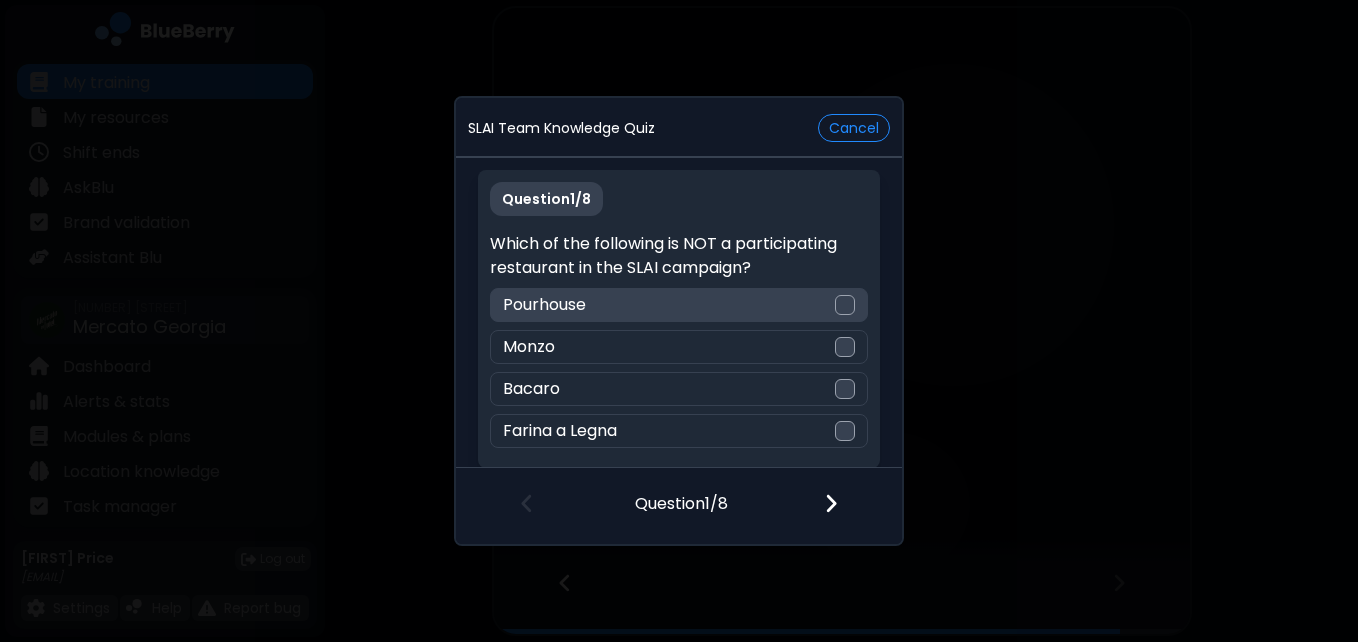 click at bounding box center [845, 305] 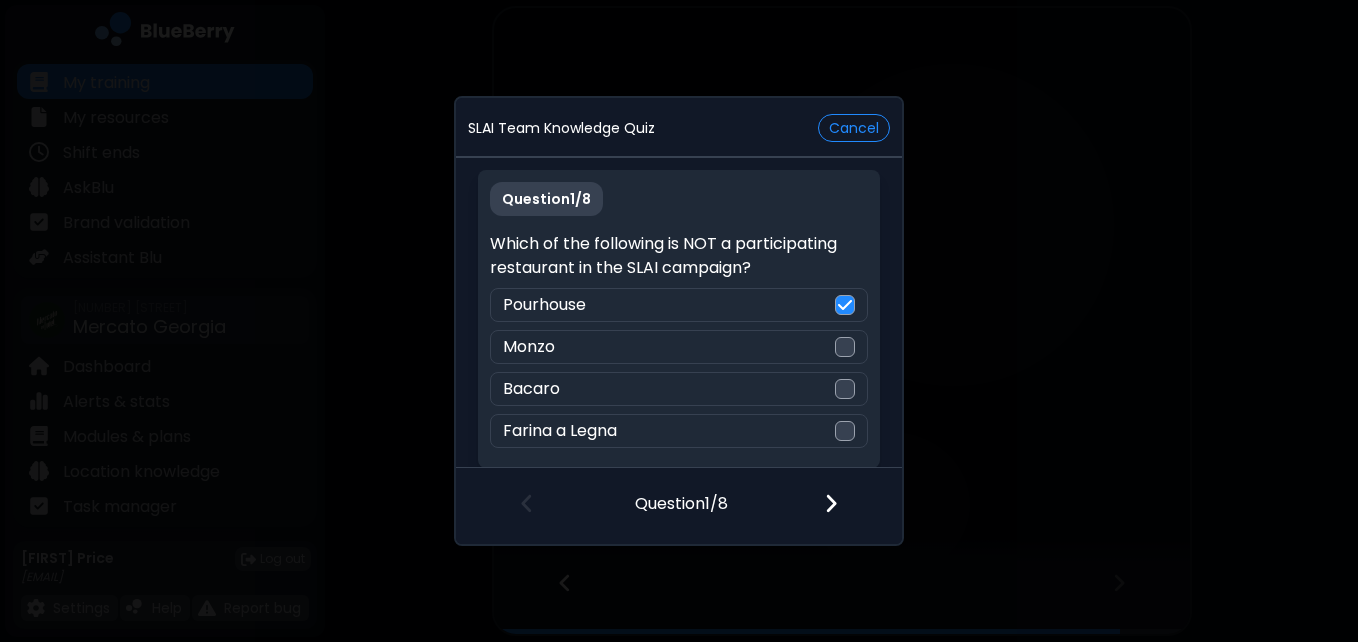 click at bounding box center [831, 503] 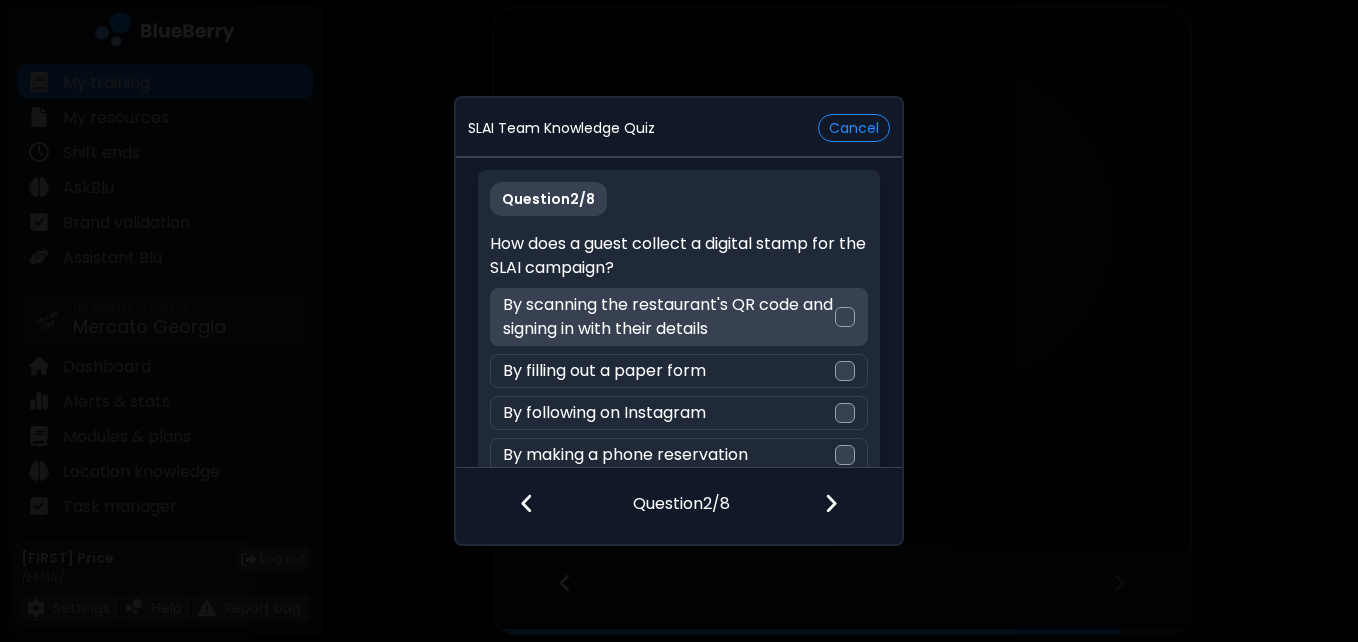 click at bounding box center [845, 317] 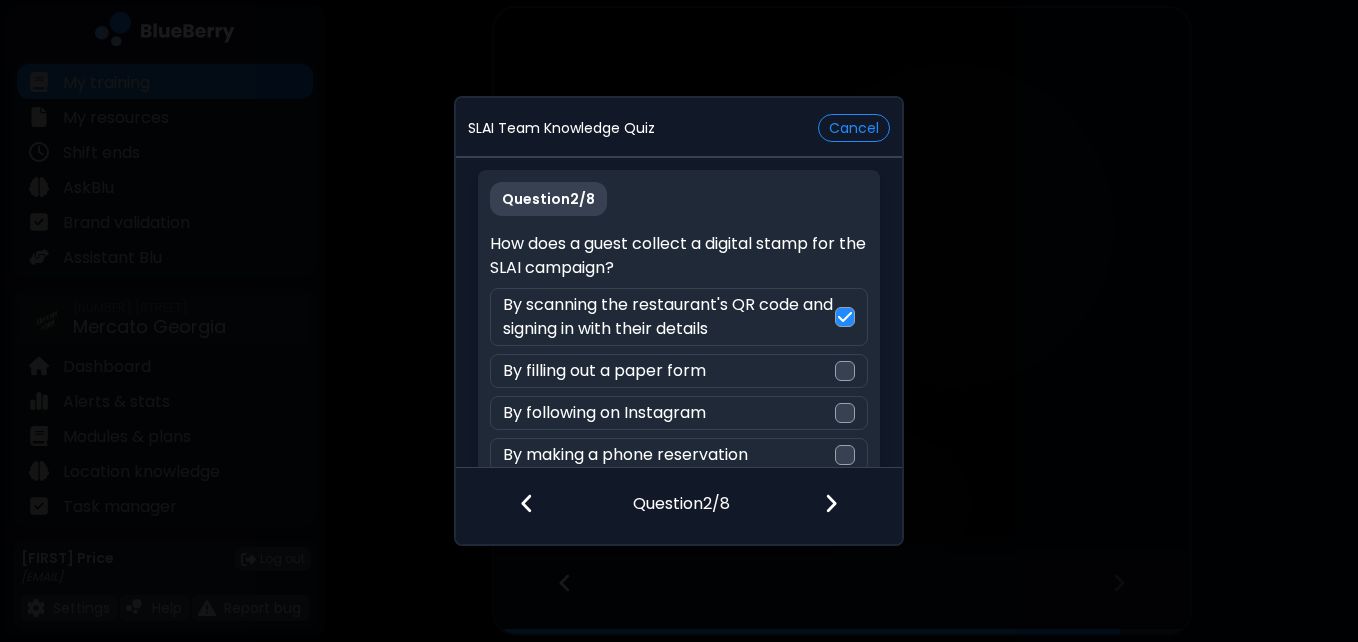 click at bounding box center [843, 505] 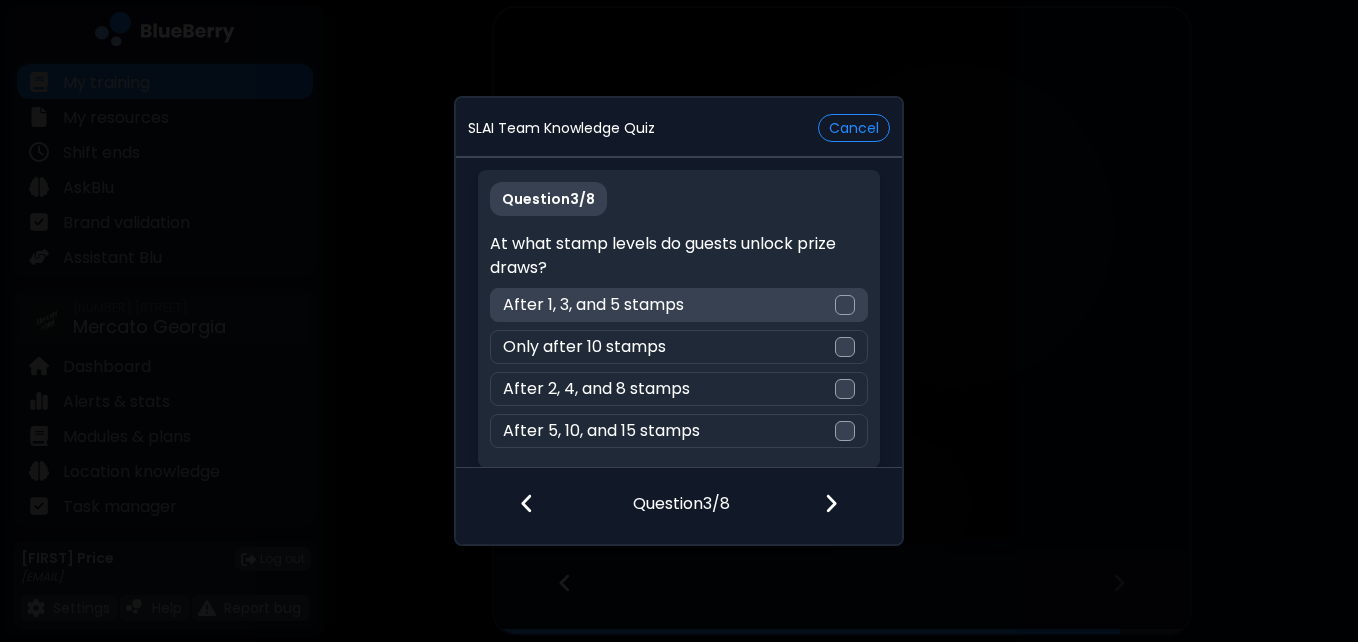 click at bounding box center (845, 305) 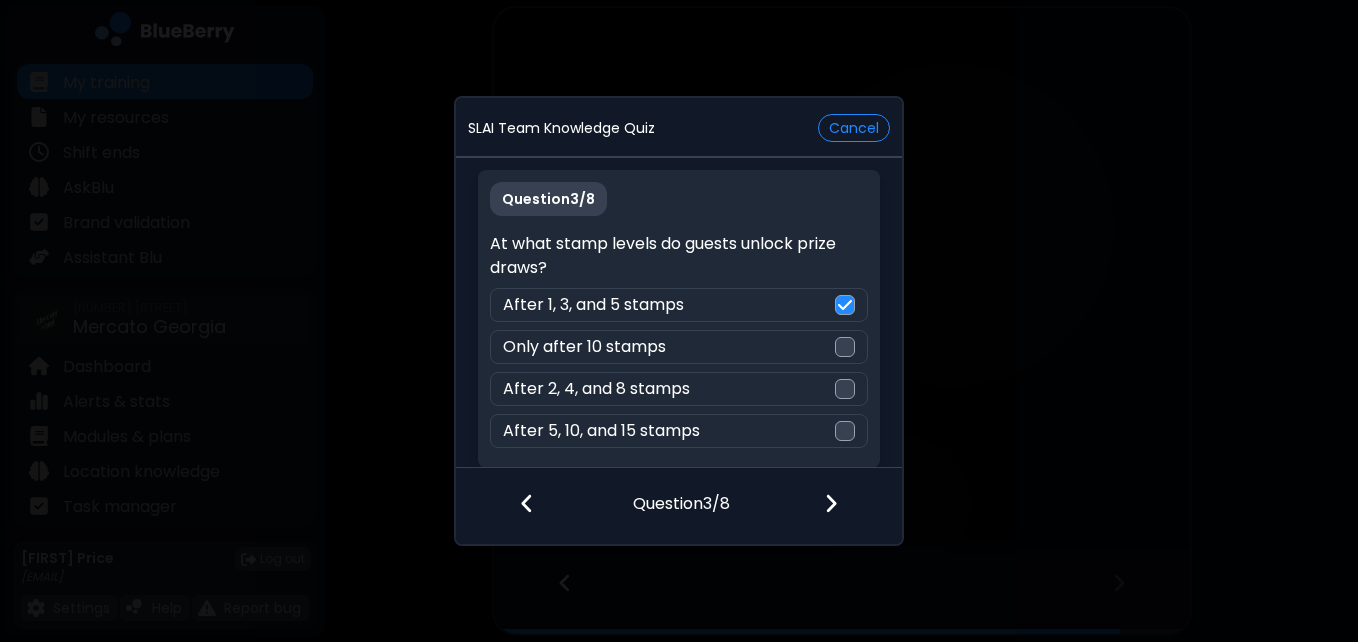 click at bounding box center [831, 503] 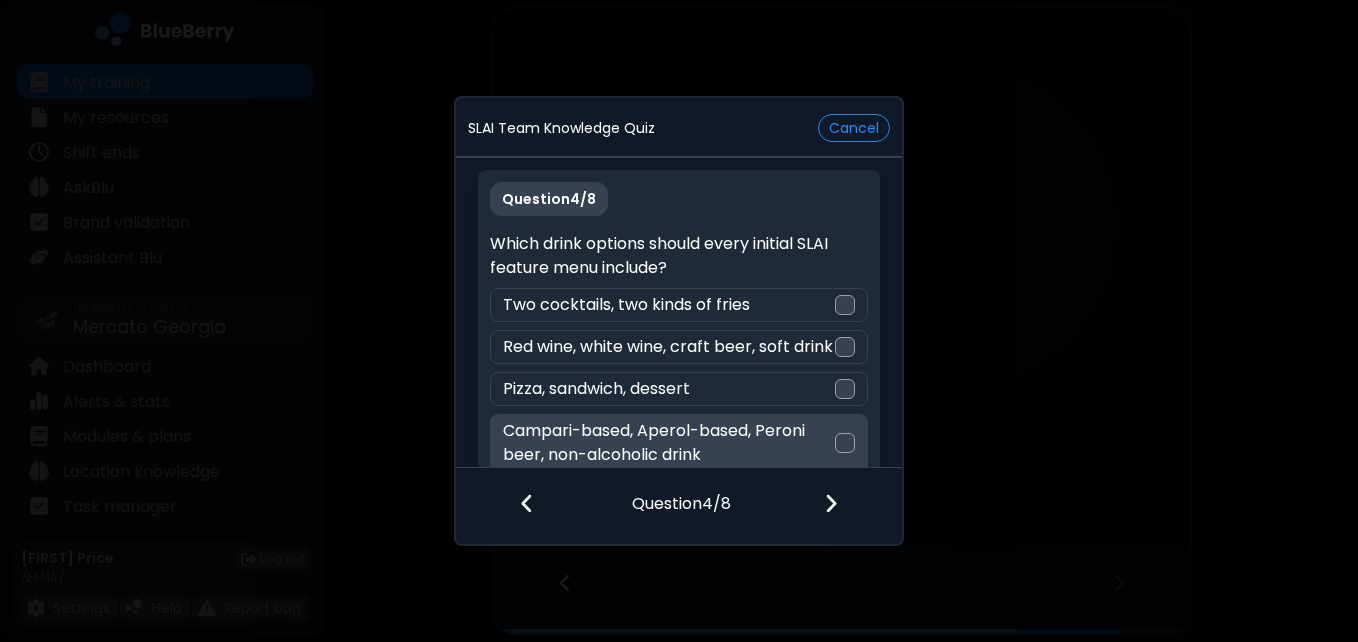 click at bounding box center (845, 443) 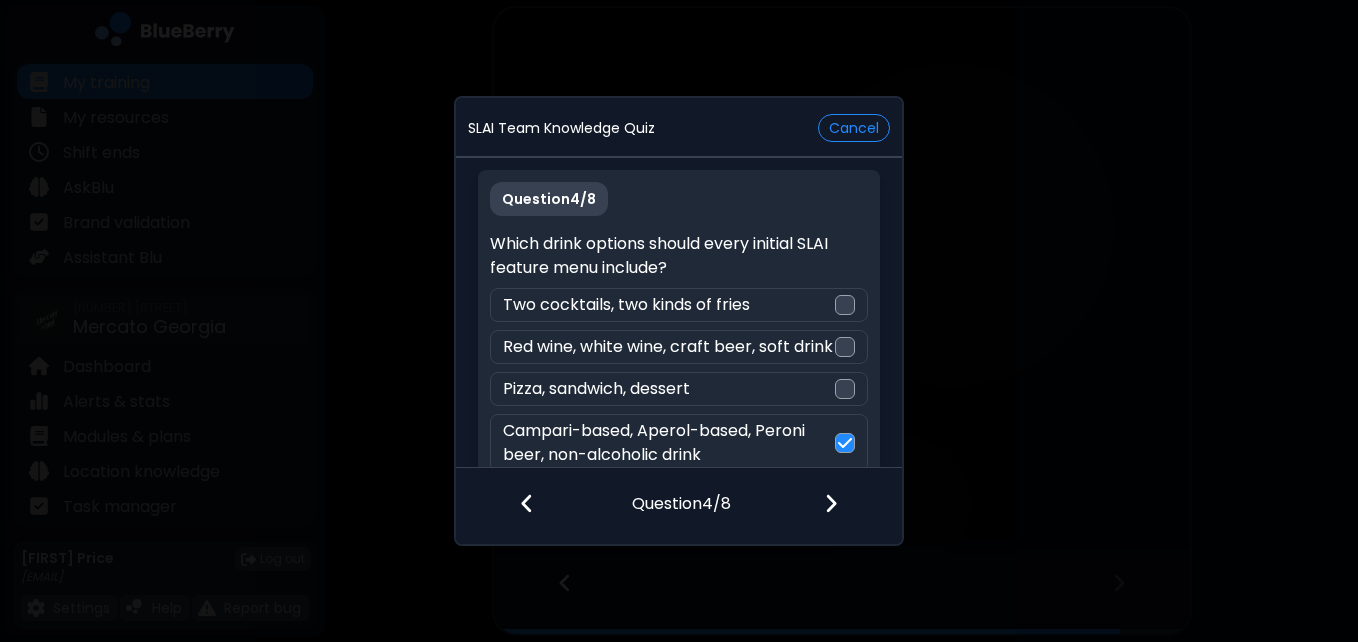 click at bounding box center [843, 505] 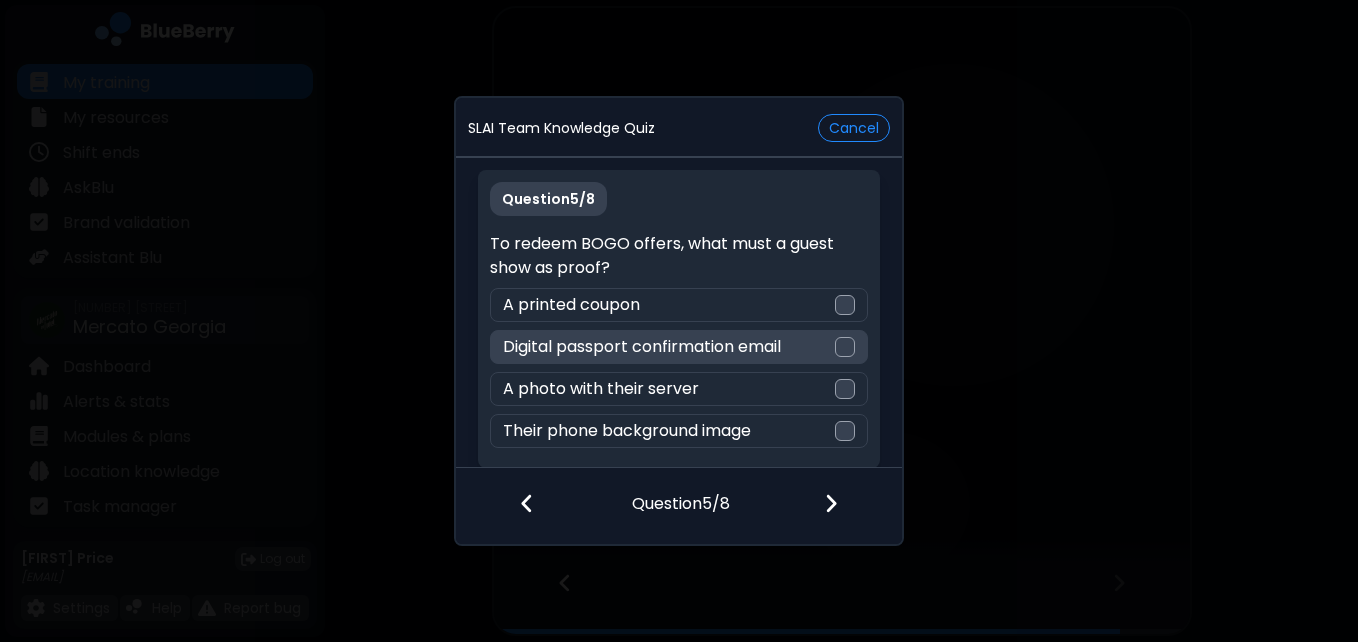 click at bounding box center (845, 347) 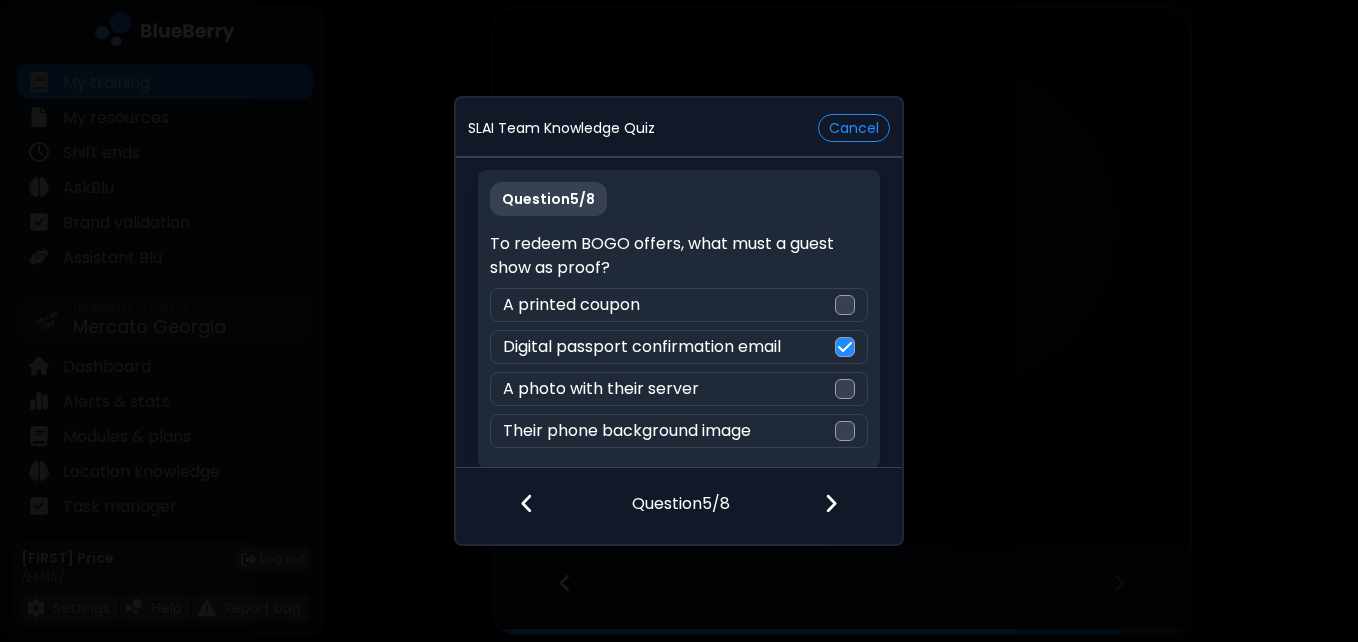click at bounding box center [843, 505] 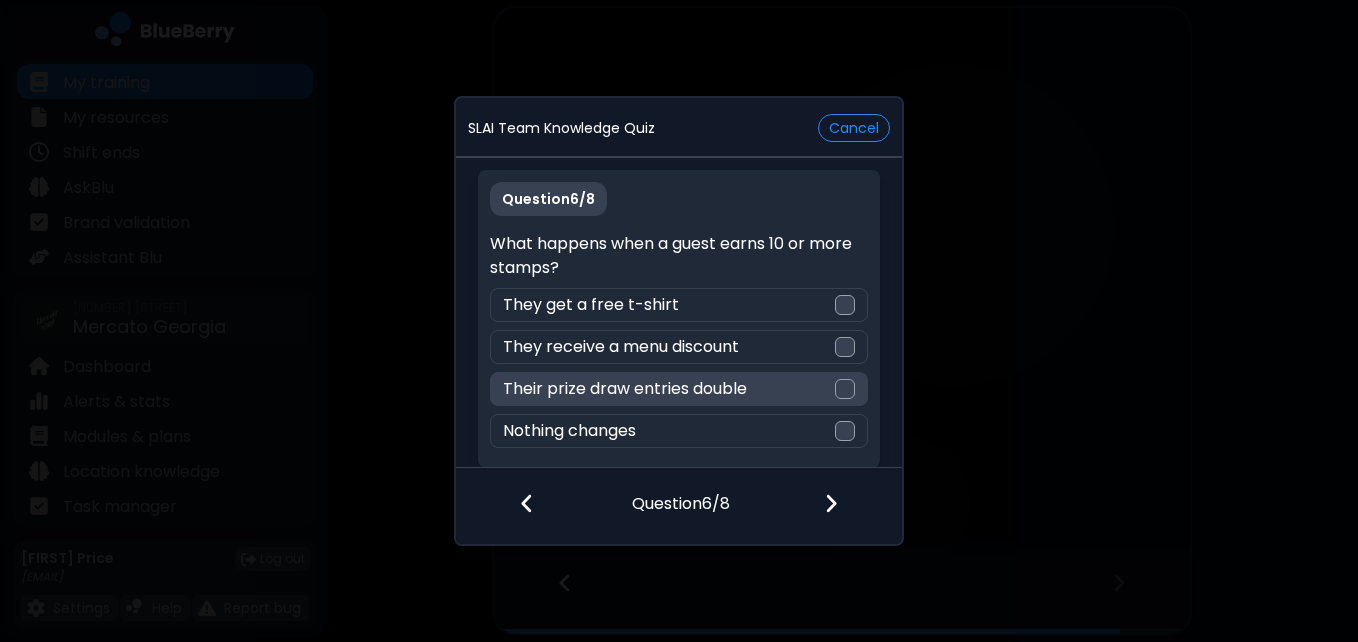 click at bounding box center (845, 389) 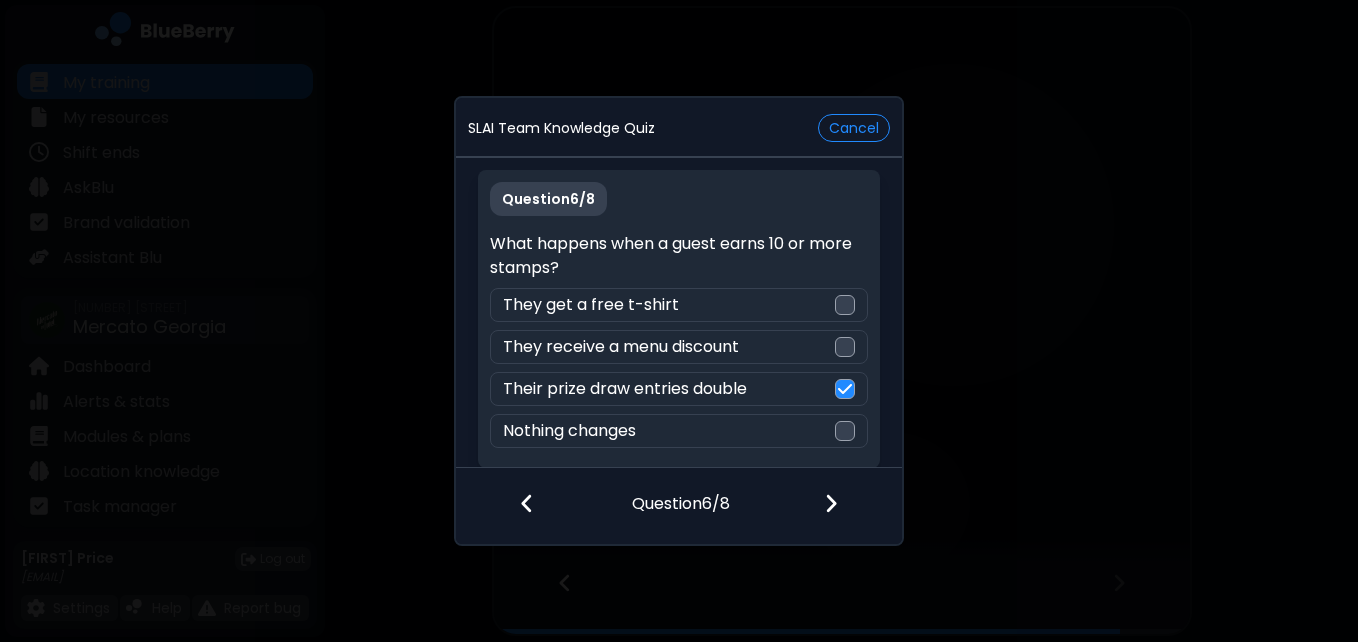 click at bounding box center [831, 503] 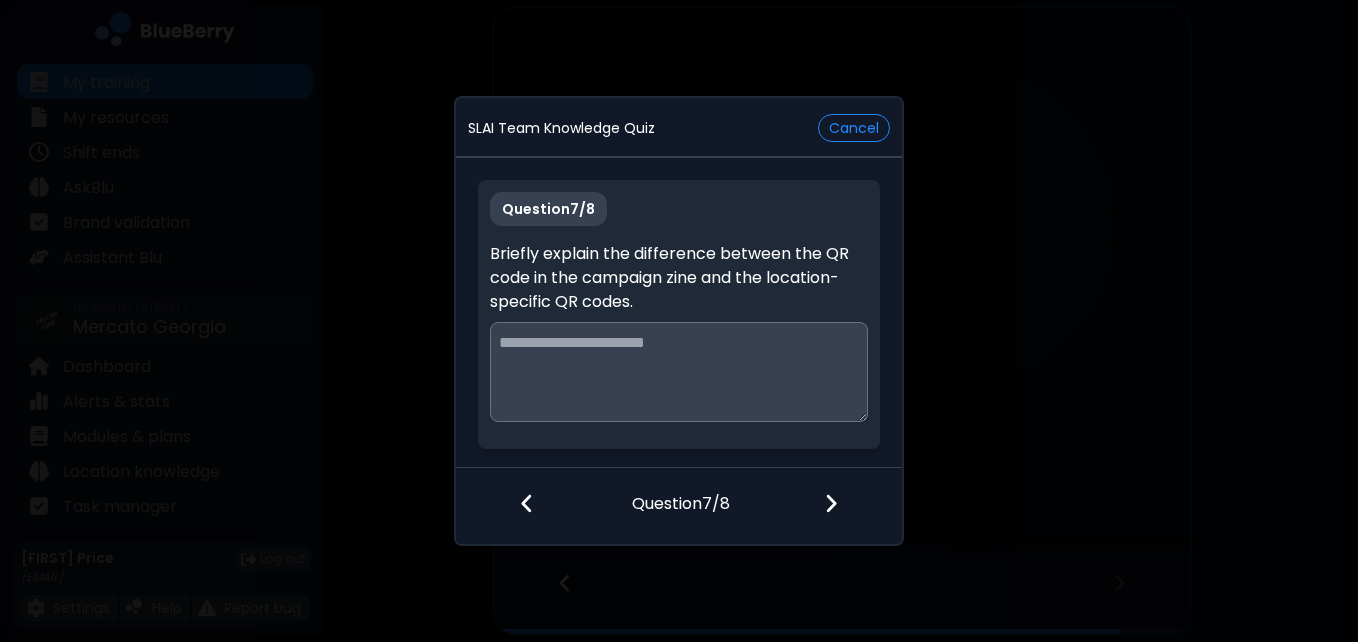 click at bounding box center [678, 372] 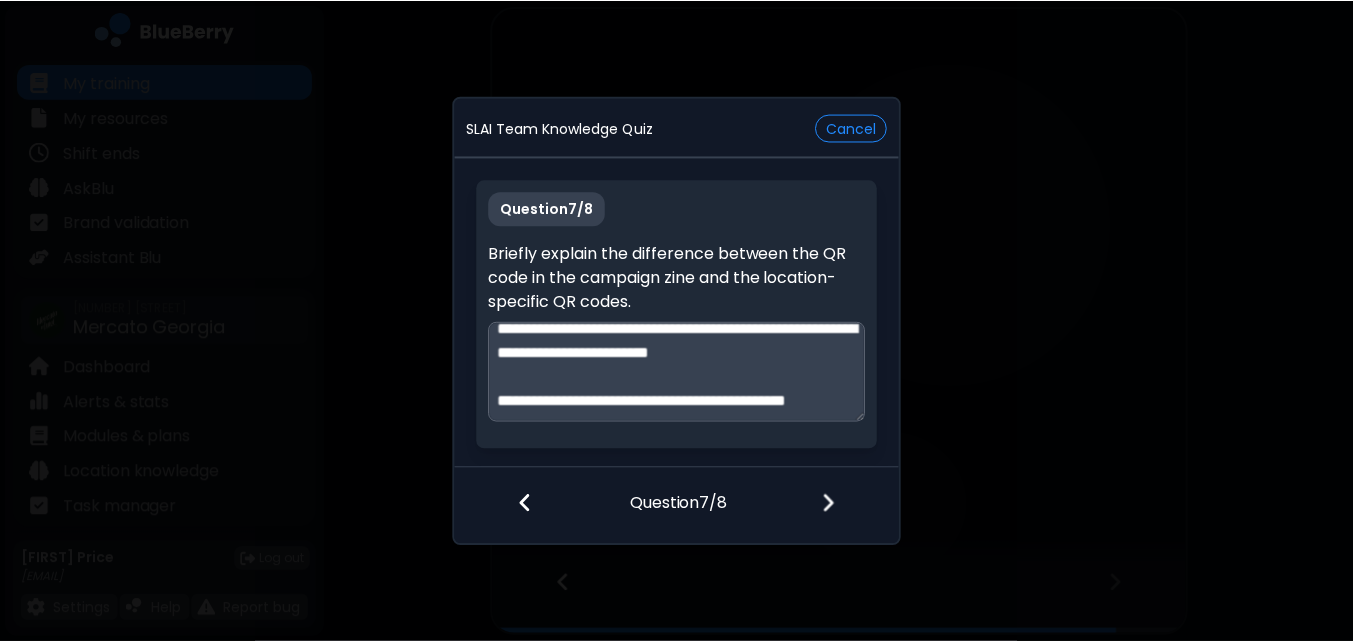 scroll, scrollTop: 53, scrollLeft: 0, axis: vertical 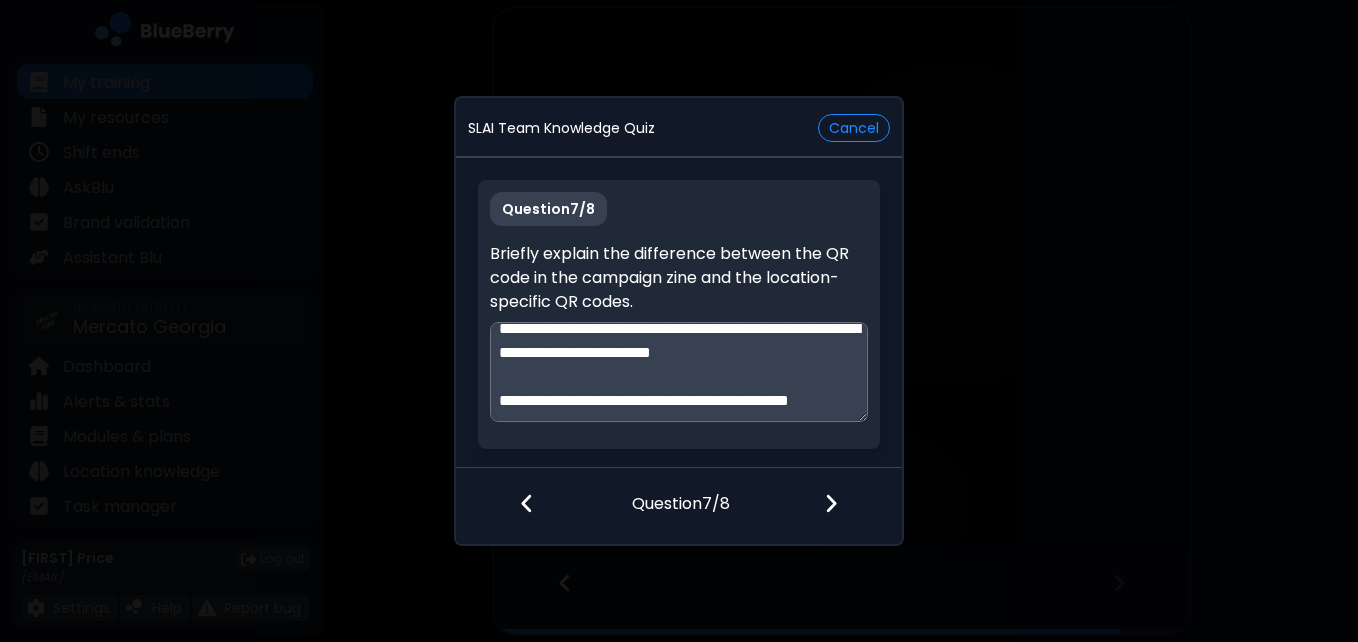 type on "**********" 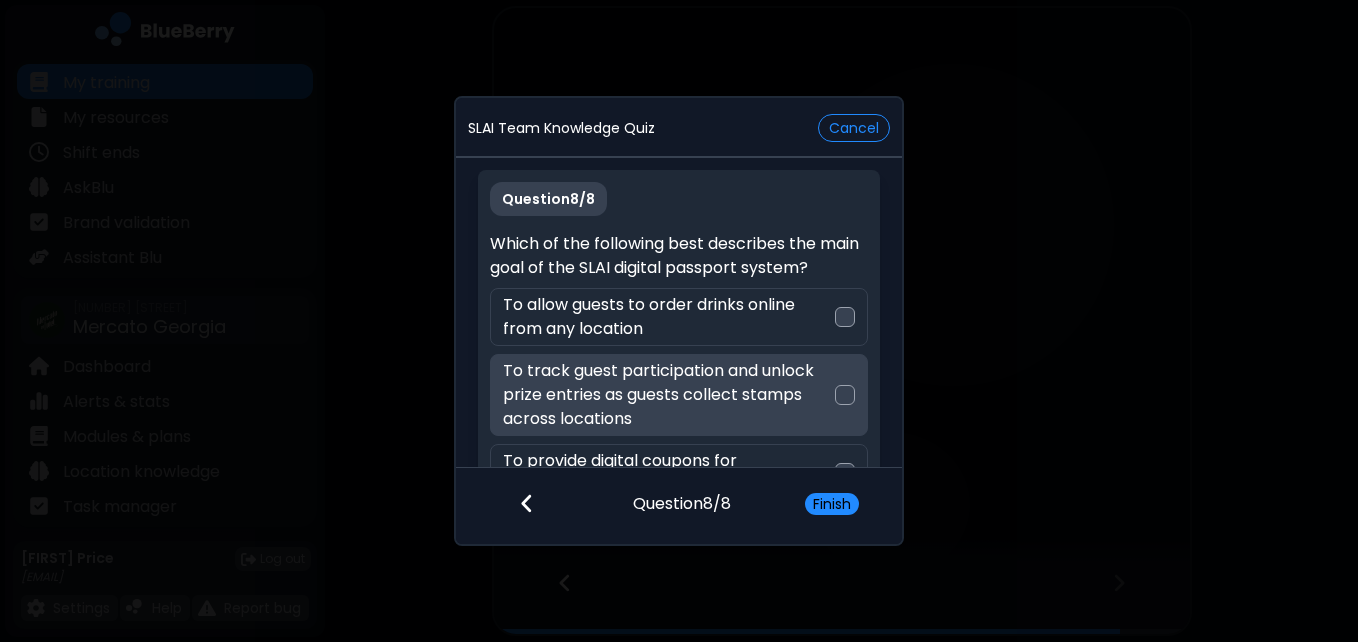 click at bounding box center (845, 395) 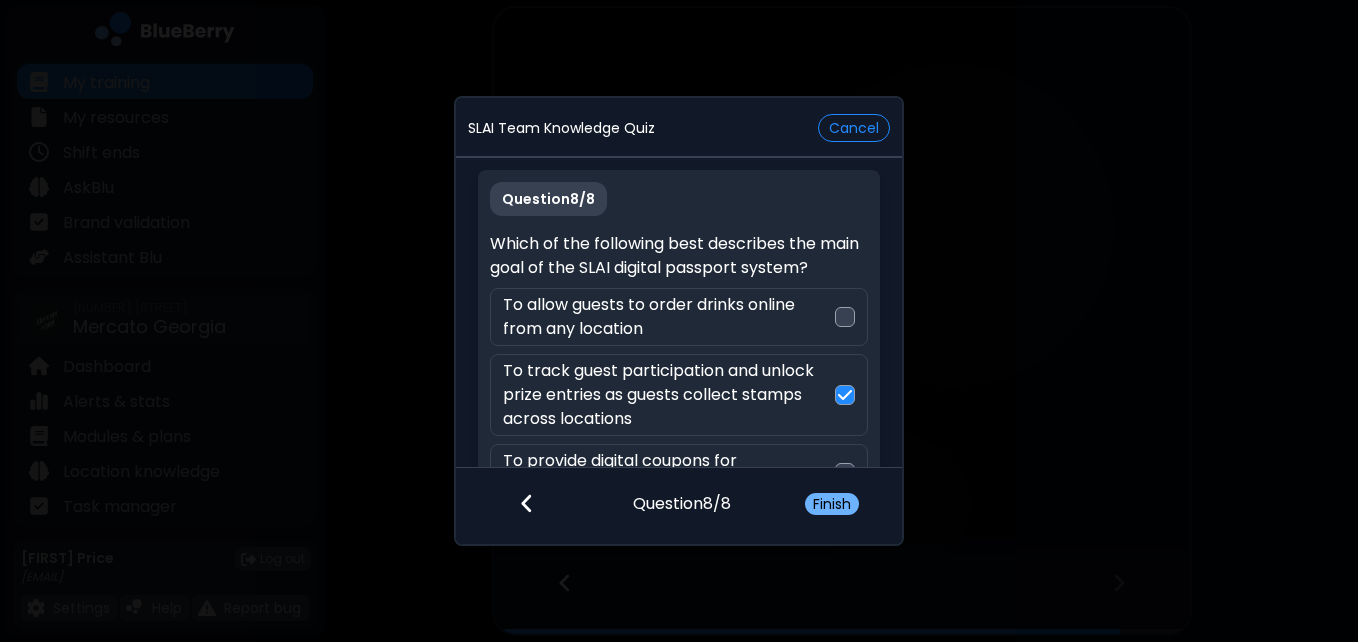 click on "Finish" at bounding box center (832, 504) 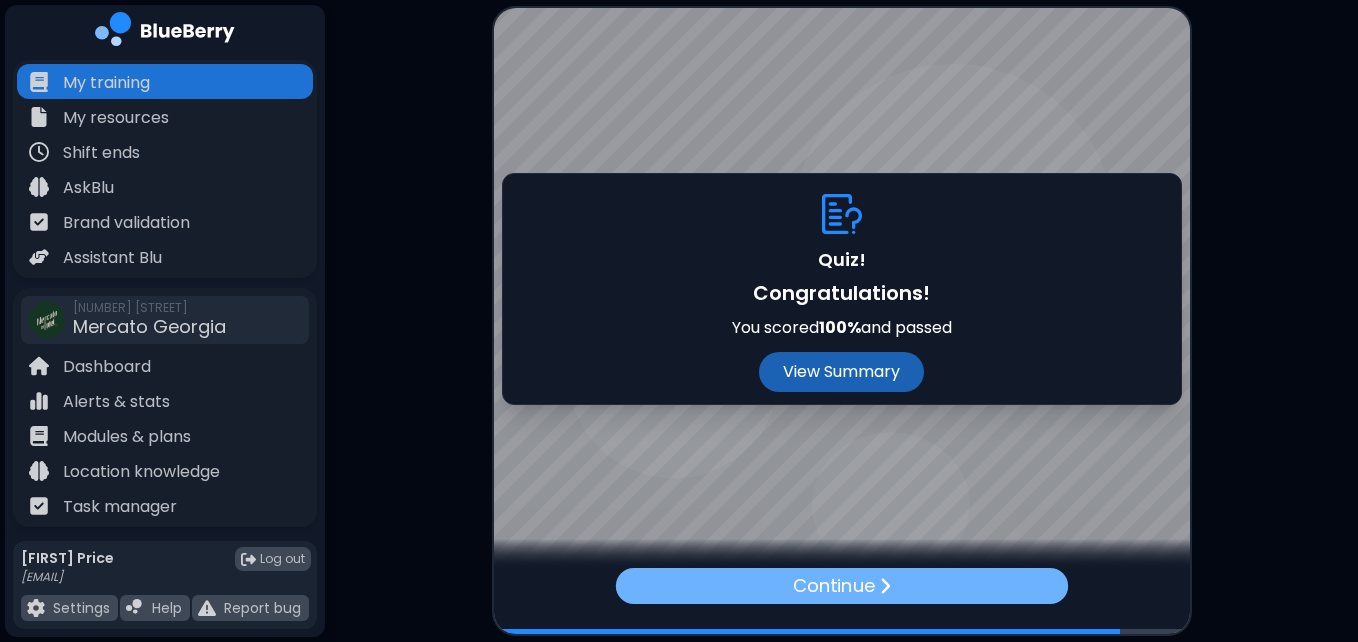 click on "Continue" at bounding box center [841, 585] 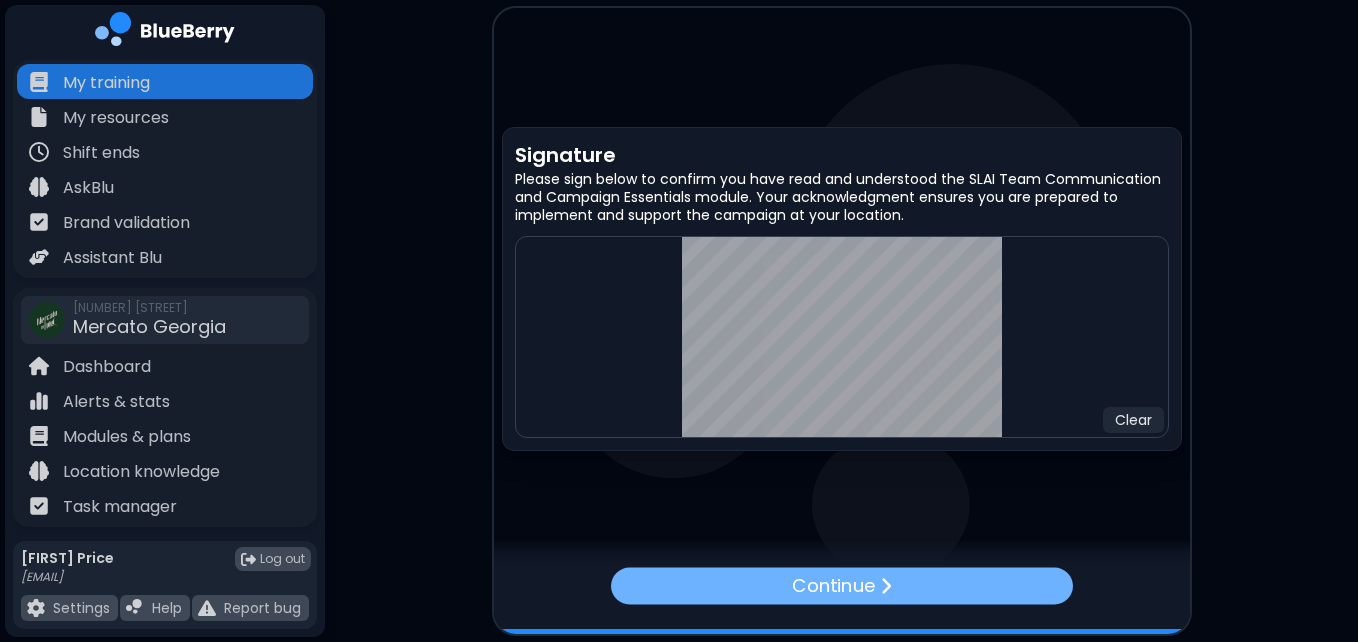 click on "Continue" at bounding box center (842, 585) 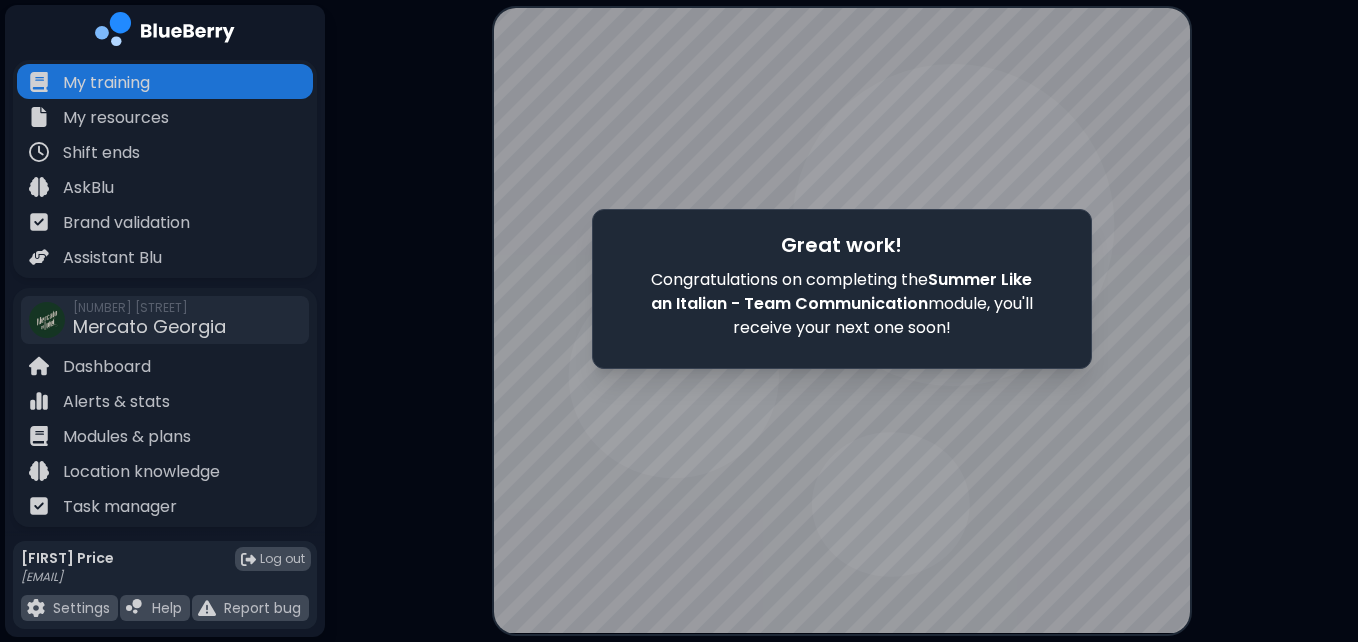 click on "Congratulations on completing the  [CAMPAIGN] - Team Communication  module , you'll receive your next one soon!" at bounding box center [842, 304] 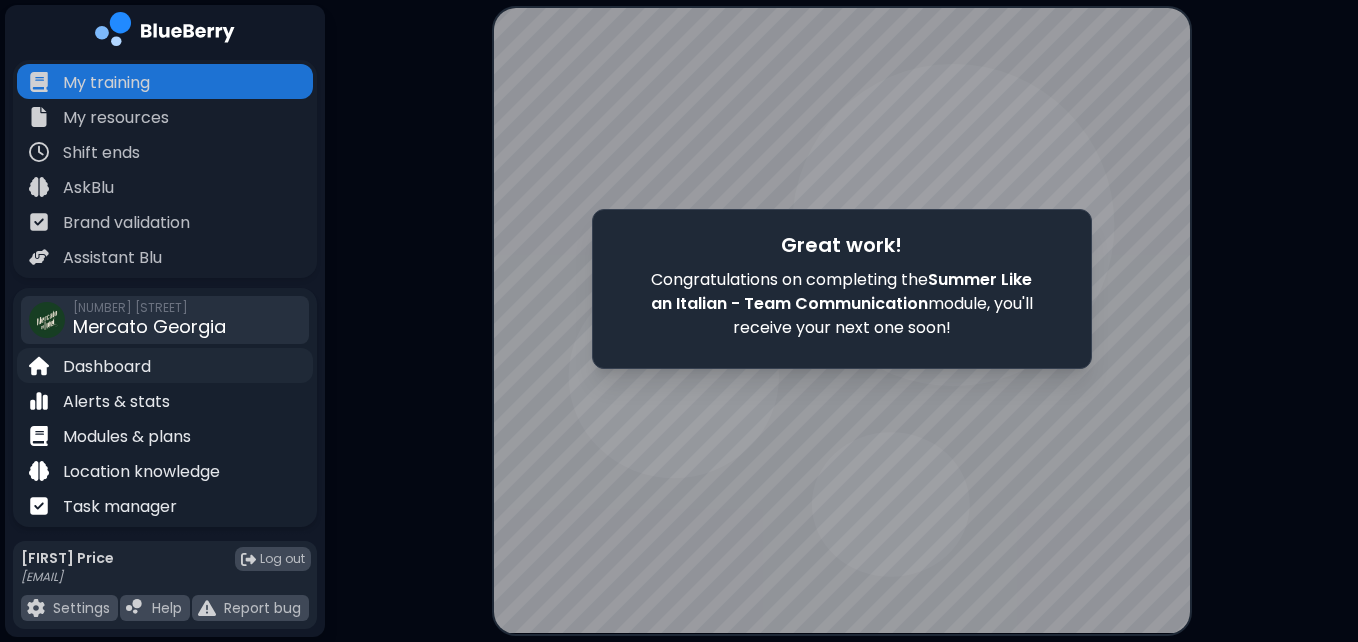 click on "Dashboard" at bounding box center [165, 365] 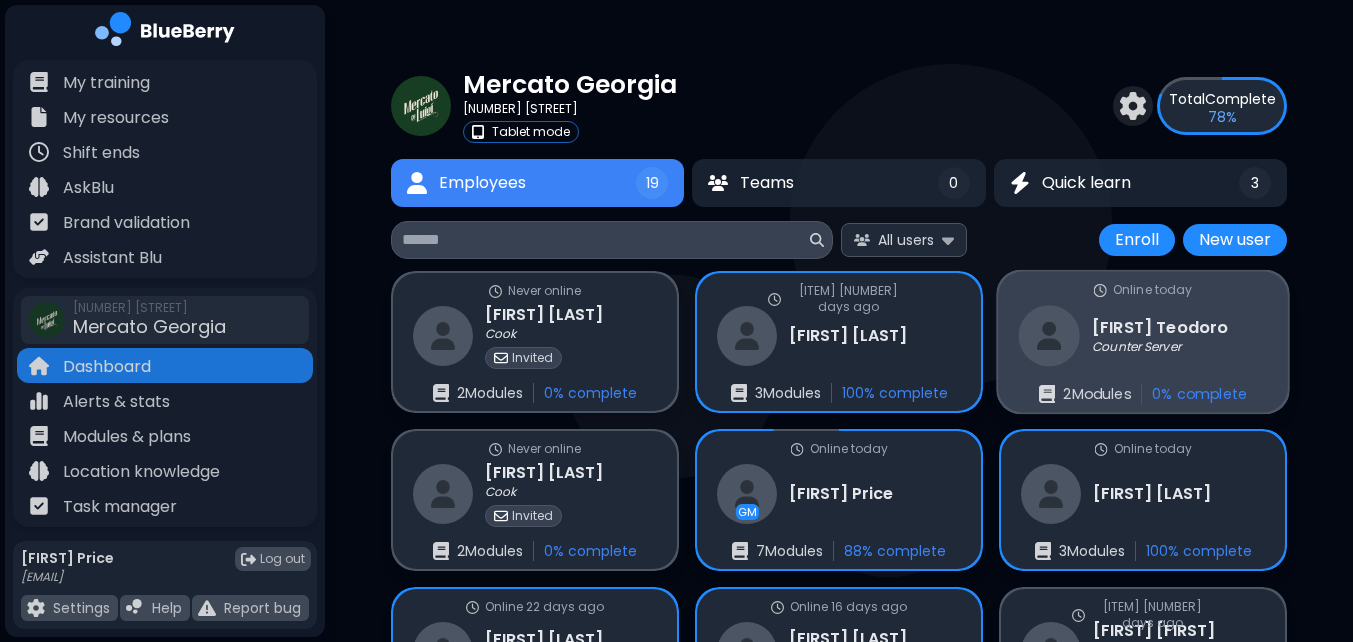 click on "Counter Server" at bounding box center (1160, 348) 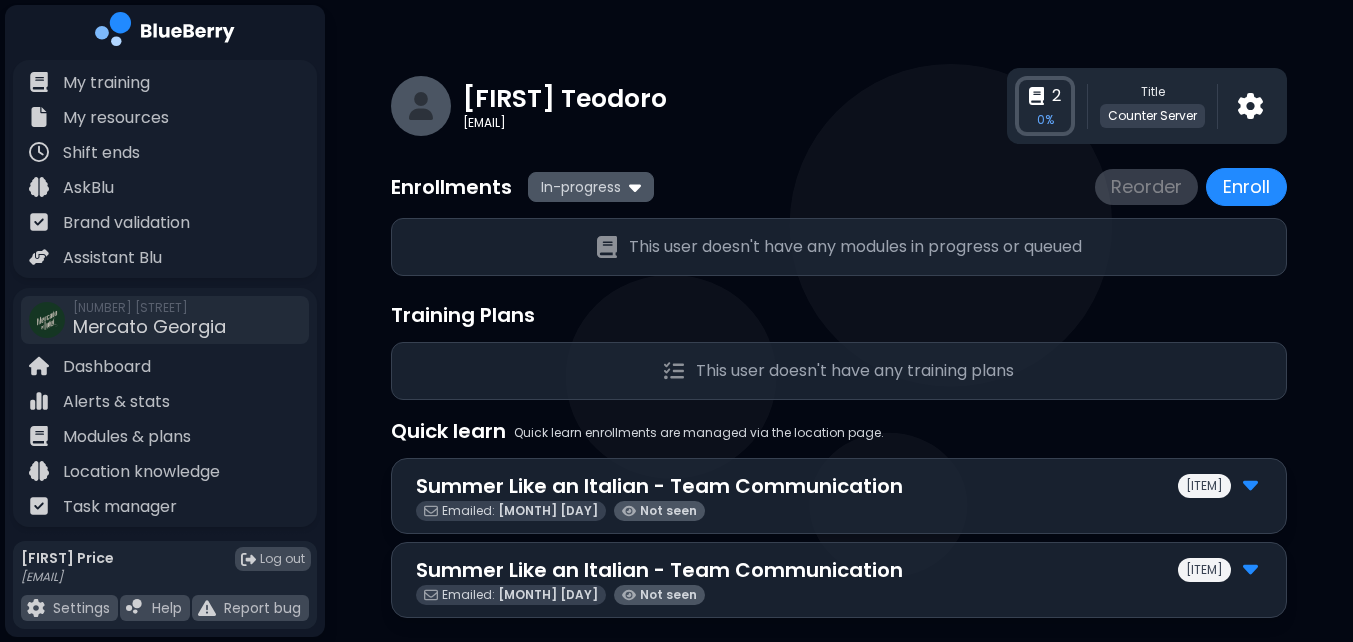 click on "In-progress" at bounding box center (591, 186) 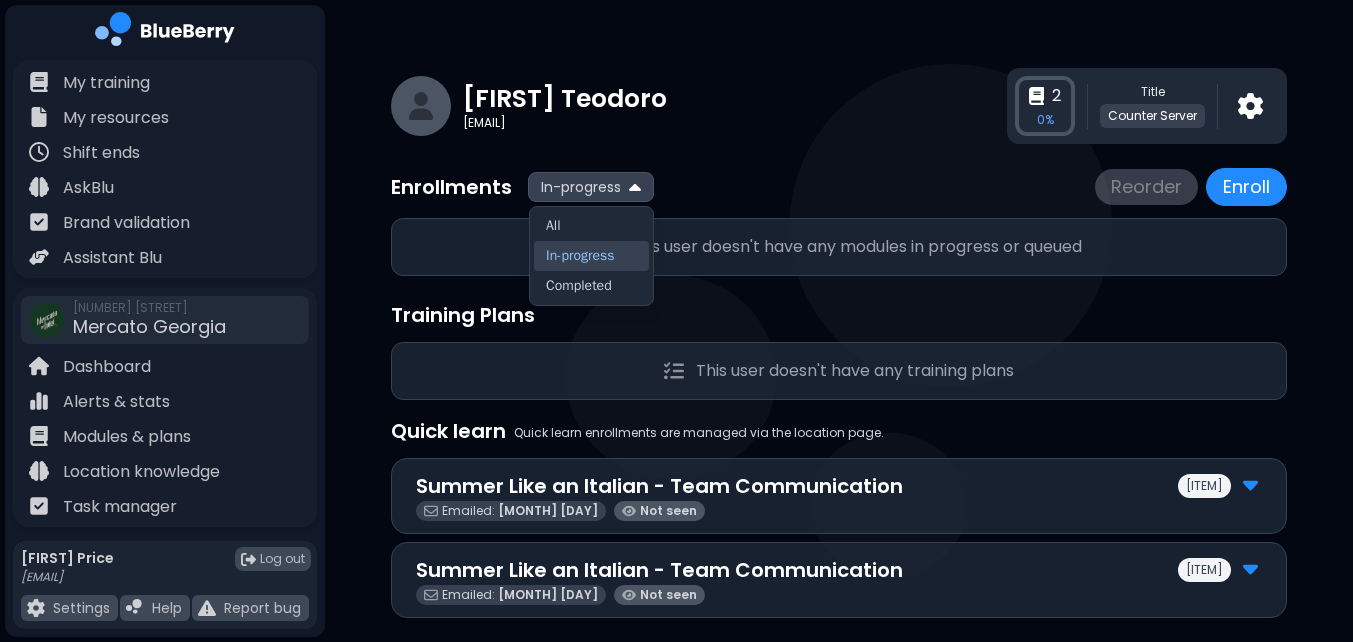 click on "[FIRST]   [LAST] [EMAIL] [NUMBER] [PERCENT] Title [ITEM]" at bounding box center [839, 106] 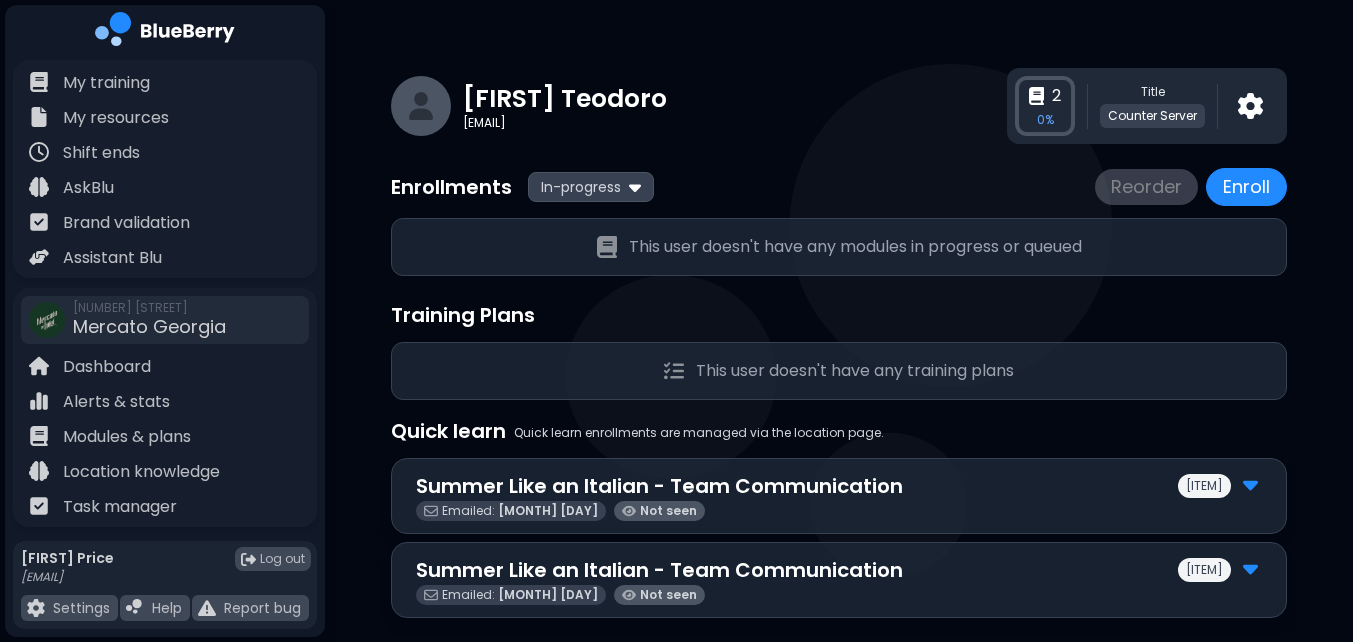 scroll, scrollTop: 32, scrollLeft: 0, axis: vertical 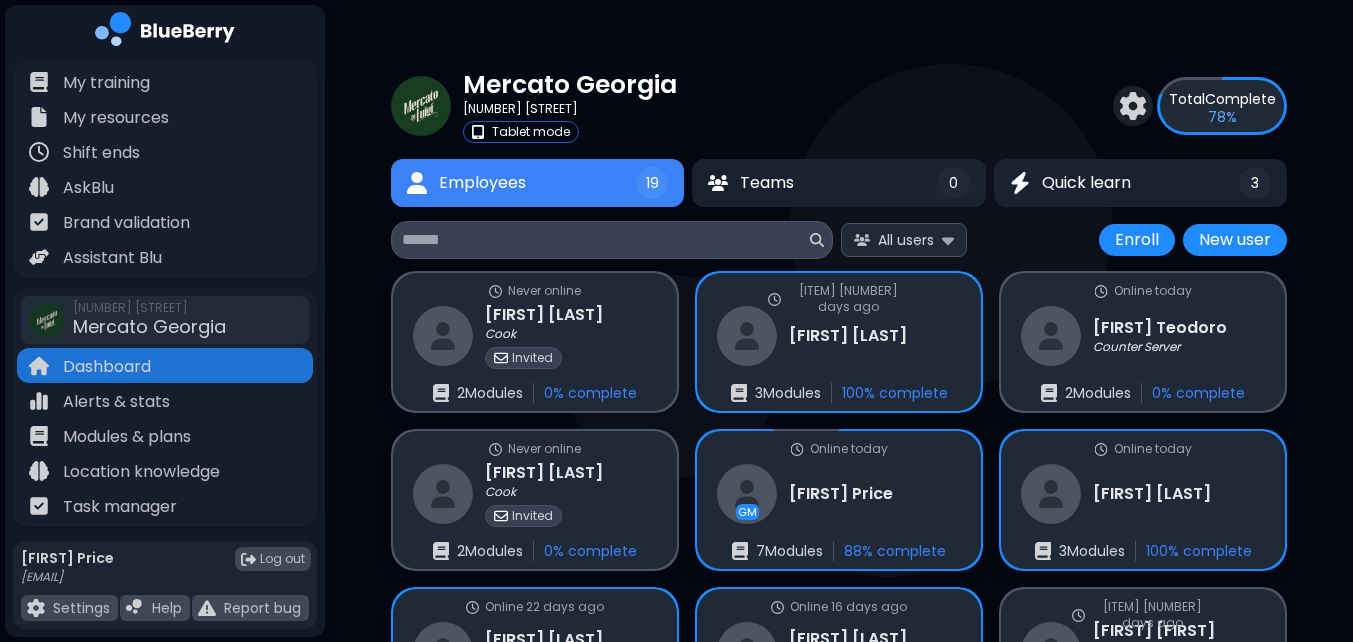 click on "[BRAND] [STATE] [NUMBER] [STREET] [ITEM] mode Total Complete [PERCENT] Employees [NUMBER] Teams [NUMBER] Quick learn [NUMBER] Employees [NUMBER] [NUMBER] [NUMBER] All users Enroll New user Enroll New user Never online [FIRST]   [LAST] Cook Invited [NUMBER]  Module s [PERCENT] complete [ITEM] [NUMBER] days ago [FIRST]   [LAST] [NUMBER]  Module s [PERCENT] complete [ITEM] today [FIRST]   [LAST] [ITEM] [NUMBER]  Module s [PERCENT] complete Never online [FIRST]    [LAST] Cook Invited [NUMBER]  Module s [PERCENT] complete [ITEM] today [FIRST]    [LAST] [NUMBER]  Module s [PERCENT] complete [ITEM] [NUMBER] days ago [FIRST]   [LAST] [NUMBER]  Module s [PERCENT] complete [ITEM] [NUMBER] days ago [FIRST]   [LAST] Invited [NUMBER]  Module s [PERCENT] complete [ITEM] [NUMBER] days ago [NUMBER] [NUMBER] [NUMBER] Teams New team No teams created yet Quick learn Quick learn progress In Progress Hidden [CAMPAIGN] - Team Communication Complete [NUMBER] [PERCENT] complete [CAMPAIGN] - Team Communication Hide [NUMBER] [PERCENT] complete Hide [NUMBER] [PERCENT] complete" at bounding box center (839, 430) 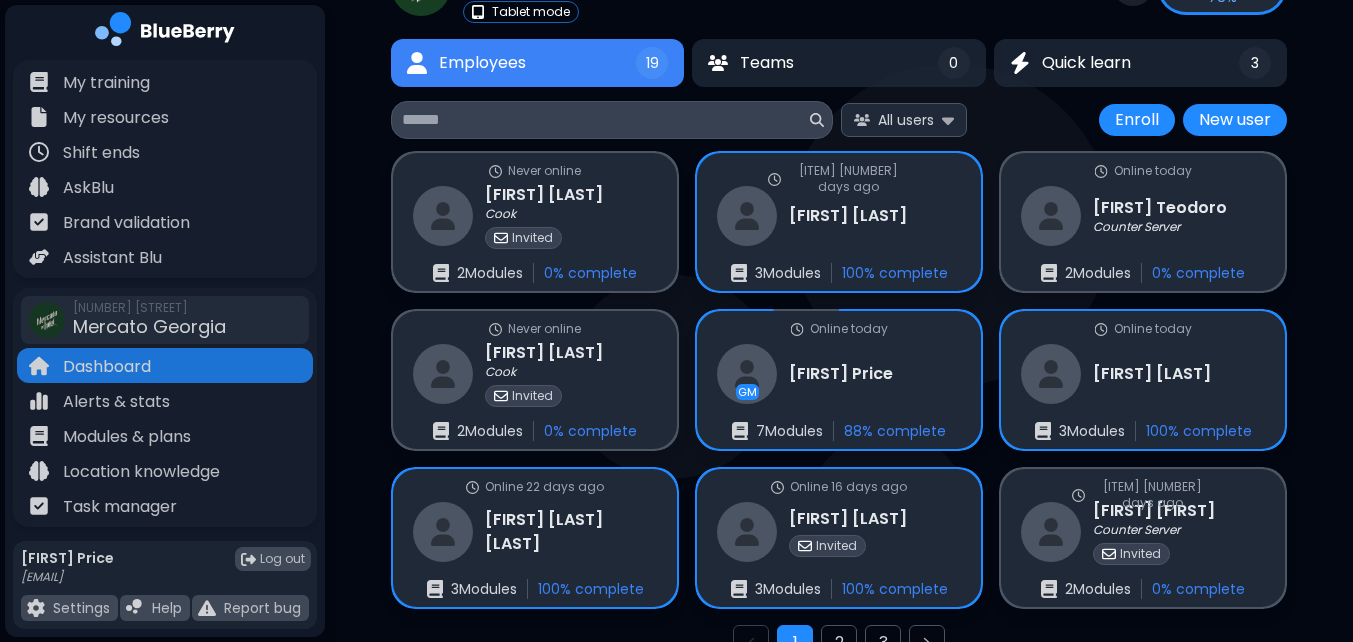 scroll, scrollTop: 160, scrollLeft: 0, axis: vertical 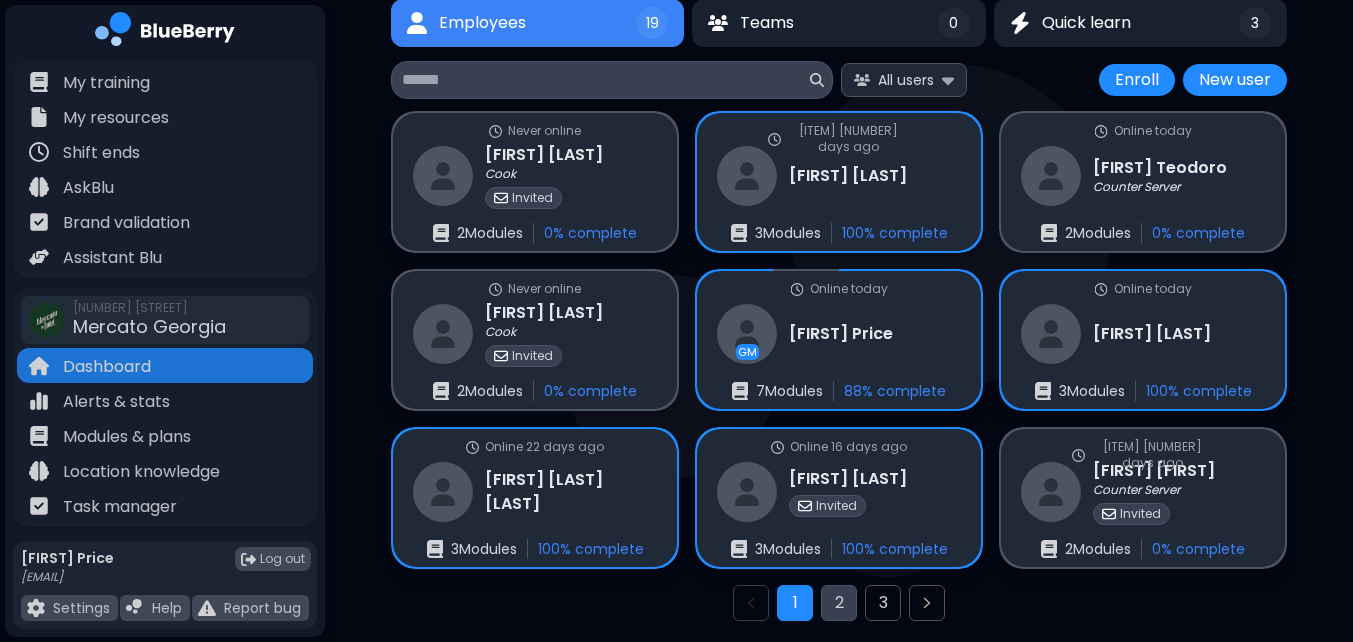click on "2" at bounding box center [839, 603] 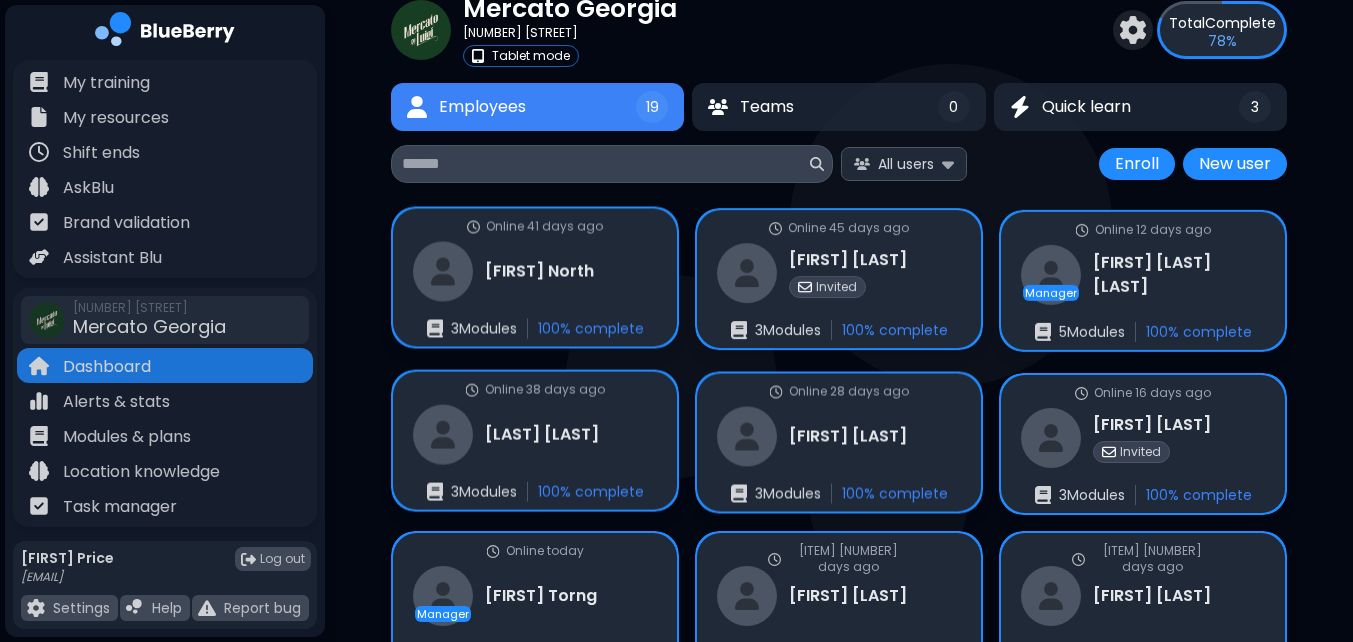 scroll, scrollTop: 73, scrollLeft: 0, axis: vertical 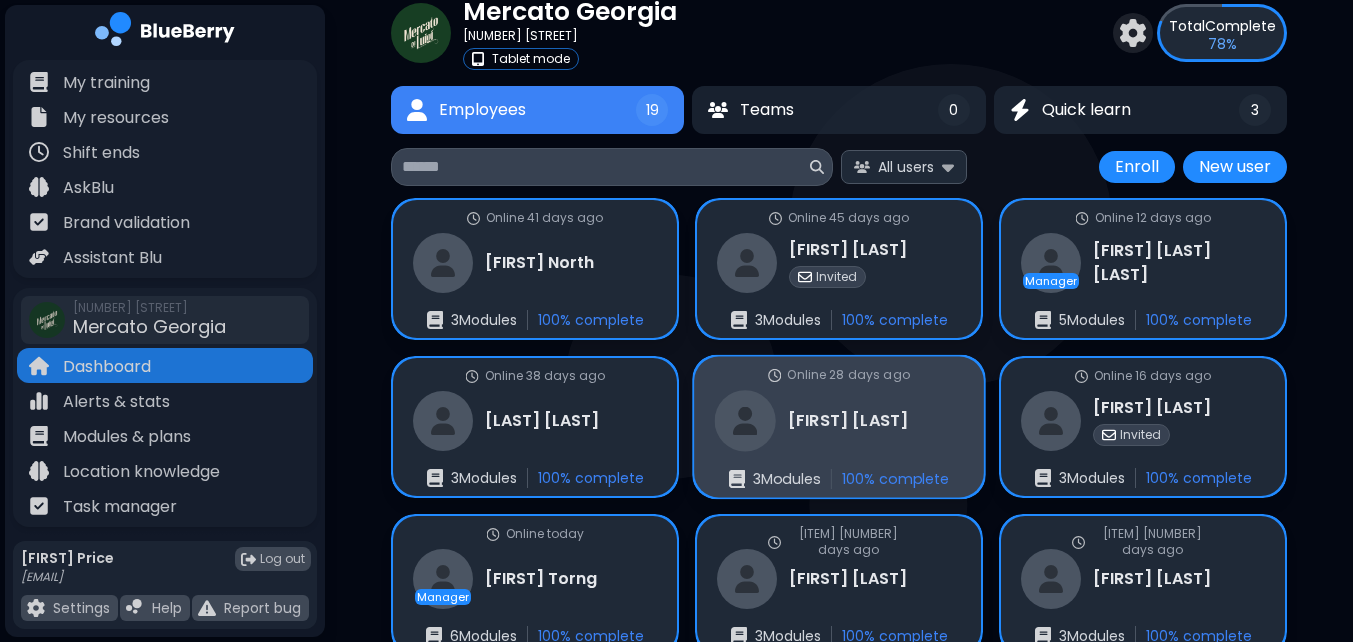 type 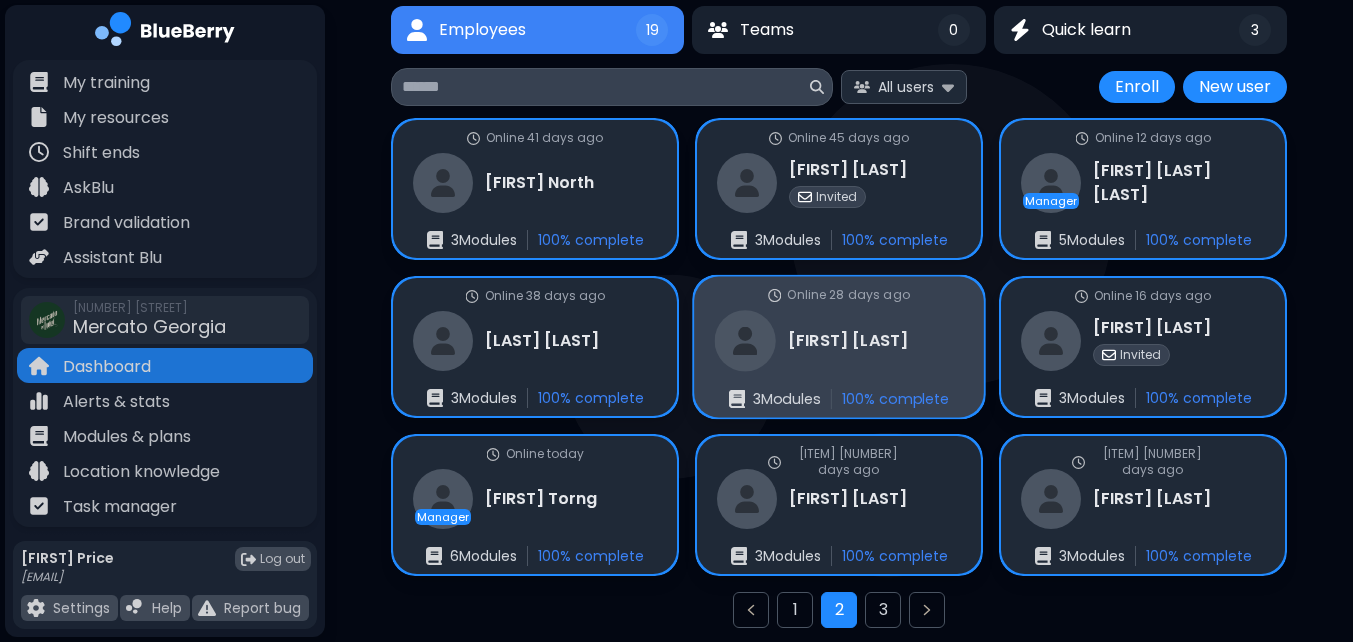 scroll, scrollTop: 193, scrollLeft: 0, axis: vertical 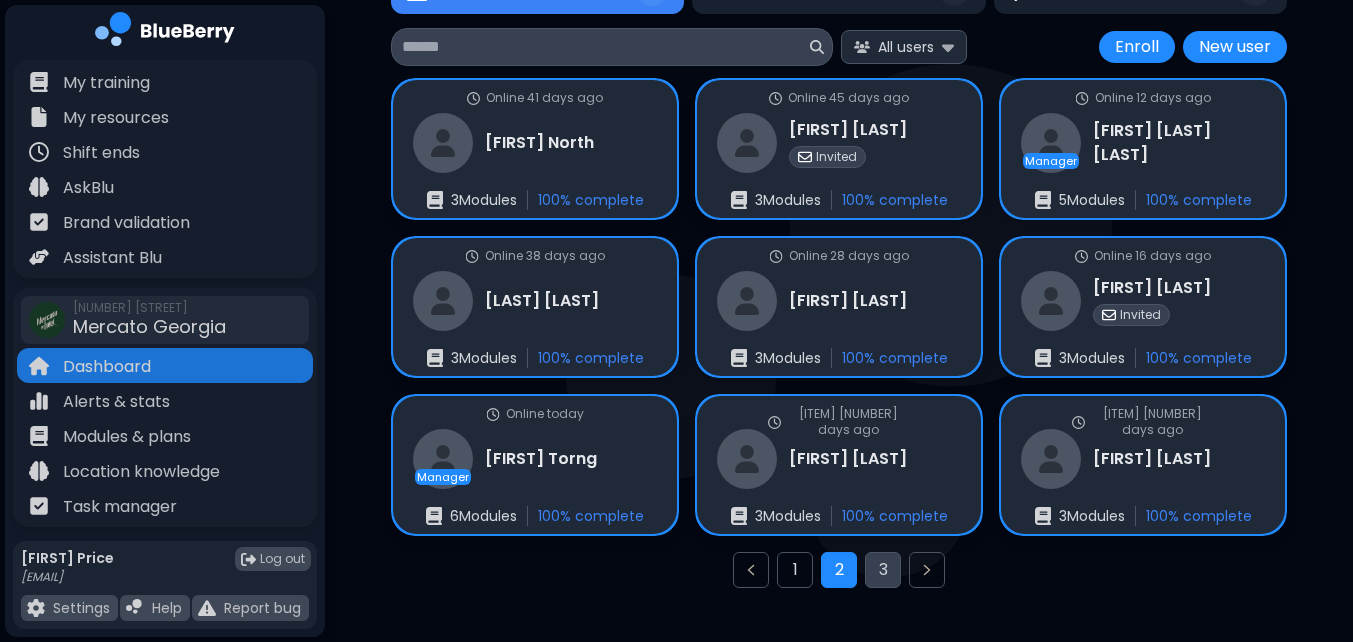 click on "3" at bounding box center (883, 570) 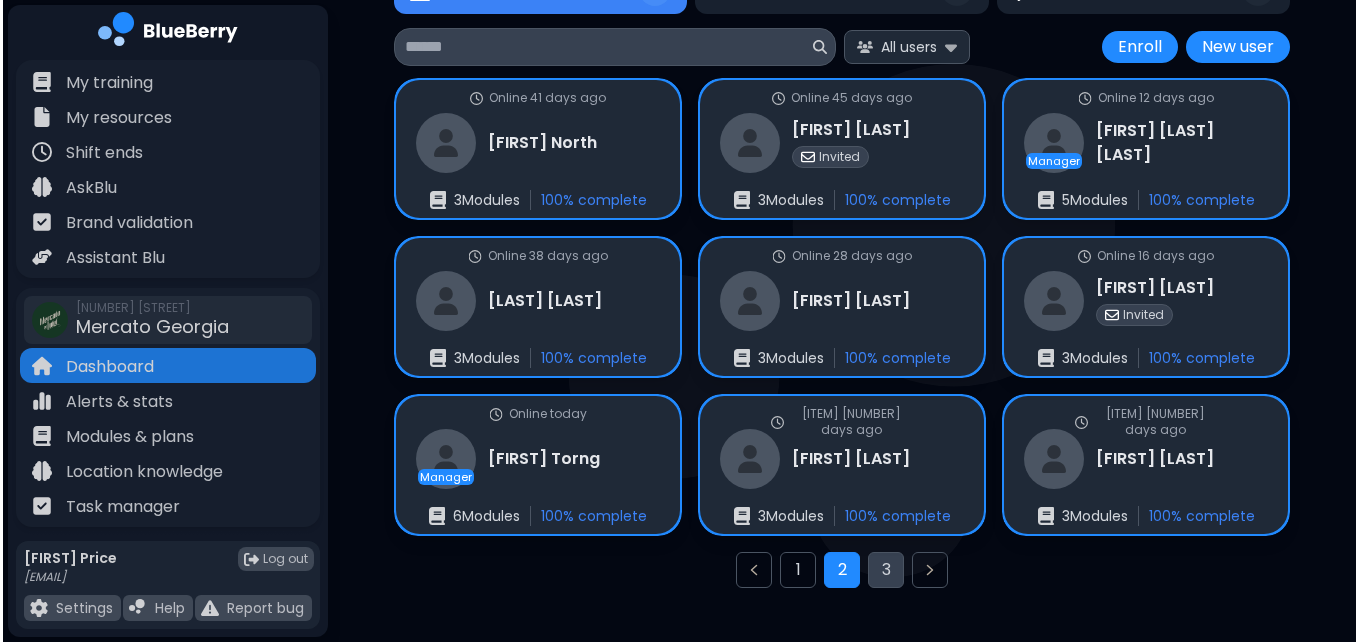 scroll, scrollTop: 0, scrollLeft: 0, axis: both 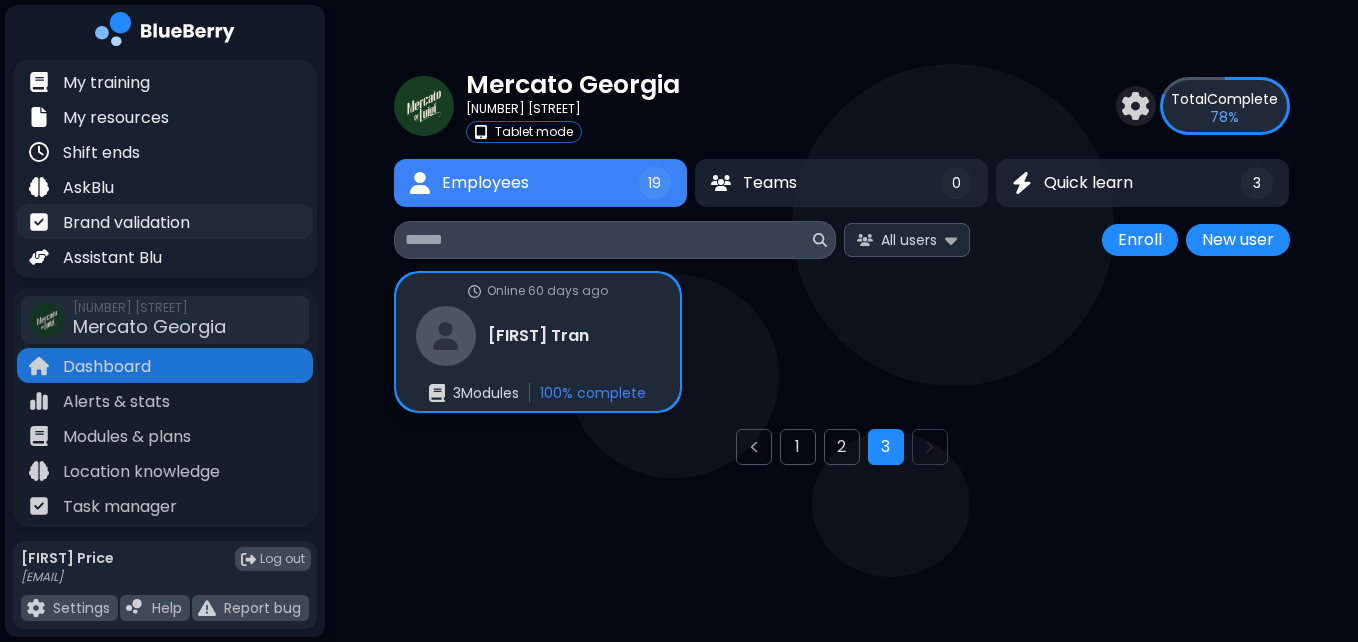 click on "Brand validation" at bounding box center [126, 223] 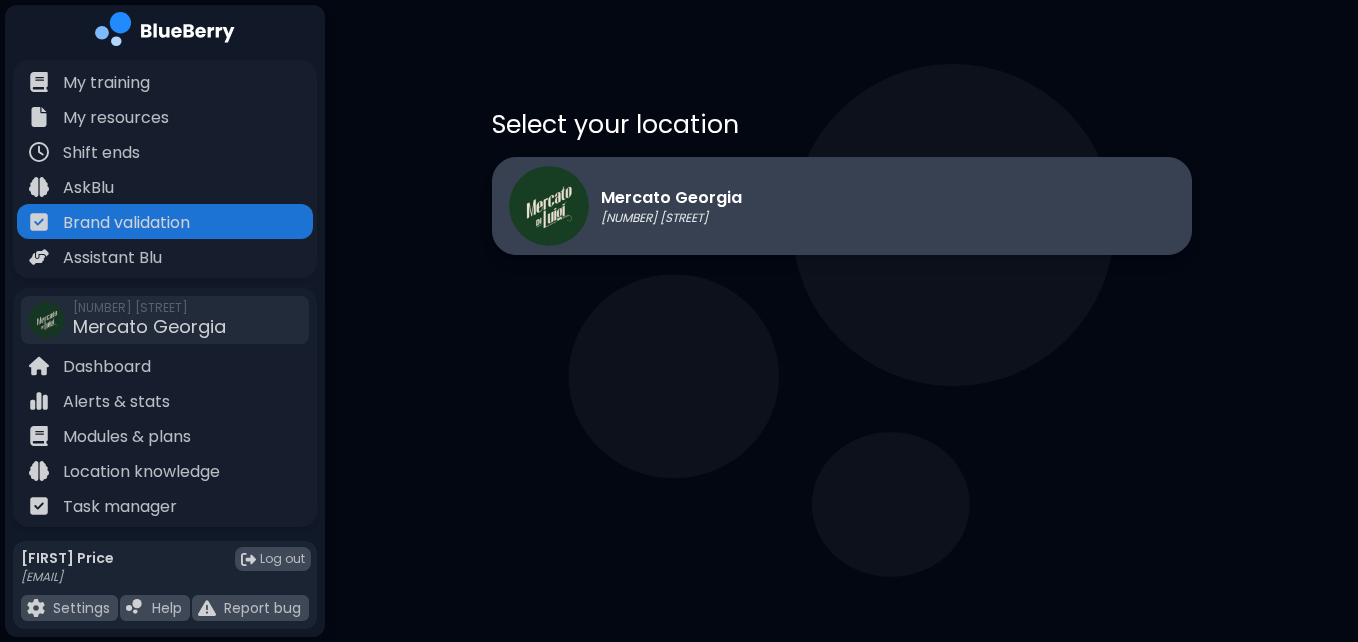 click on "[BRAND] [STATE] [NUMBER] [STREET]" at bounding box center (625, 206) 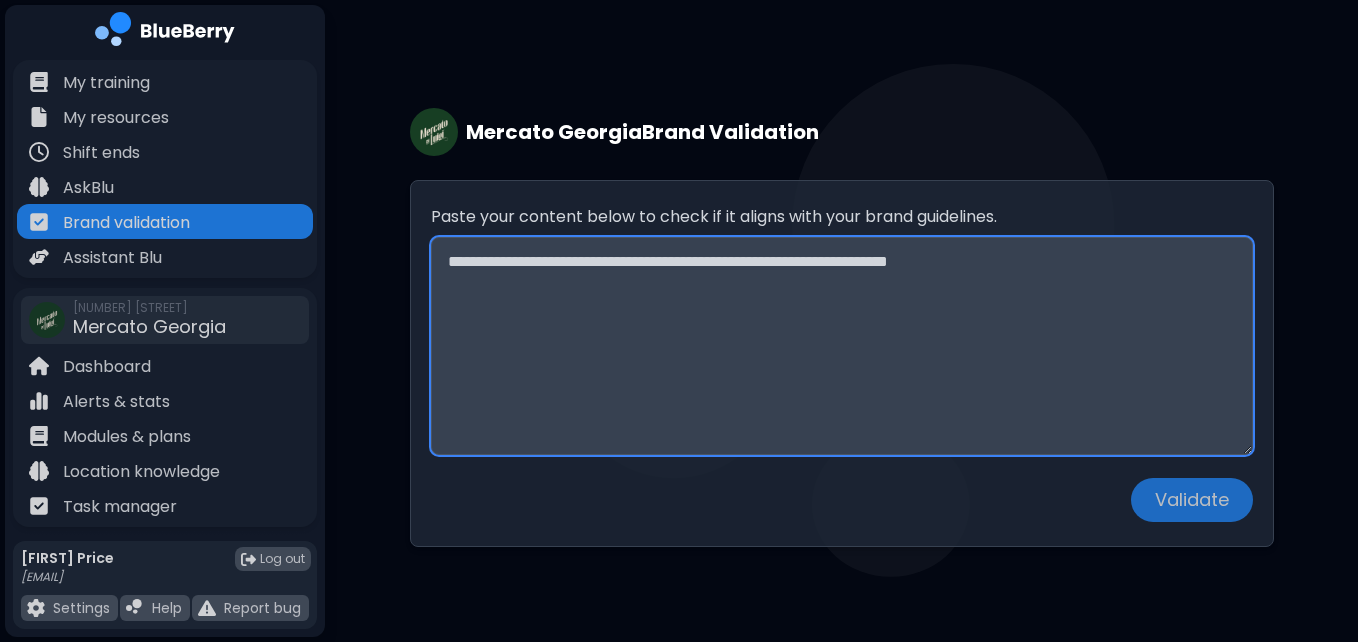 click on "Paste your content below to check if it aligns with your brand guidelines." at bounding box center (842, 346) 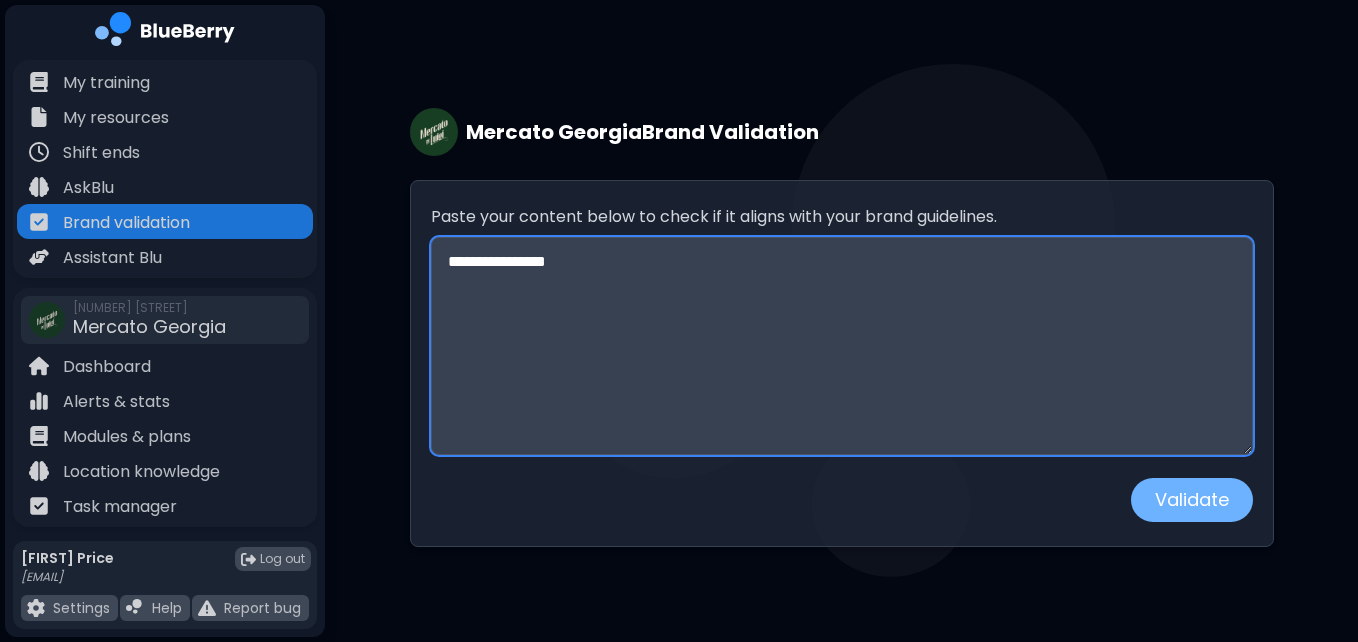 type on "**********" 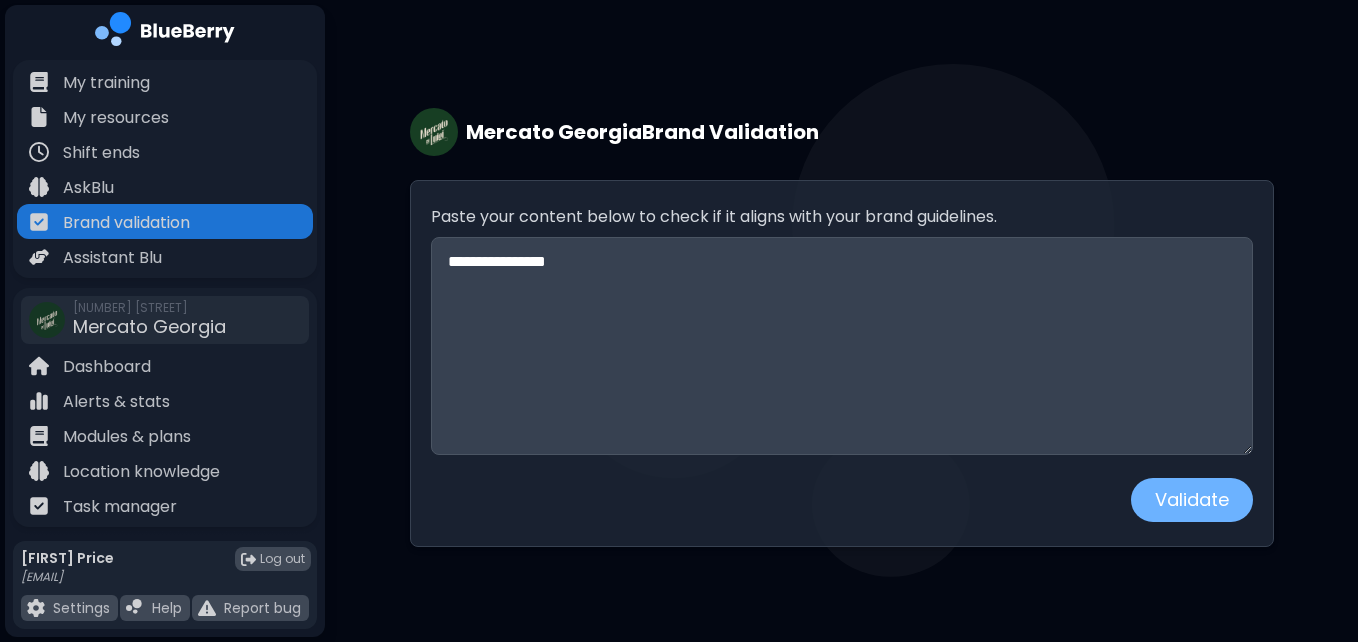 click on "Validate" at bounding box center (1192, 500) 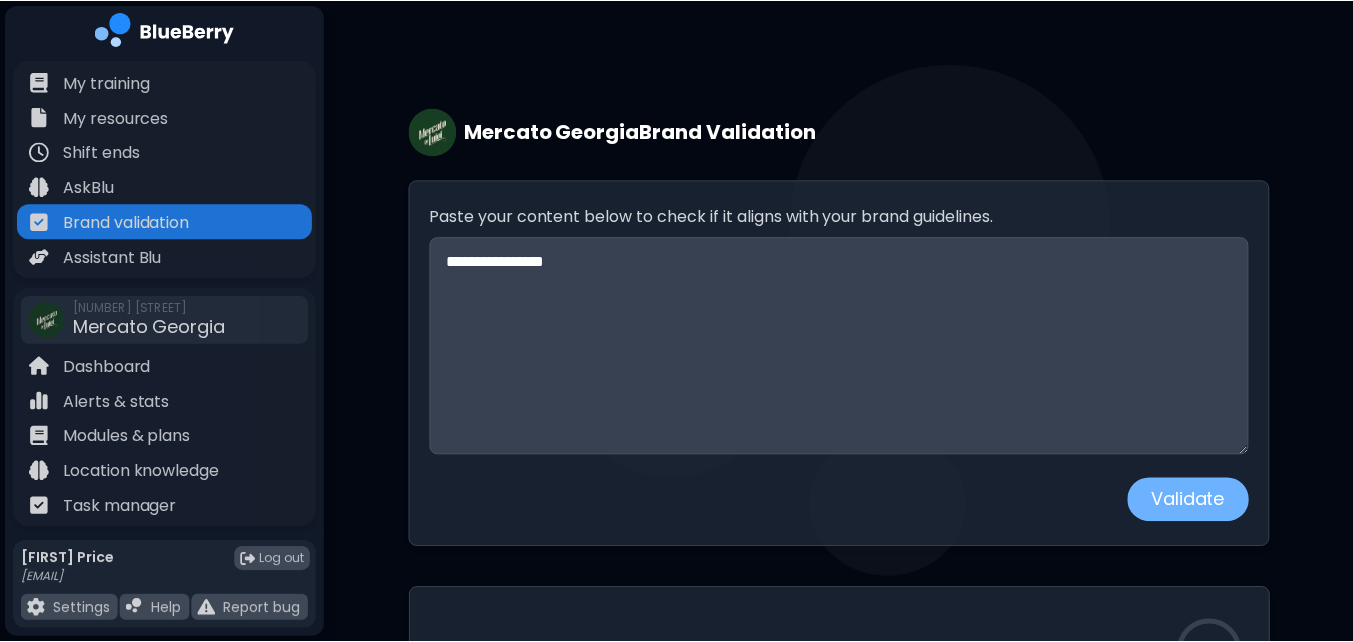 scroll, scrollTop: 207, scrollLeft: 0, axis: vertical 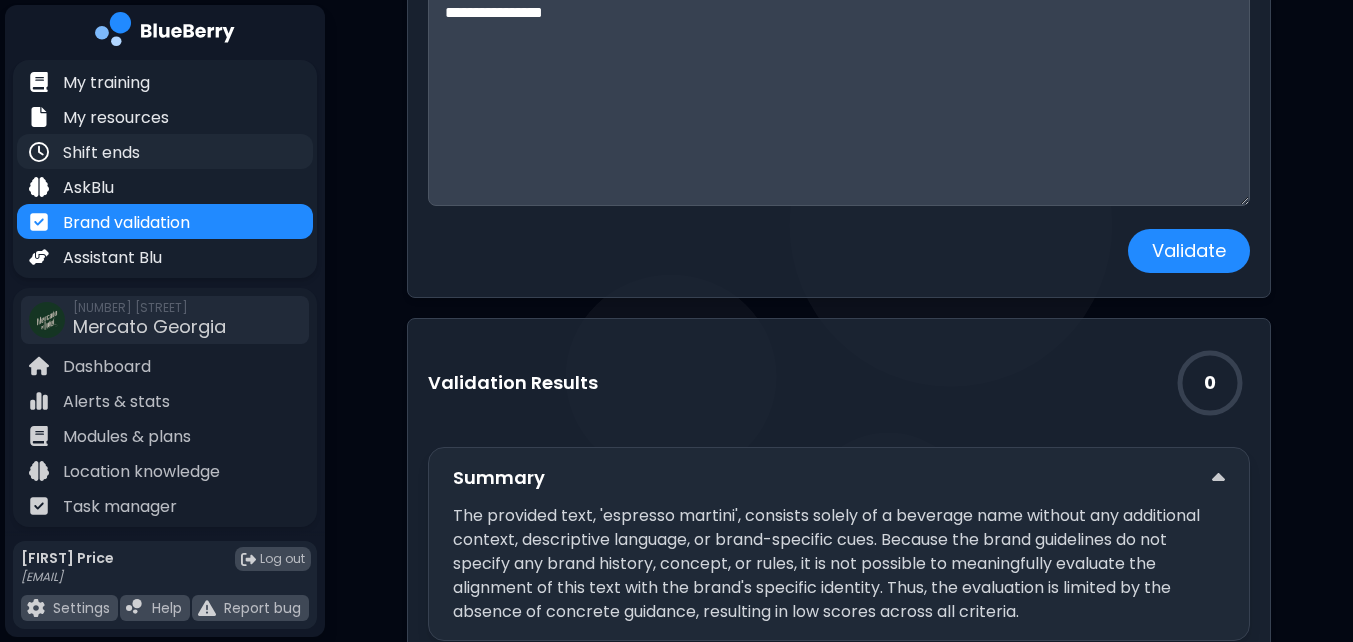 click on "Shift ends" at bounding box center (165, 151) 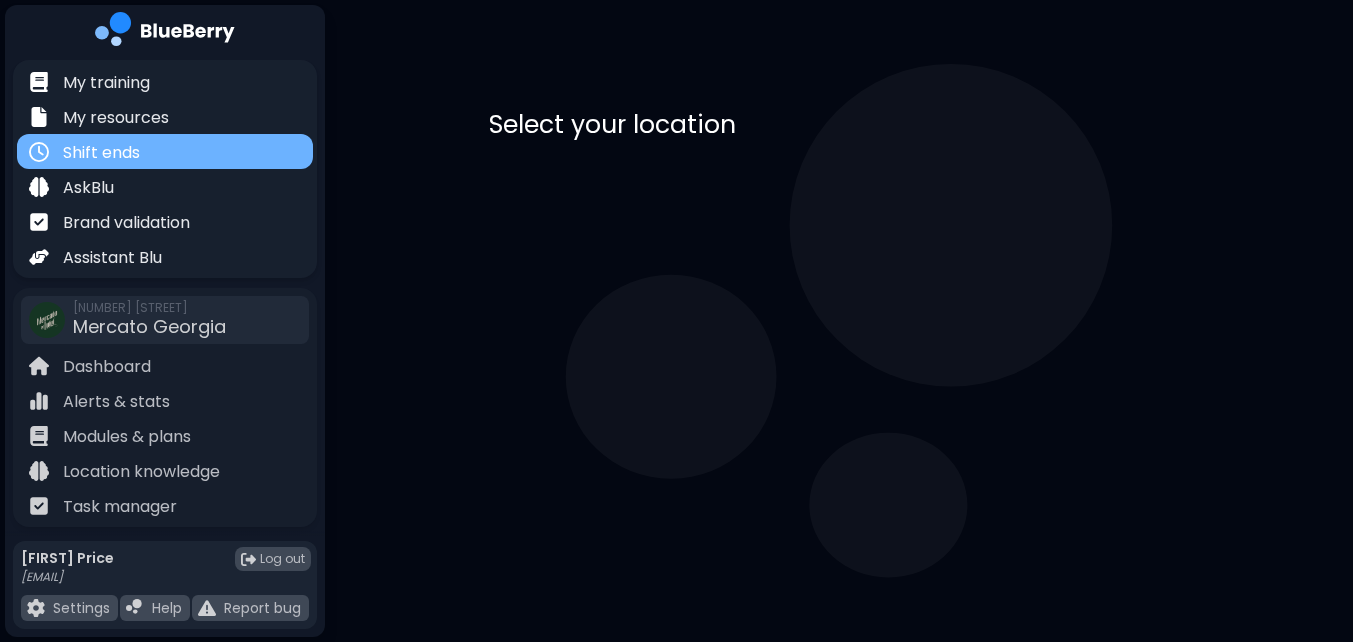 scroll, scrollTop: 0, scrollLeft: 0, axis: both 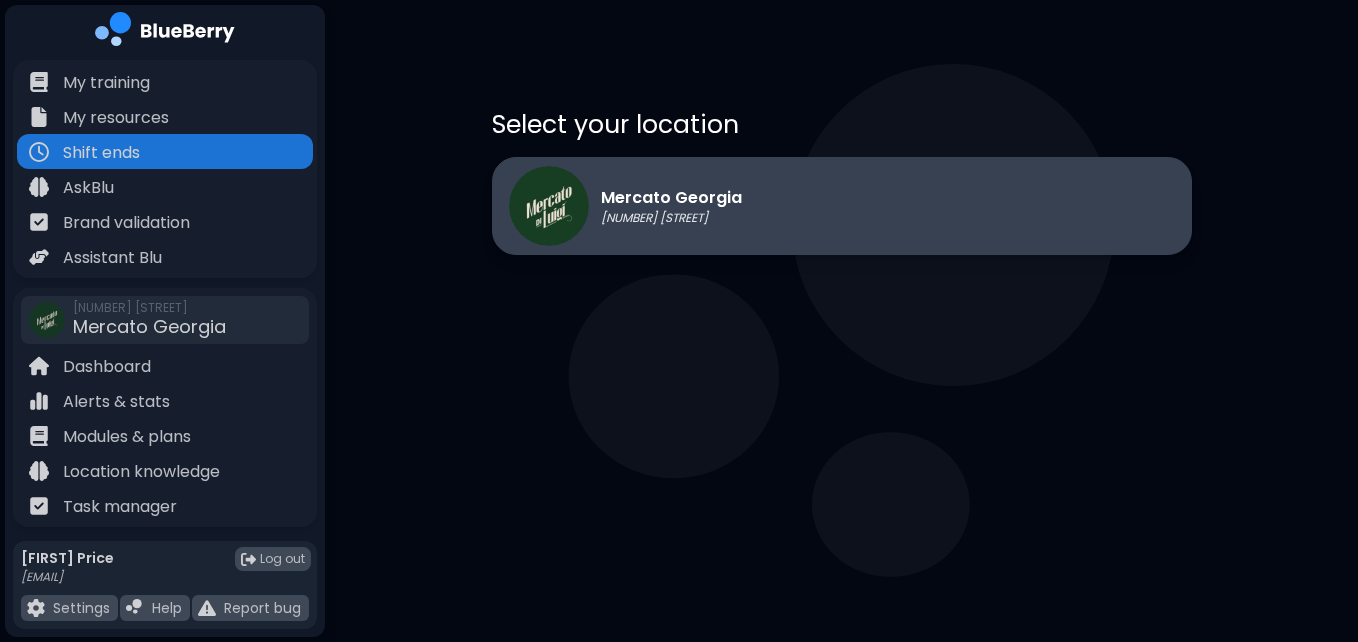click on "[NUMBER] [STREET]" at bounding box center [671, 218] 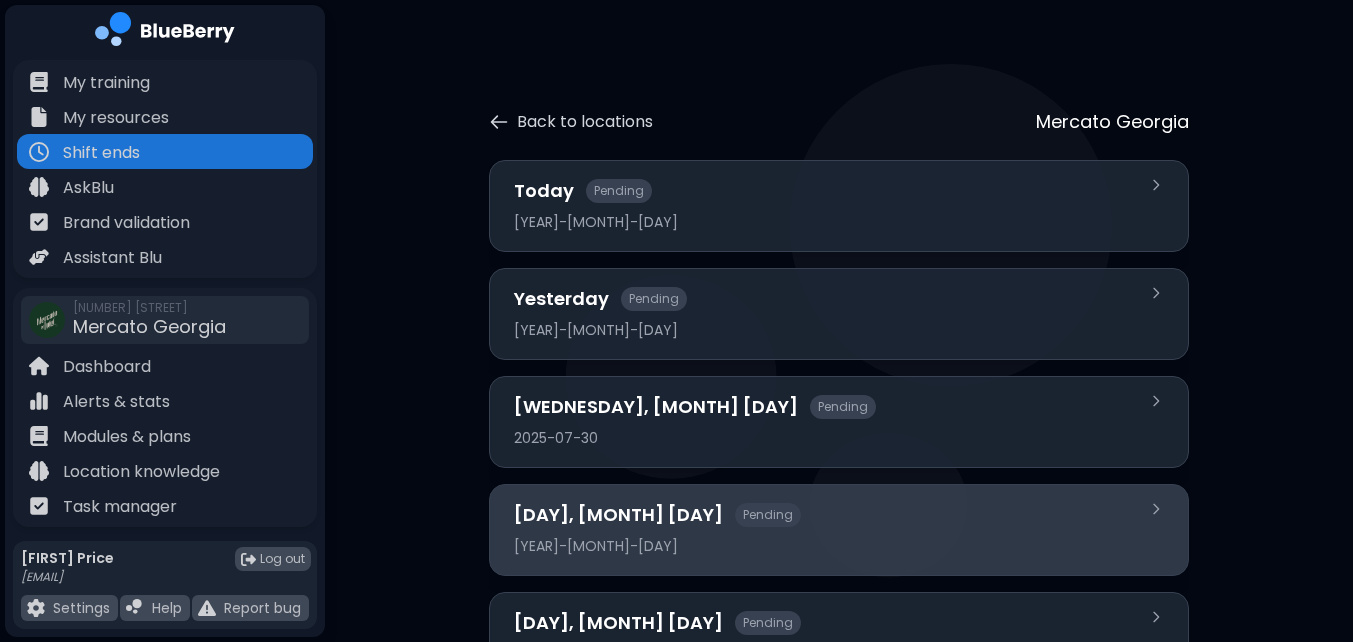 click on "[DAY], [MONTH] [DAY] Pending [YEAR]-[MONTH]-[DAY]" at bounding box center (827, 530) 